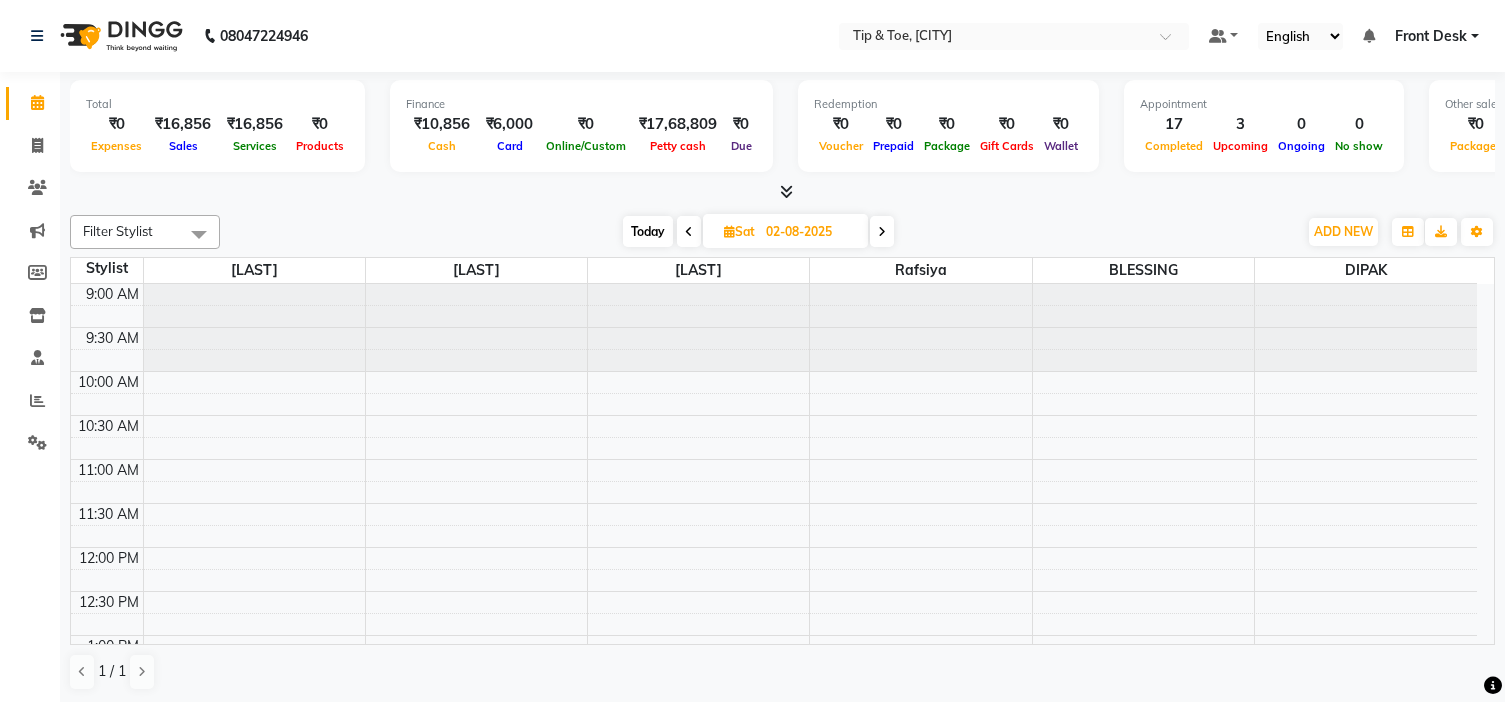 scroll, scrollTop: 1, scrollLeft: 0, axis: vertical 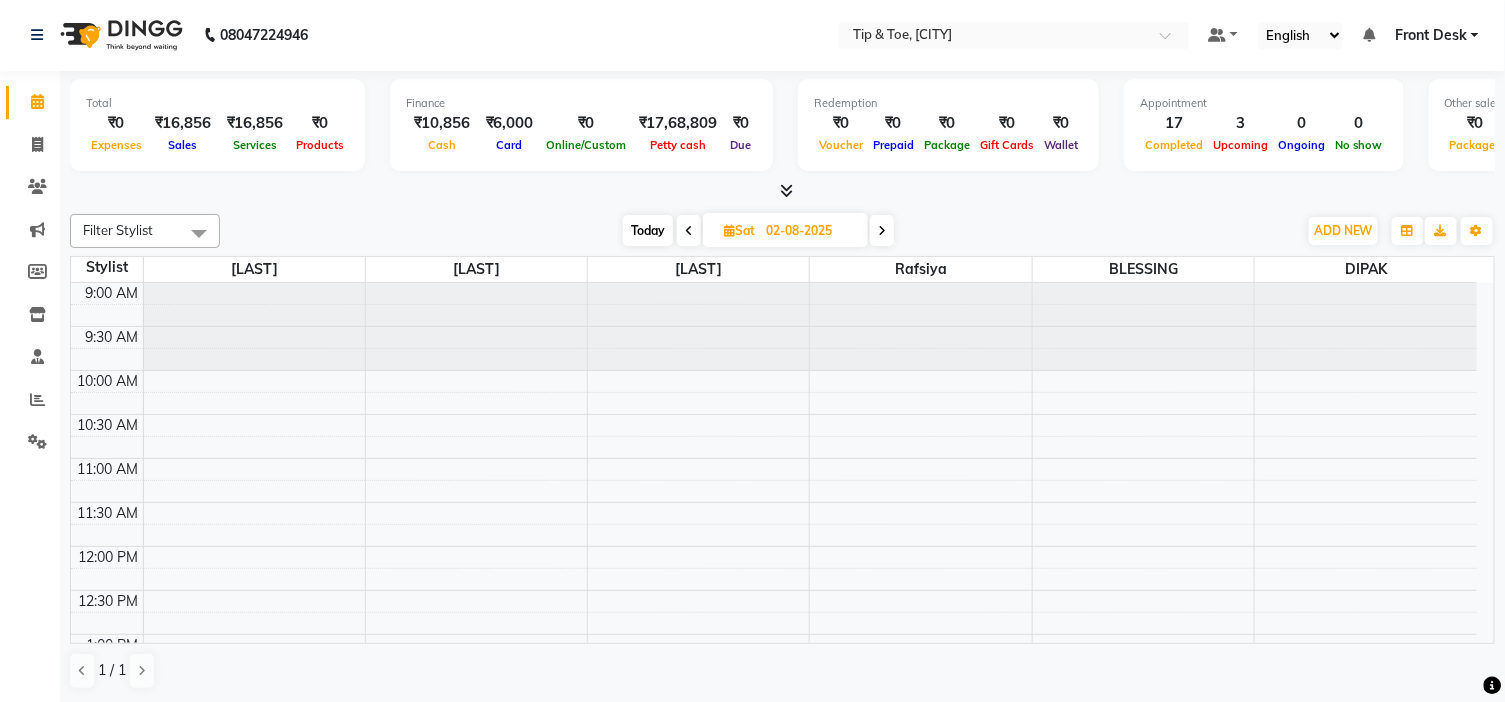 click at bounding box center [689, 231] 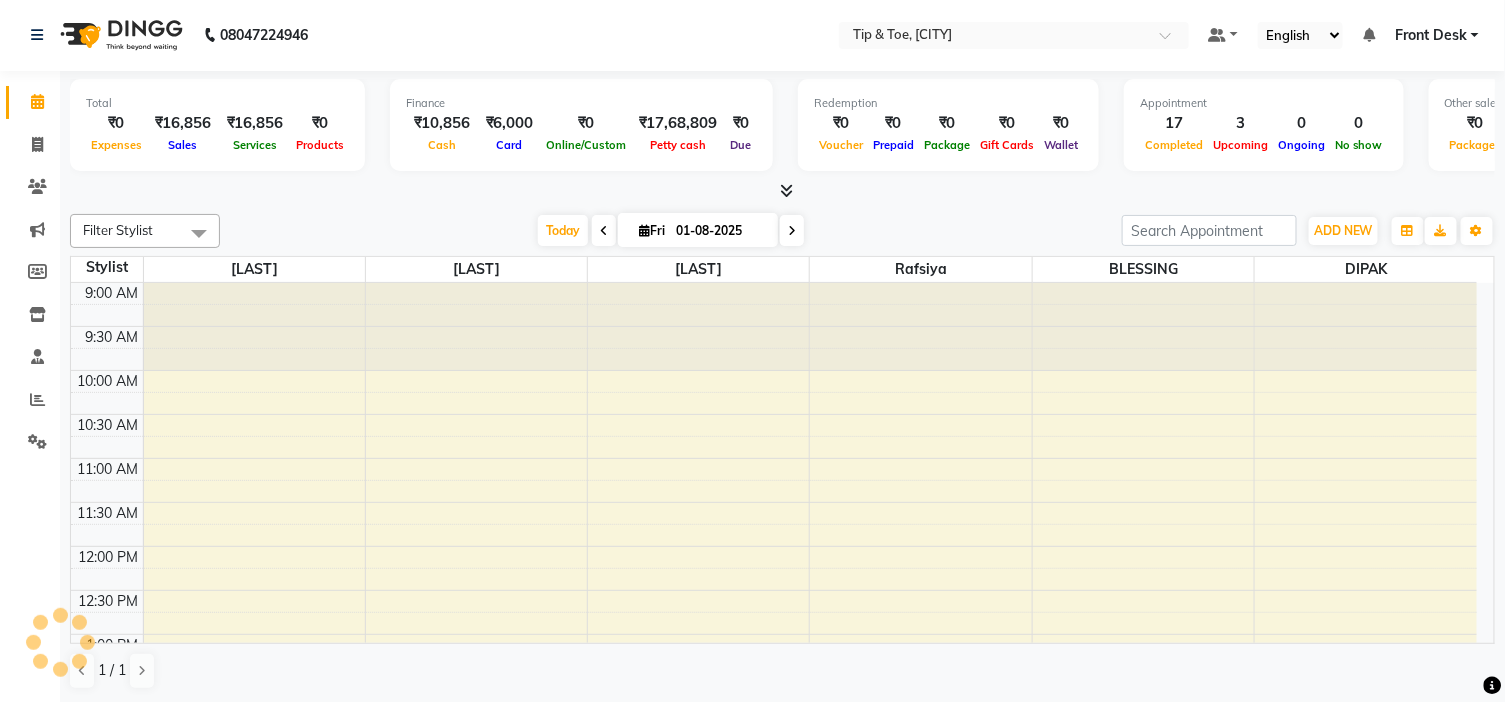 scroll, scrollTop: 788, scrollLeft: 0, axis: vertical 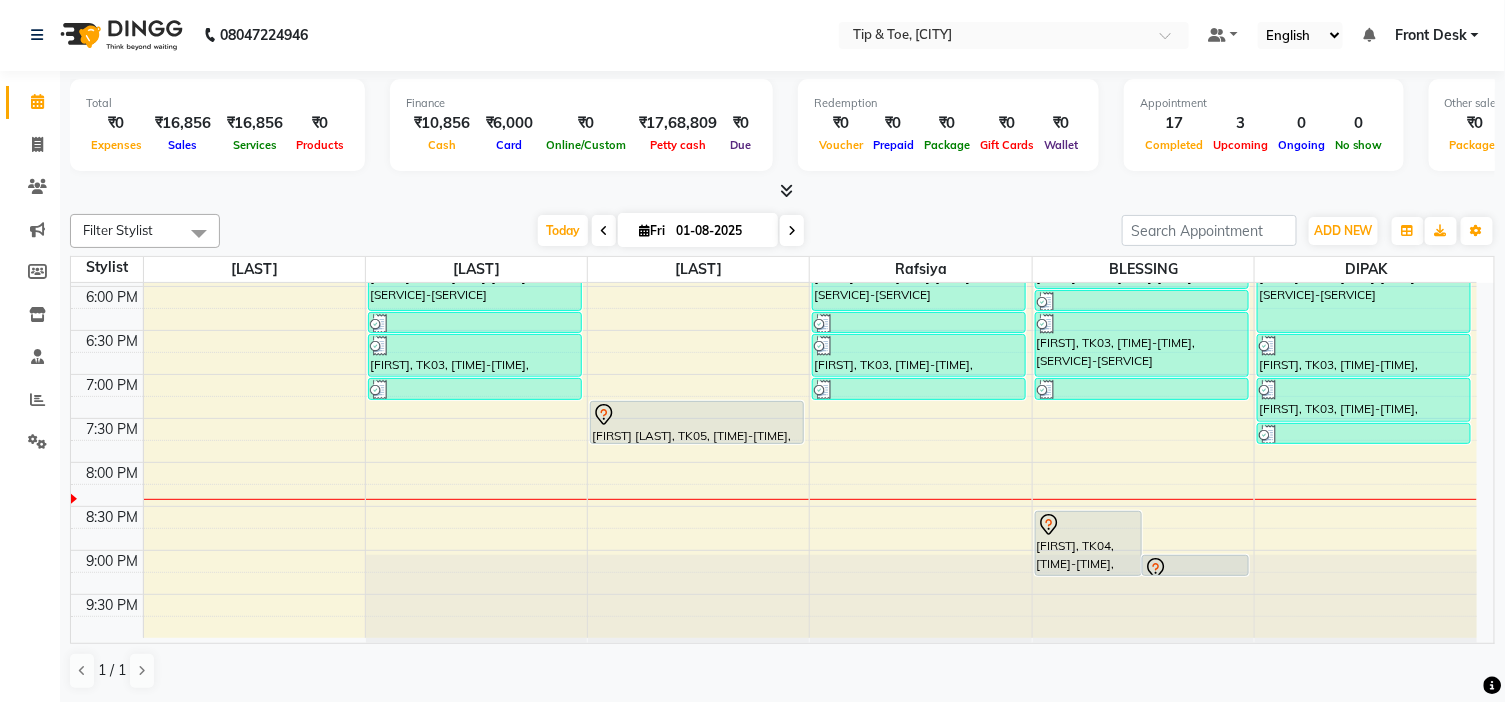click at bounding box center (792, 231) 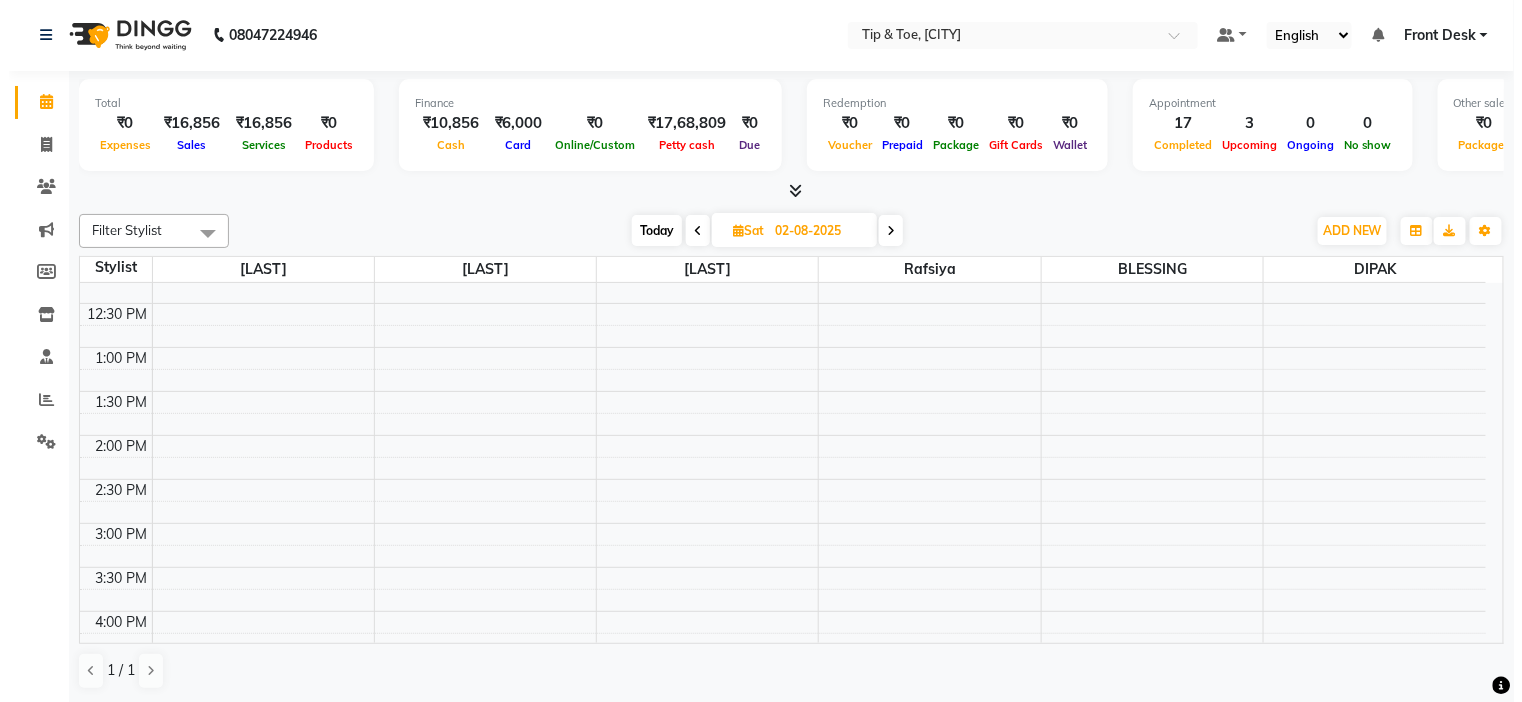 scroll, scrollTop: 233, scrollLeft: 0, axis: vertical 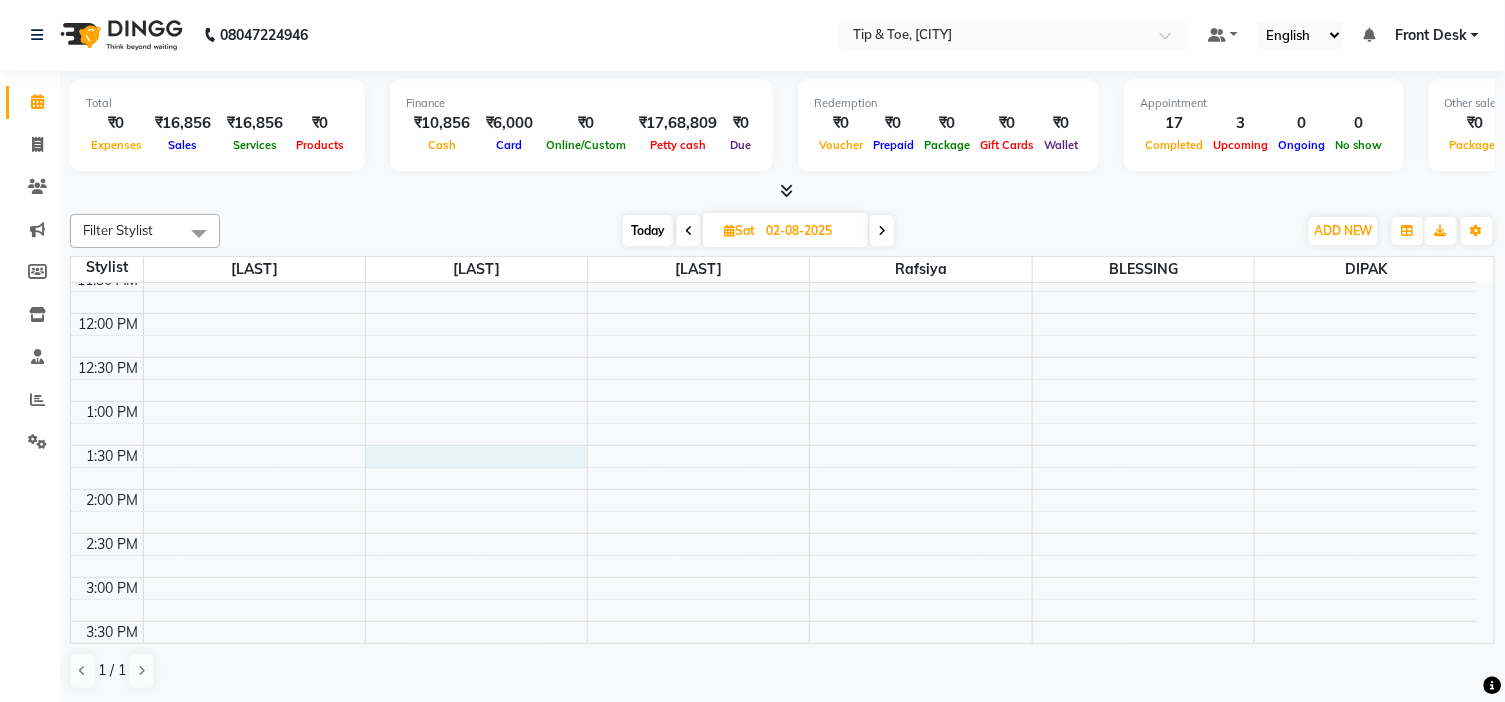 click on "9:00 AM 9:30 AM 10:00 AM 10:30 AM 11:00 AM 11:30 AM 12:00 PM 12:30 PM 1:00 PM 1:30 PM 2:00 PM 2:30 PM 3:00 PM 3:30 PM 4:00 PM 4:30 PM 5:00 PM 5:30 PM 6:00 PM 6:30 PM 7:00 PM 7:30 PM 8:00 PM 8:30 PM 9:00 PM 9:30 PM" at bounding box center [774, 621] 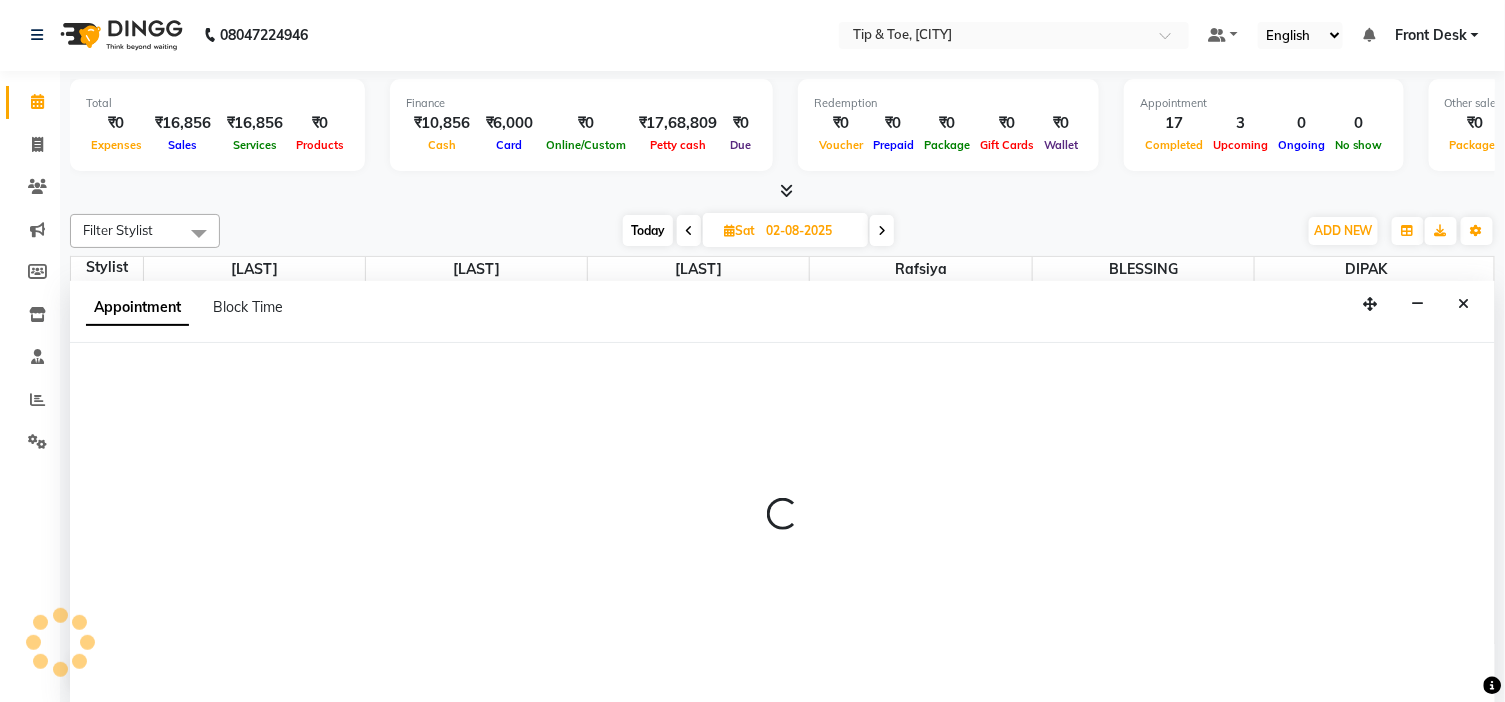select on "37611" 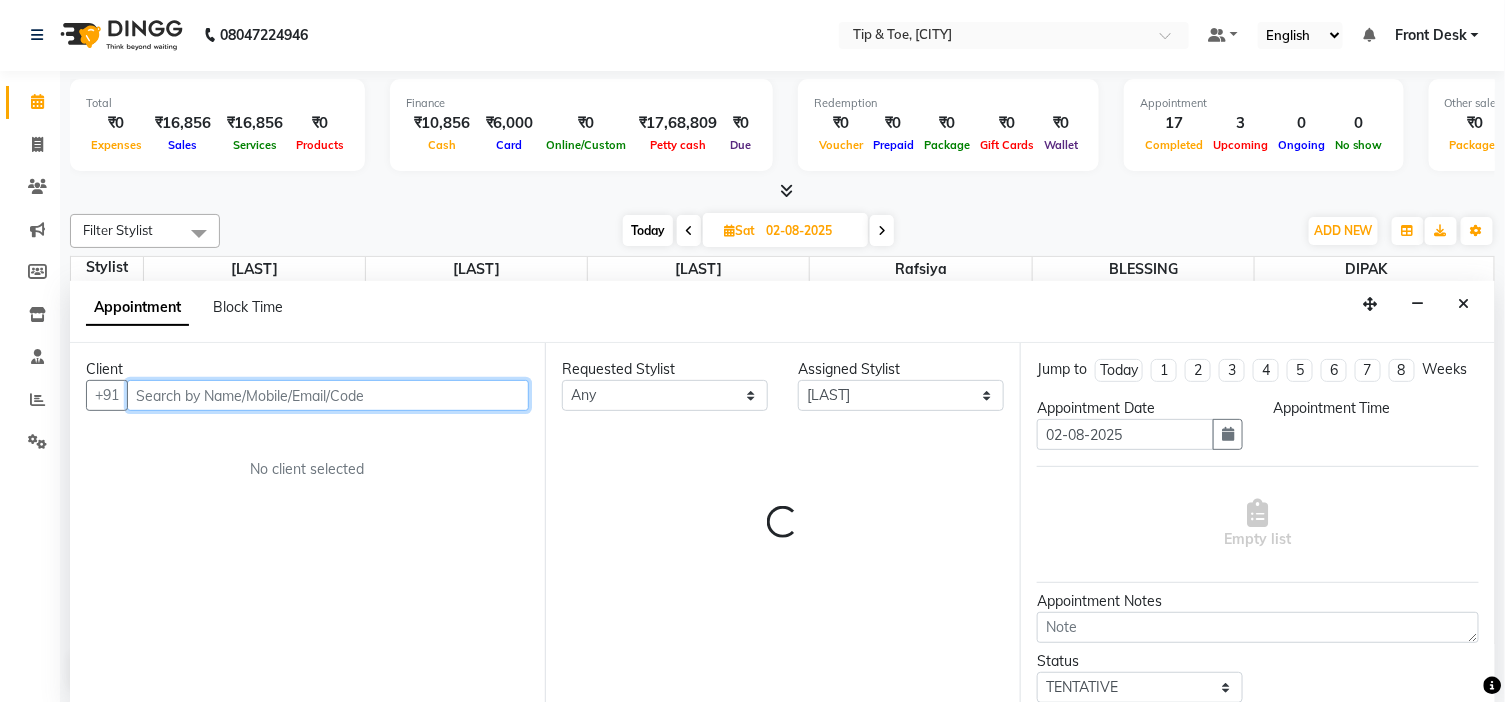 select on "810" 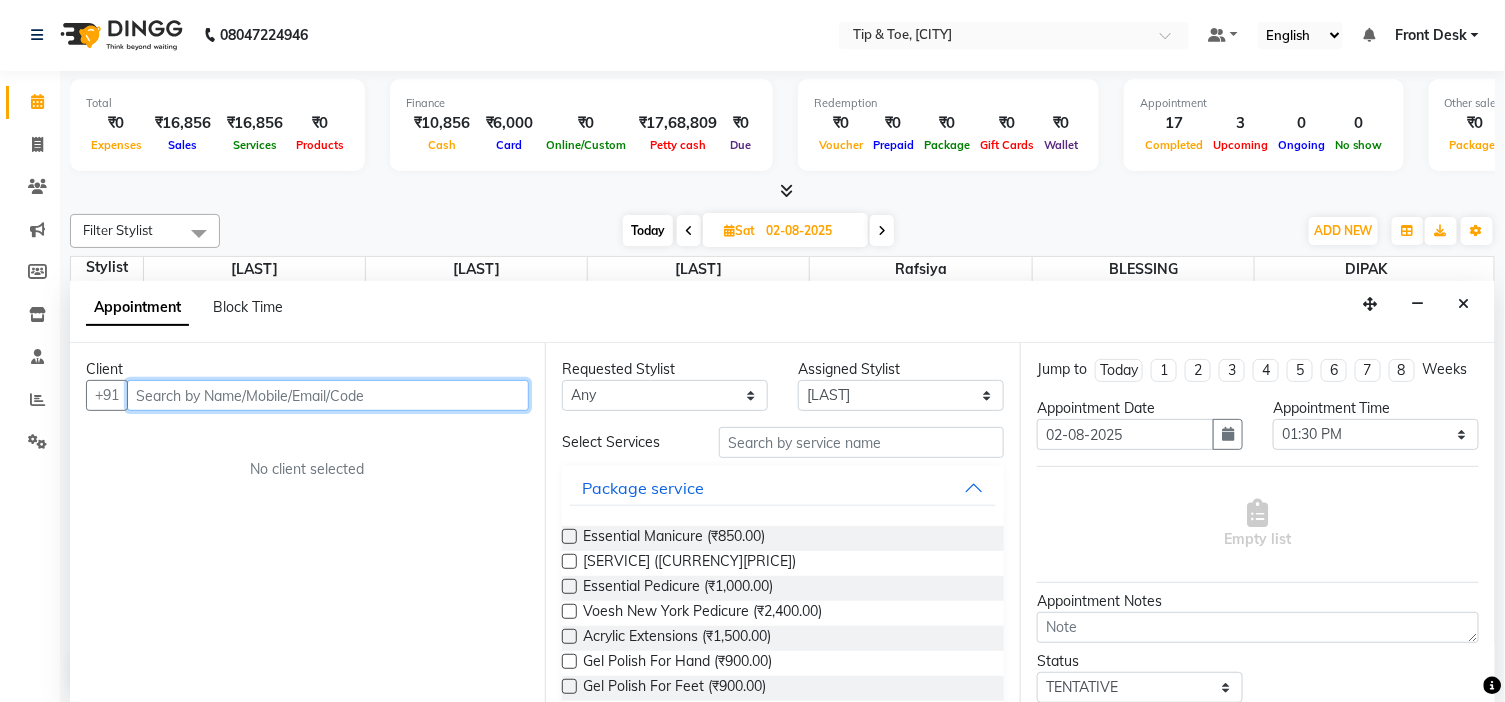 click at bounding box center [328, 395] 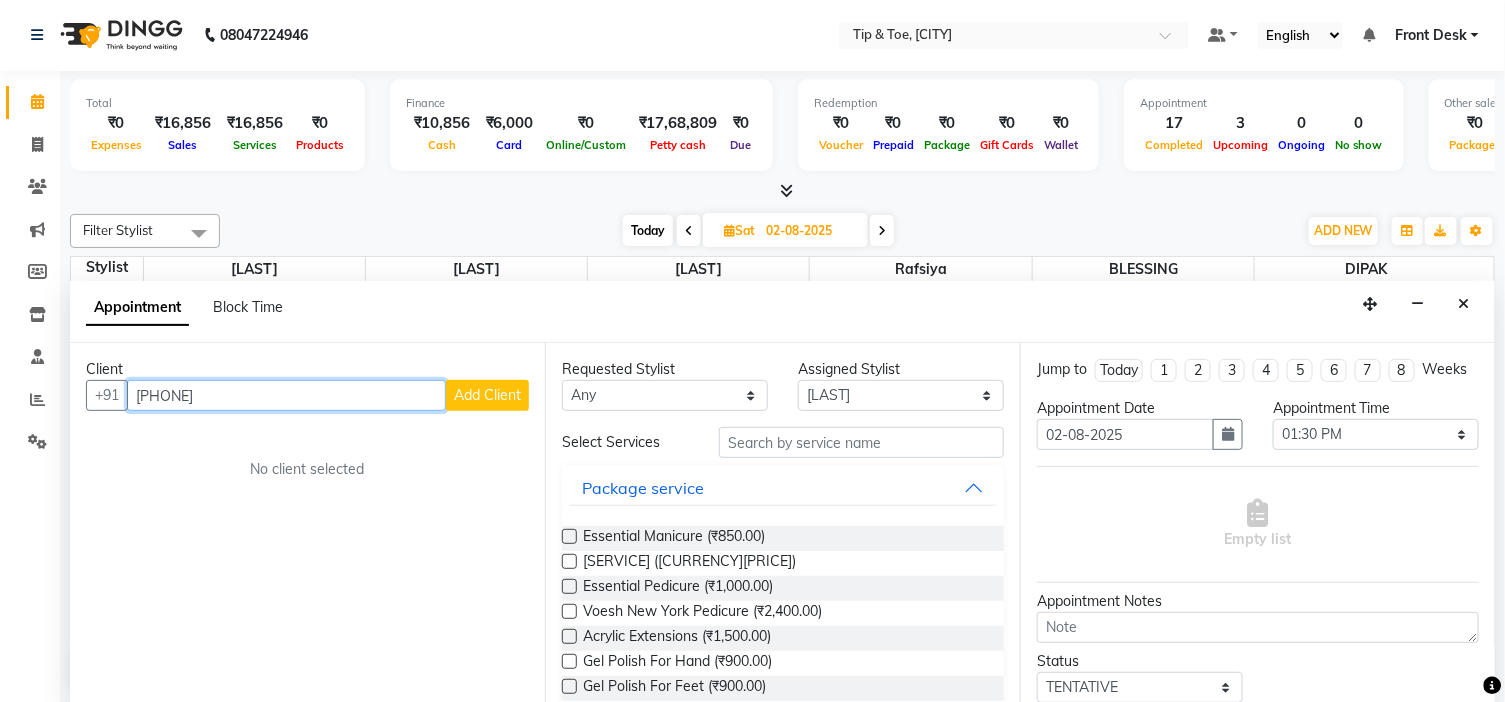 type on "[PHONE]" 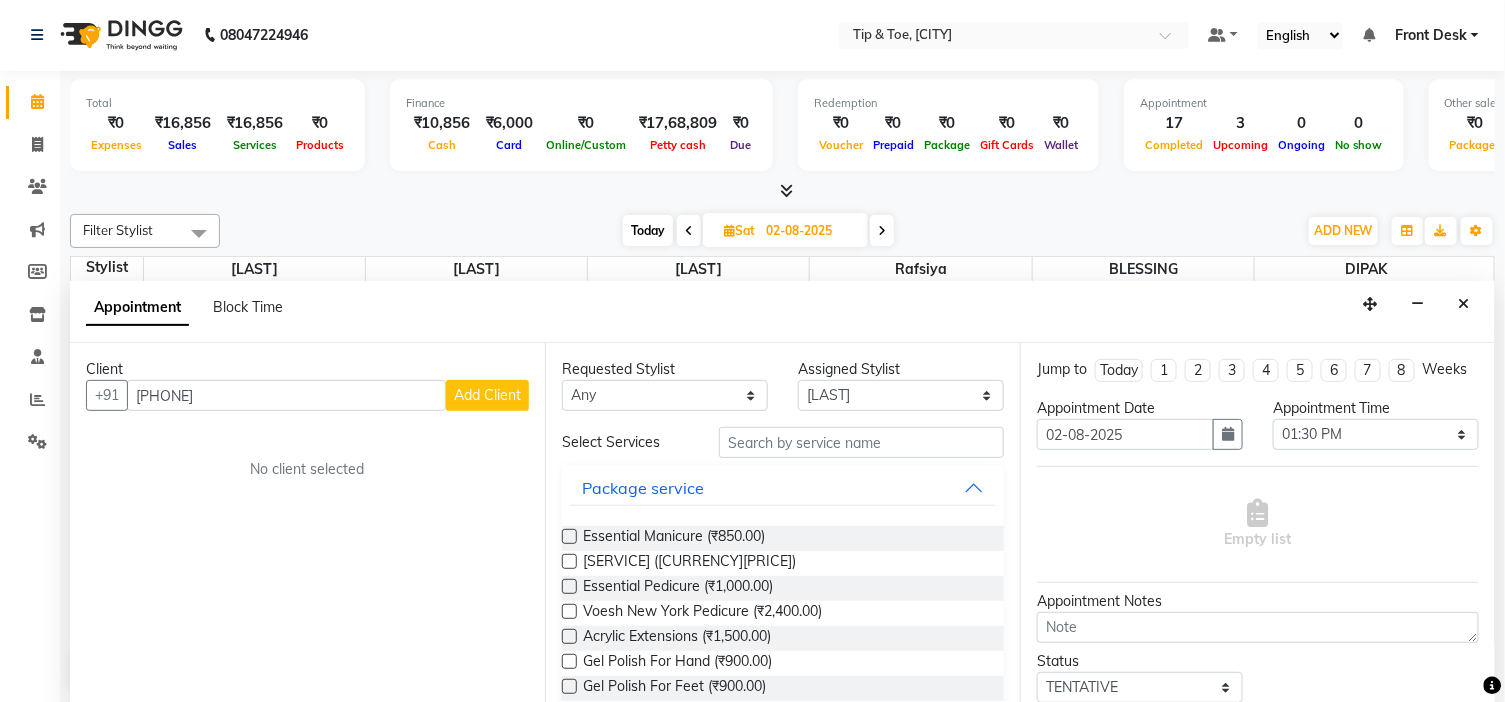 click on "Add Client" at bounding box center [487, 395] 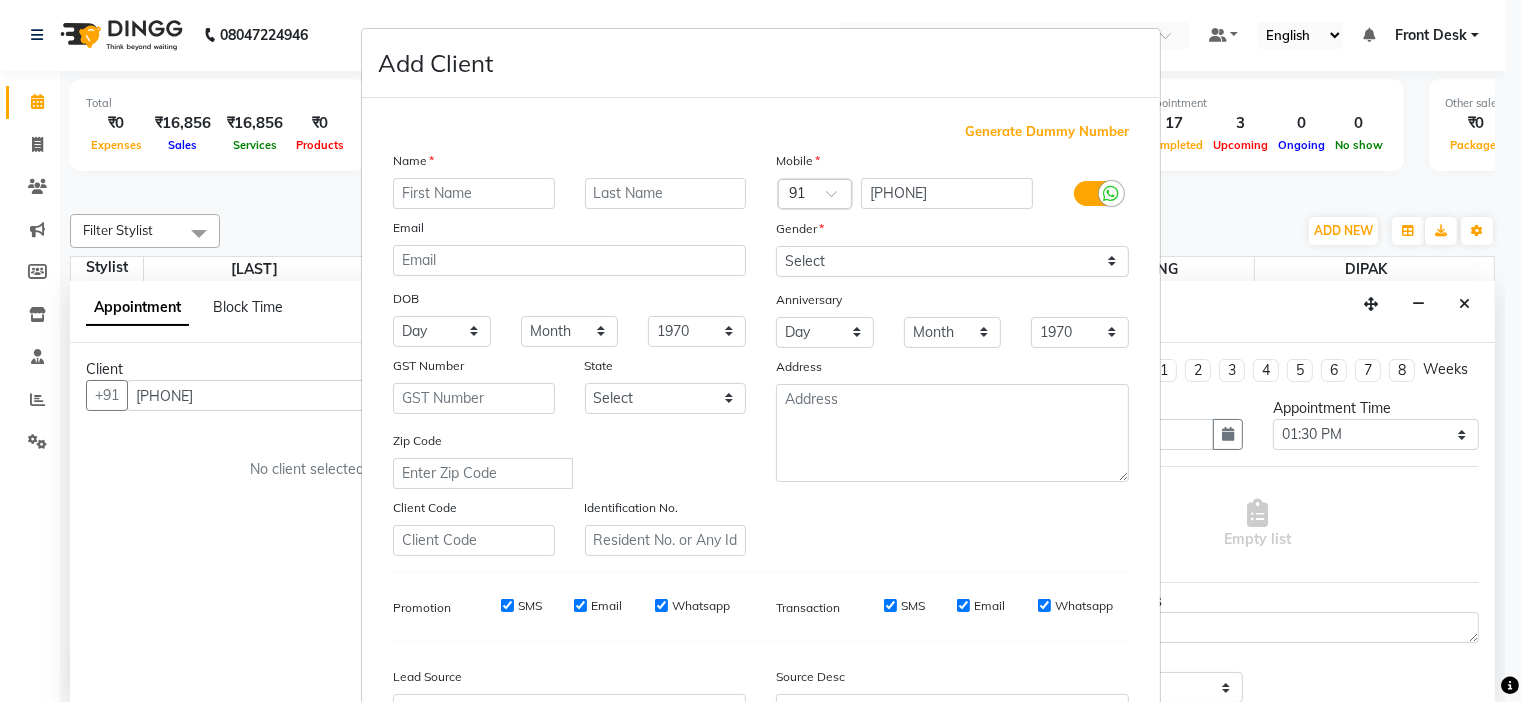 click at bounding box center (474, 193) 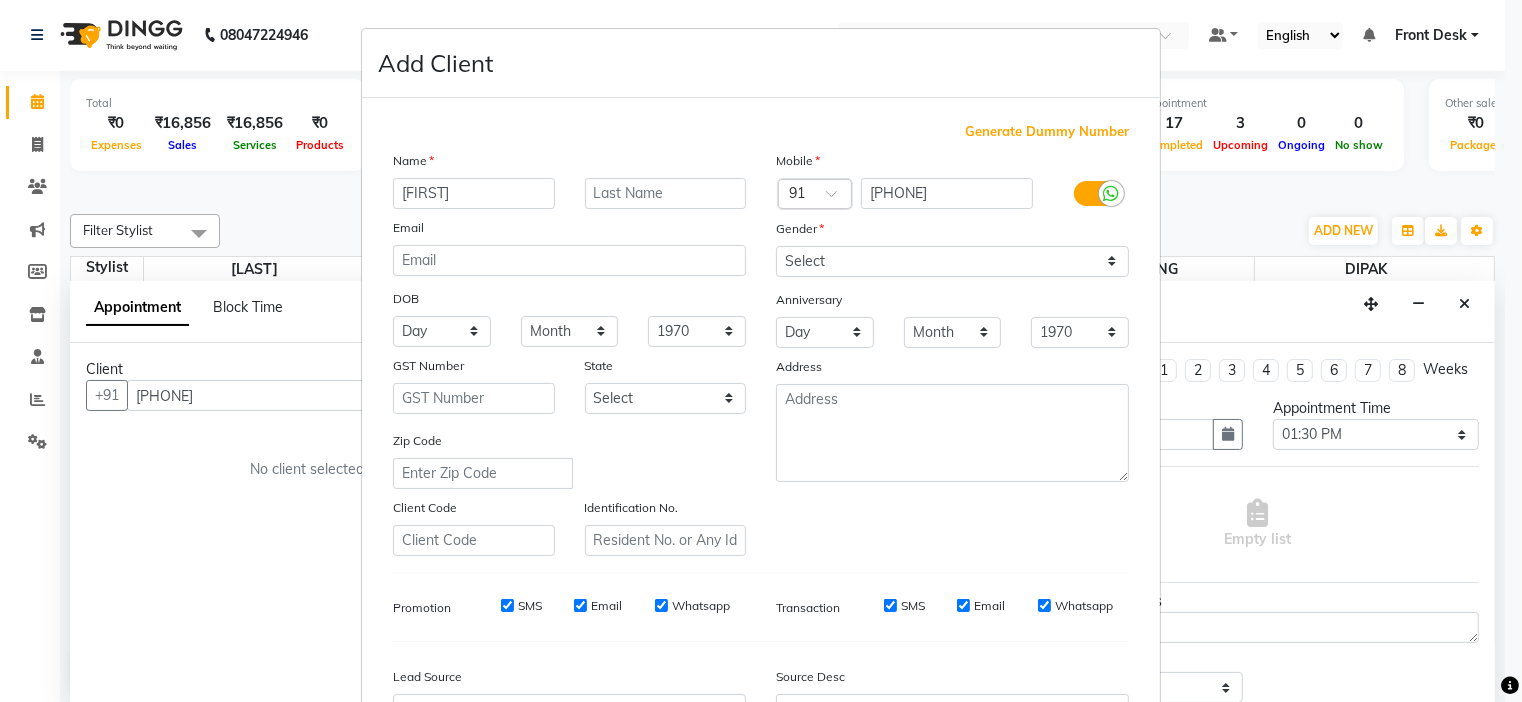drag, startPoint x: 398, startPoint y: 187, endPoint x: 457, endPoint y: 188, distance: 59.008472 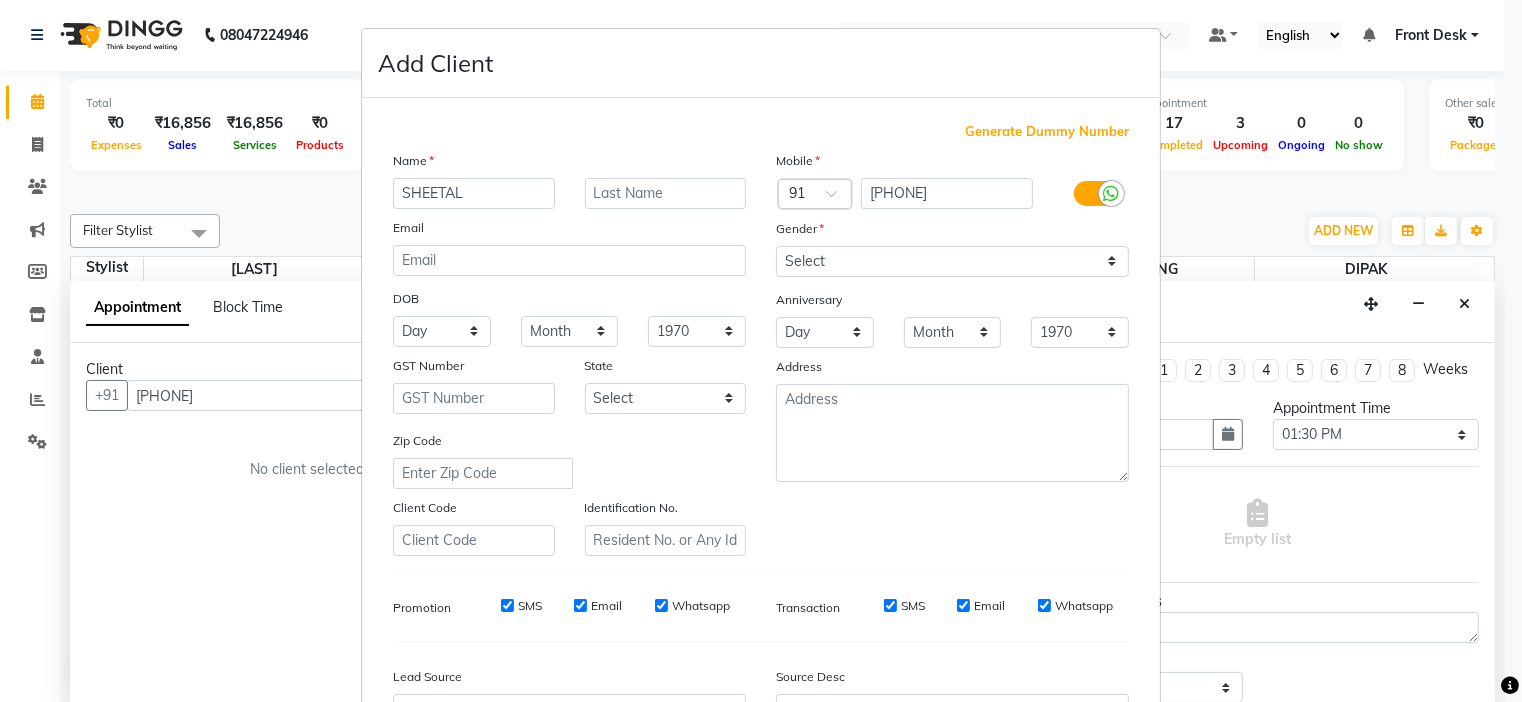 click on "SHEETAL" at bounding box center [474, 193] 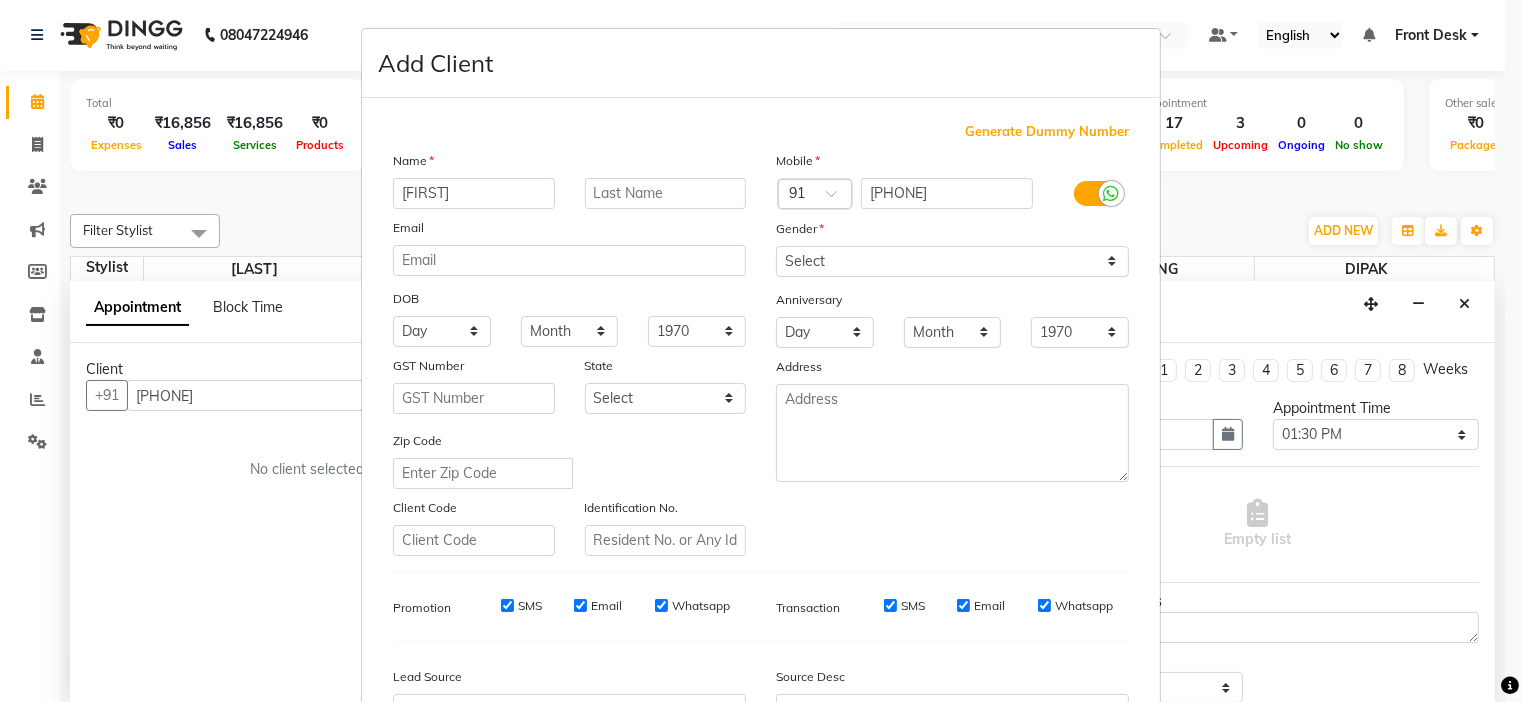 click on "[FIRST]" at bounding box center (474, 193) 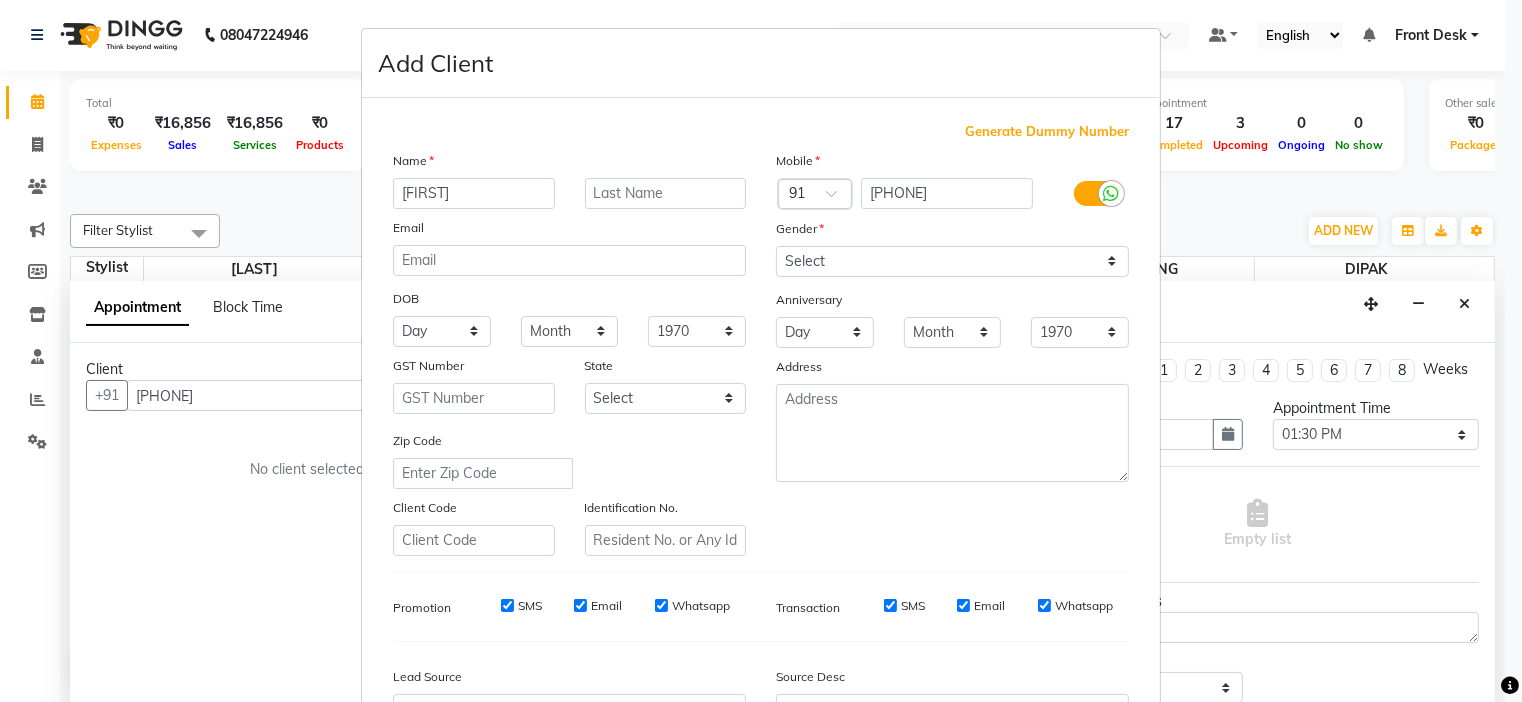 click on "[FIRST]" at bounding box center [474, 193] 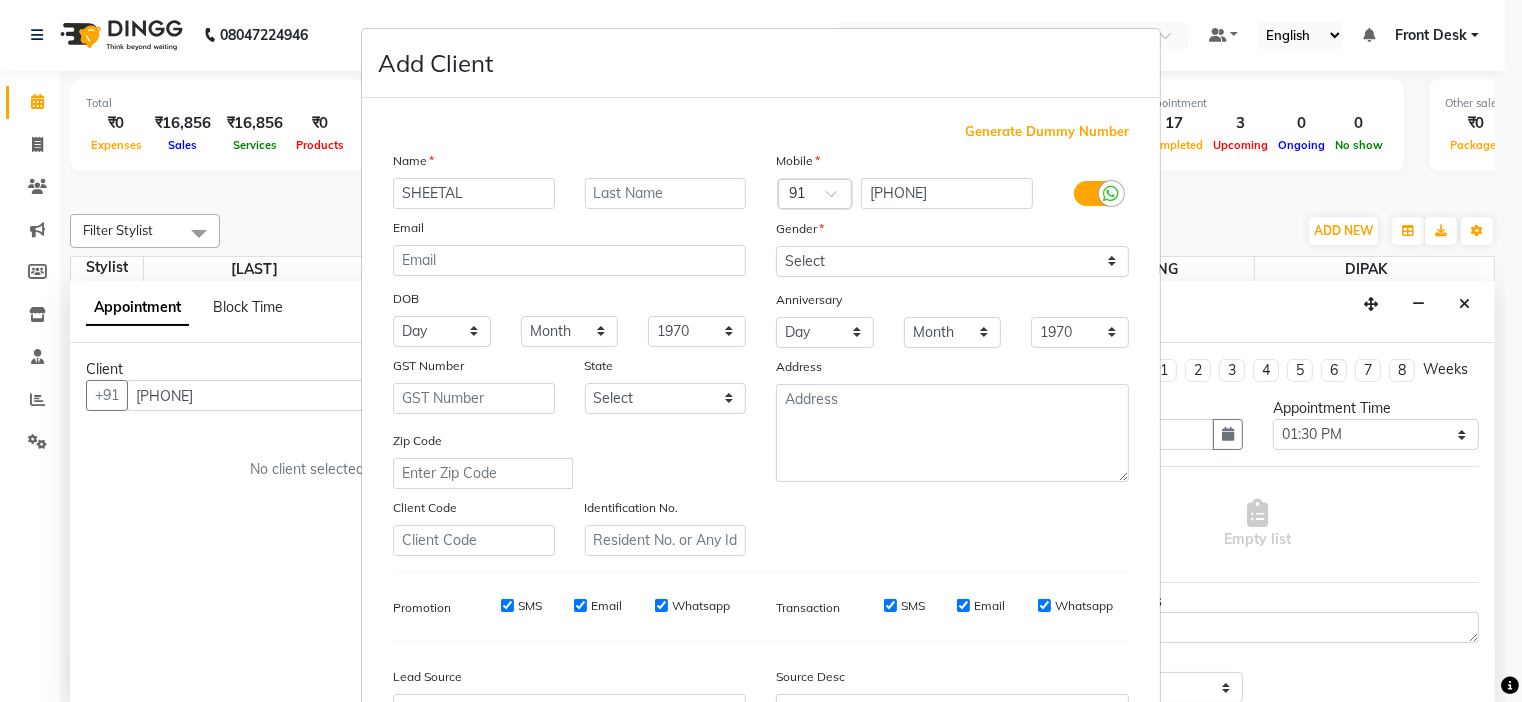 click on "SHEETAL" at bounding box center [474, 193] 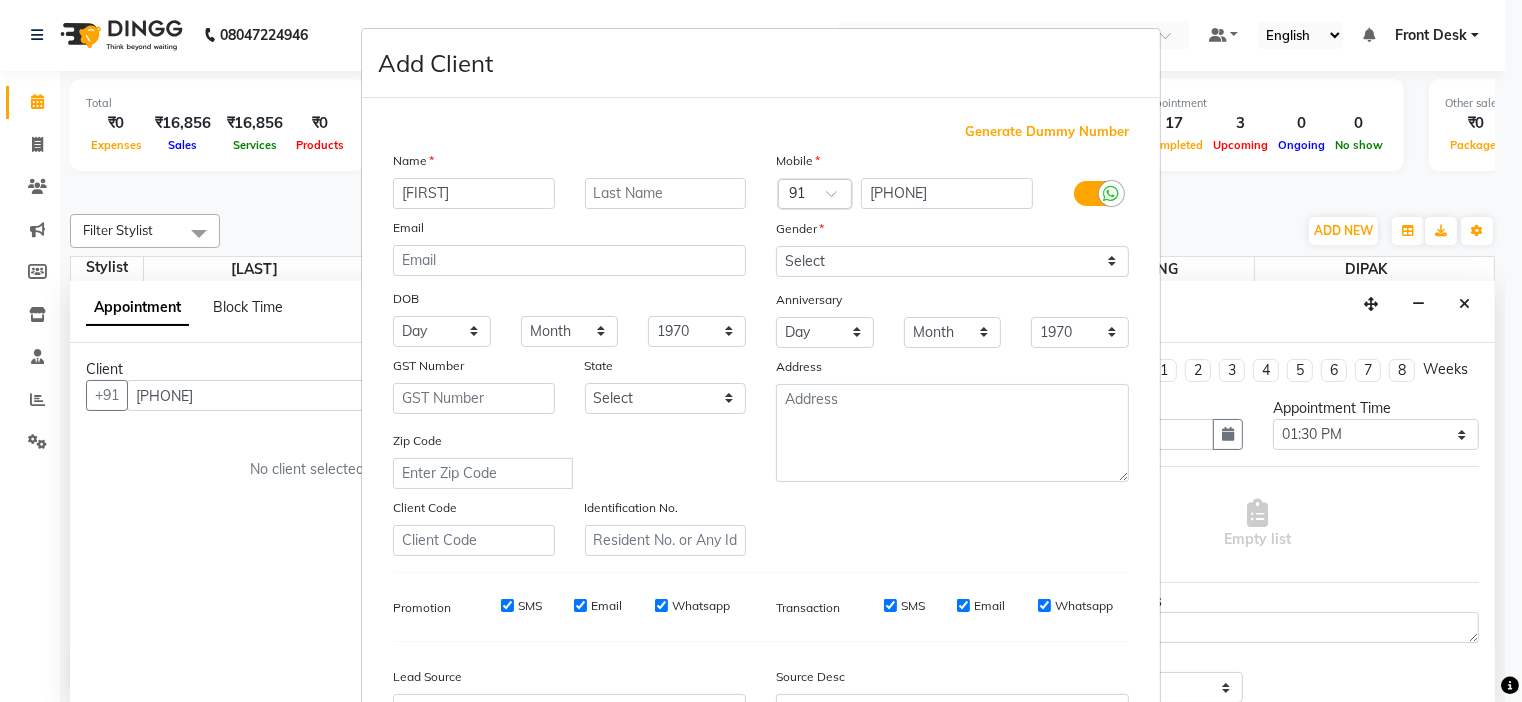 type on "[FIRST]" 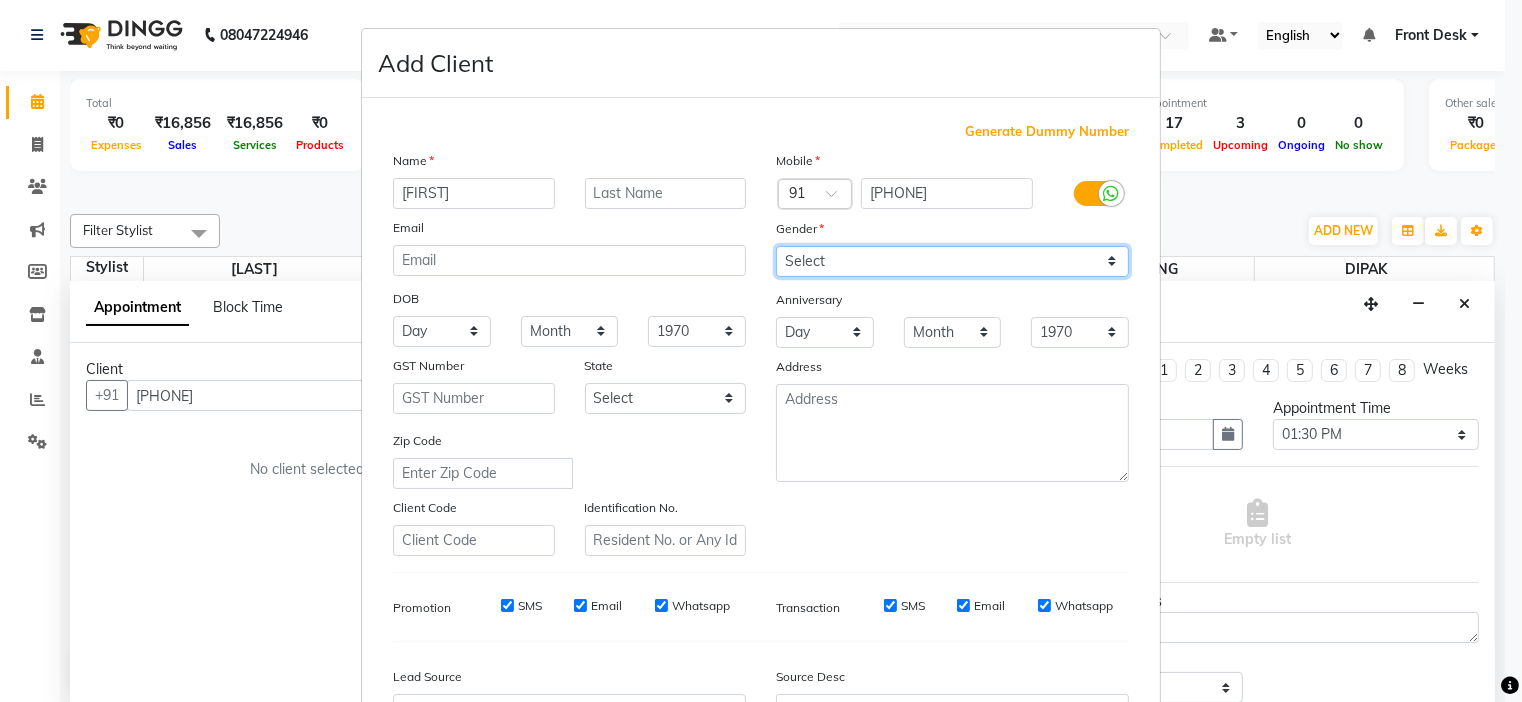 click on "Select Male Female Other Prefer Not To Say" at bounding box center (952, 261) 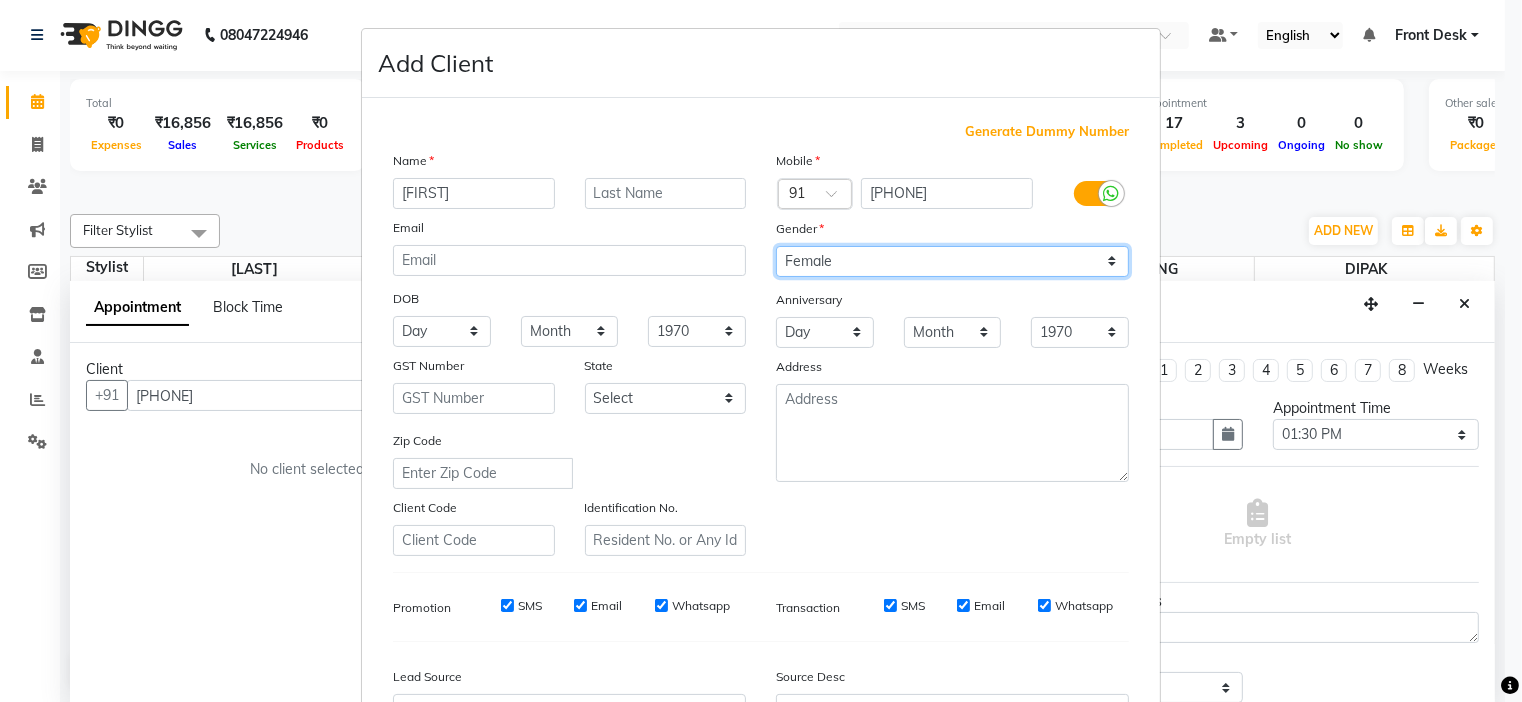 click on "Select Male Female Other Prefer Not To Say" at bounding box center [952, 261] 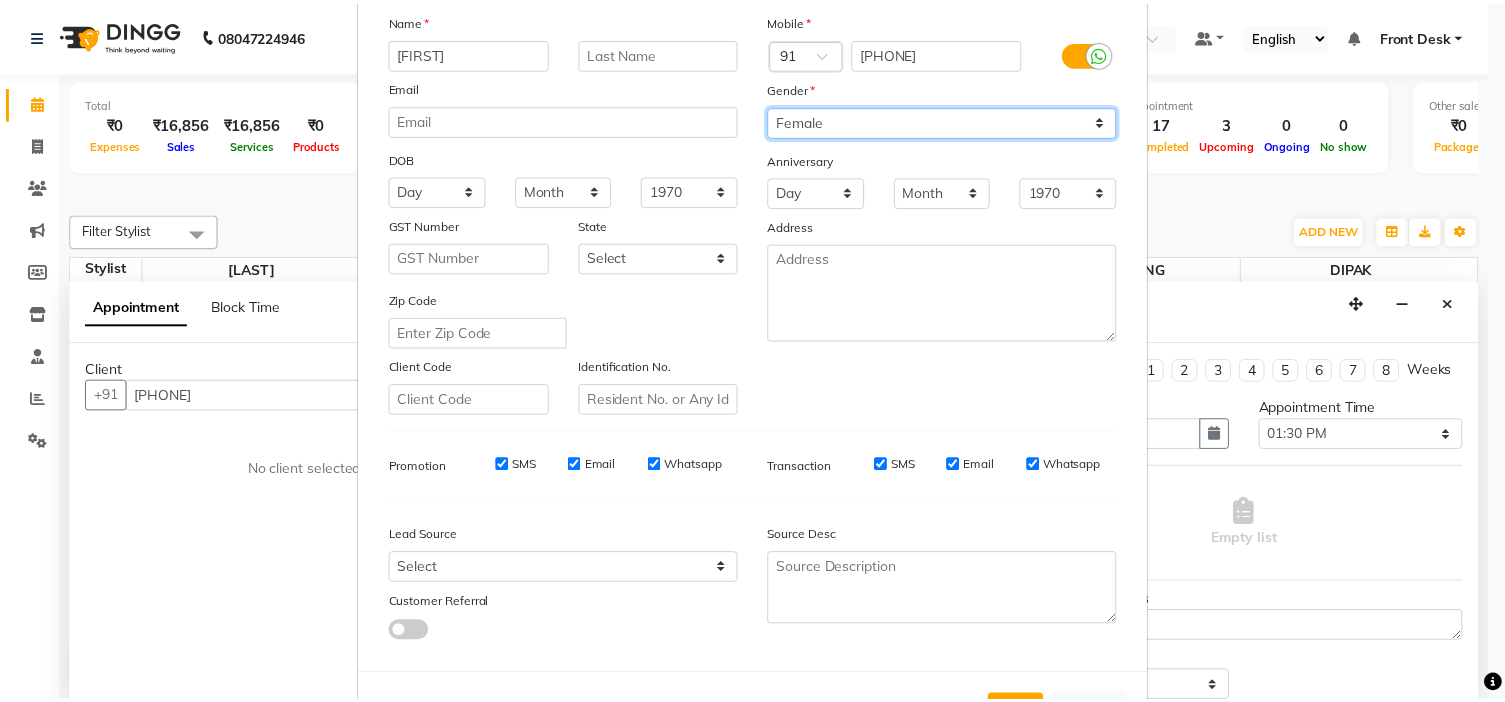 scroll, scrollTop: 222, scrollLeft: 0, axis: vertical 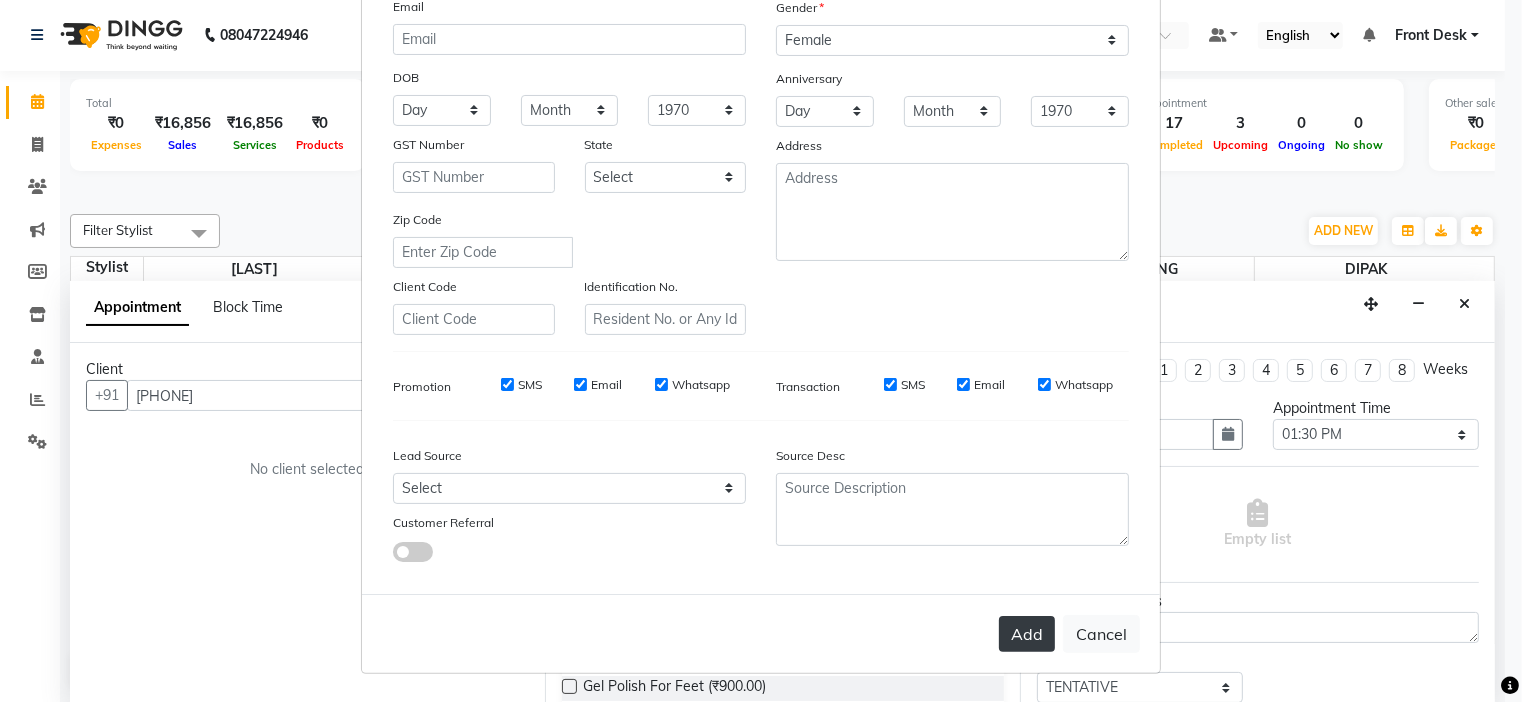 click on "Add" at bounding box center [1027, 634] 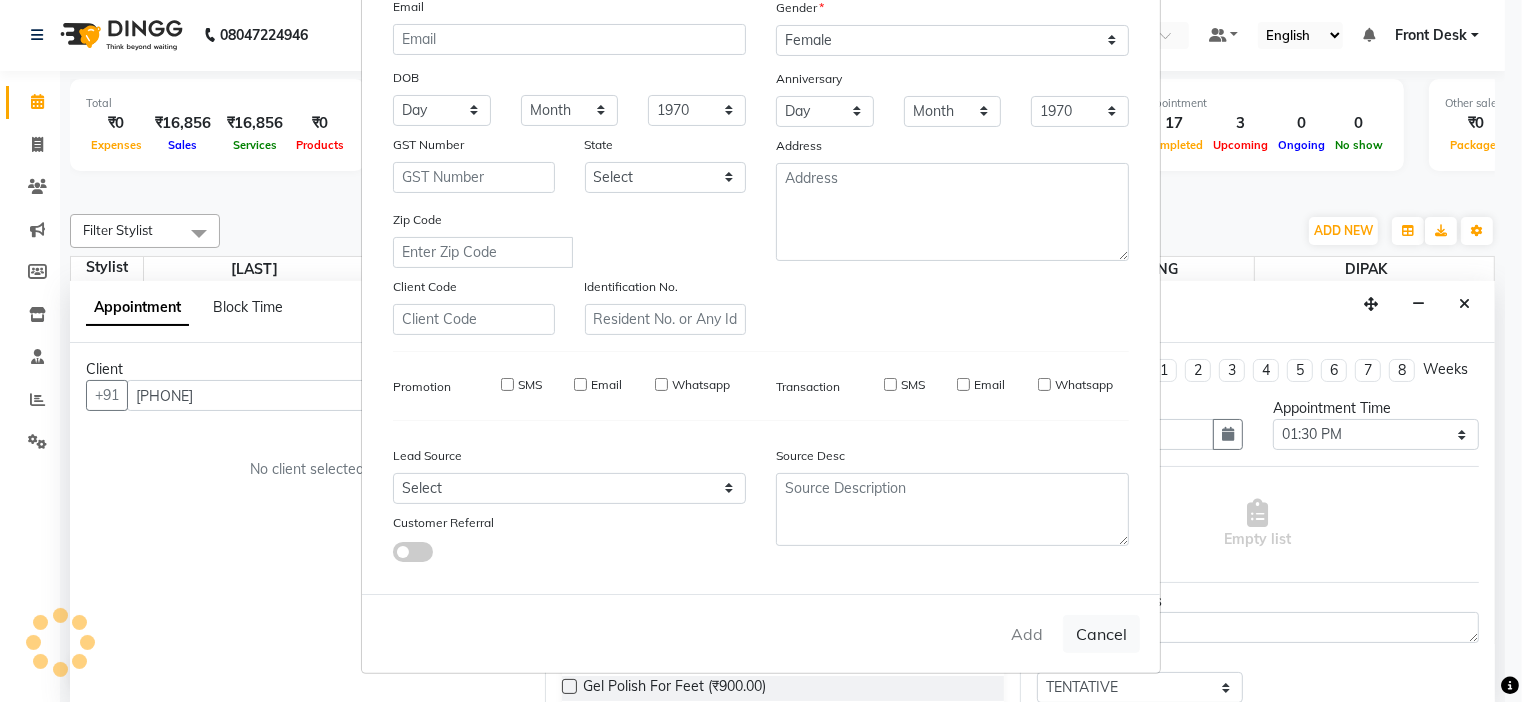 type 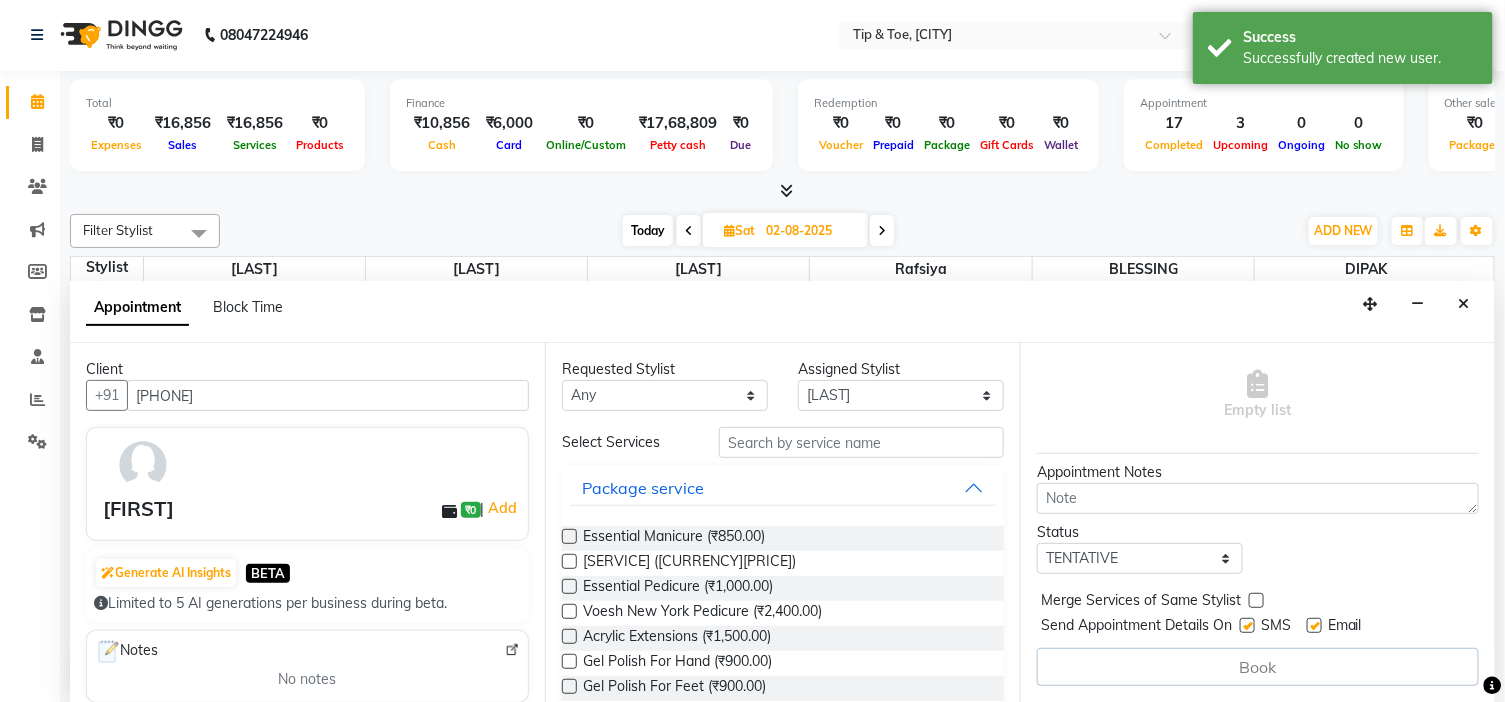 scroll, scrollTop: 147, scrollLeft: 0, axis: vertical 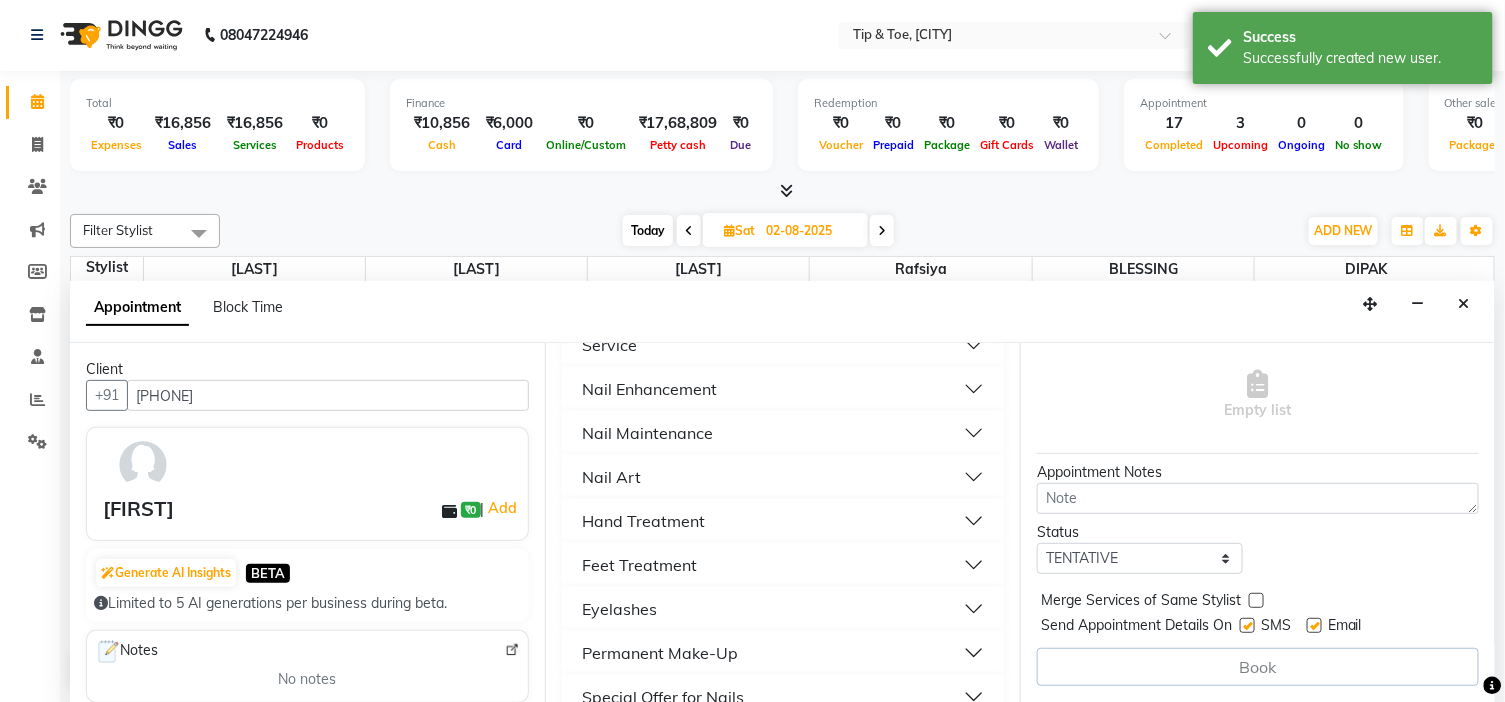 click on "Nail Maintenance" at bounding box center (783, 433) 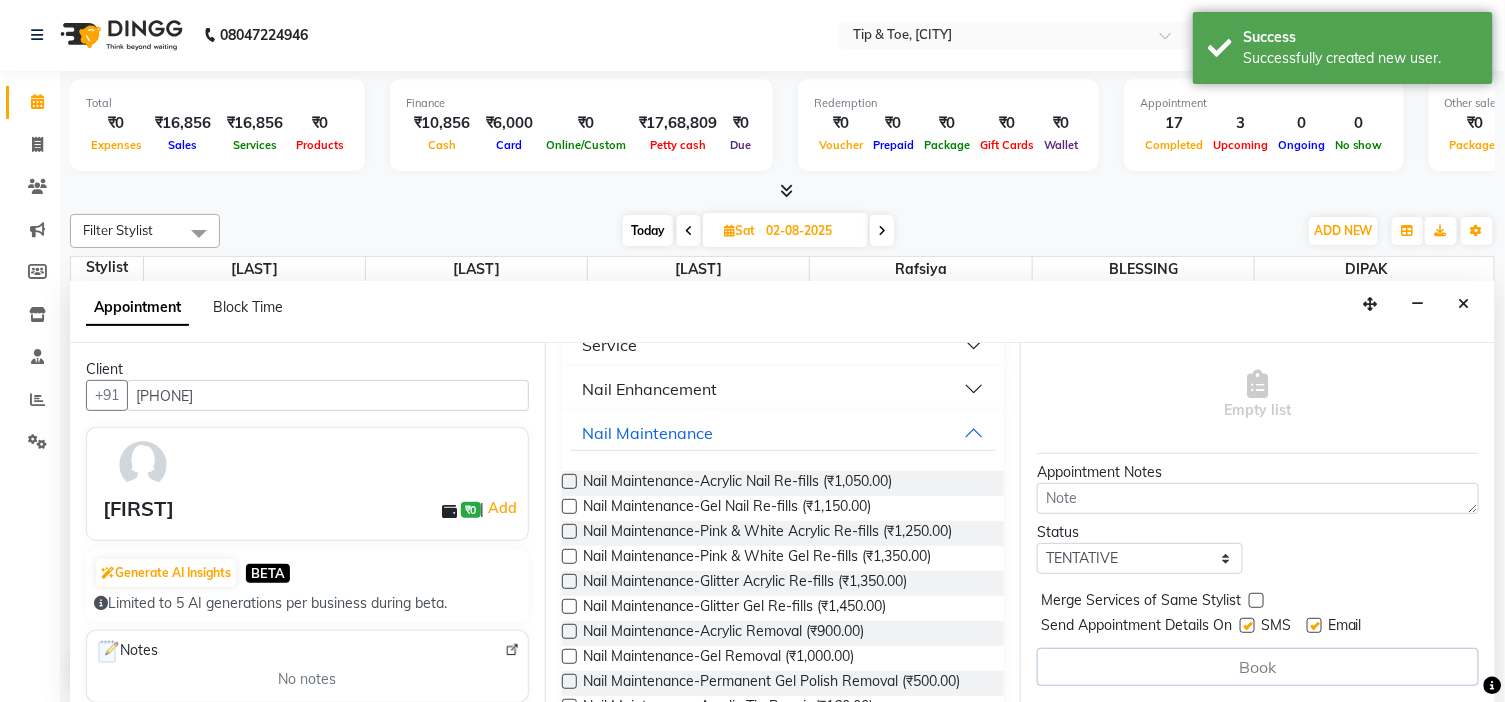 click on "Nail Enhancement" at bounding box center [783, 389] 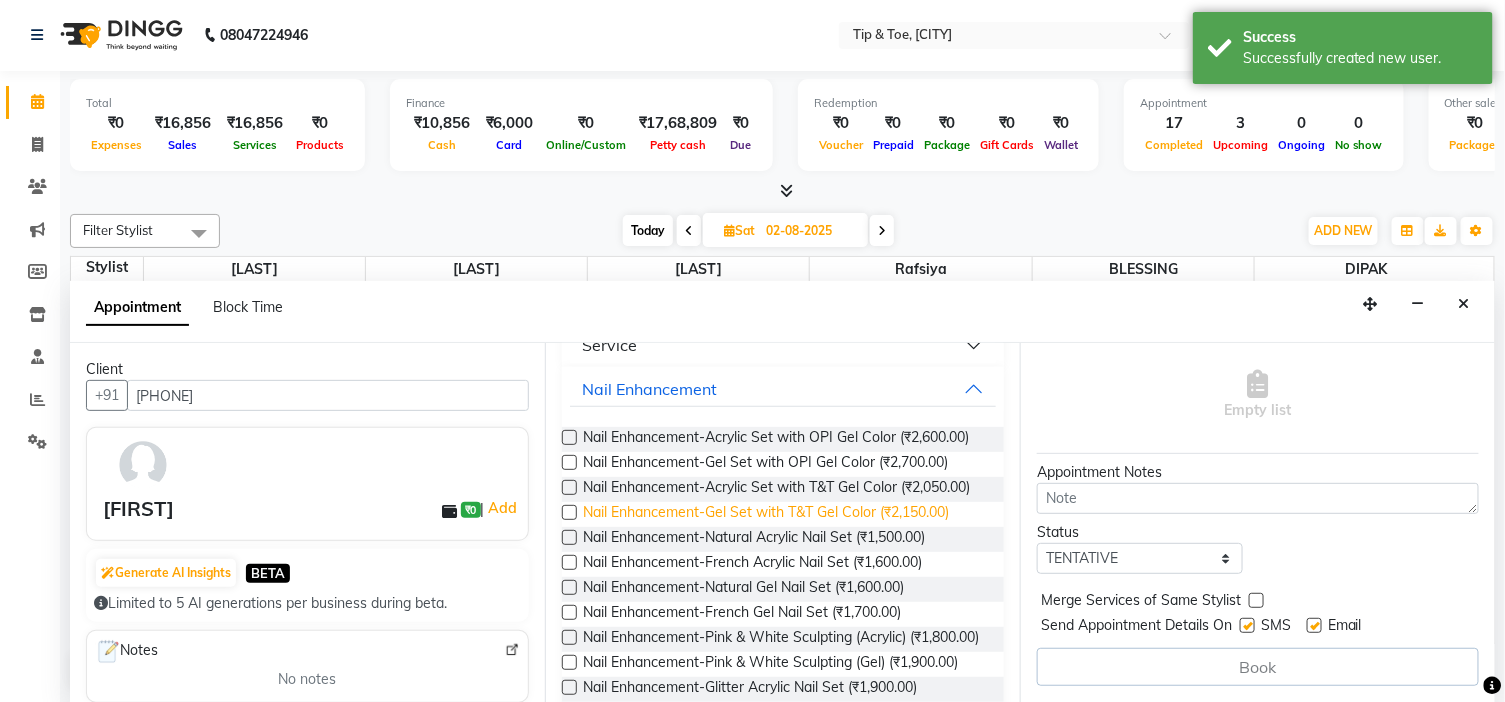 click on "Nail Enhancement-Gel Set with T&T Gel Color (₹2,150.00)" at bounding box center (766, 514) 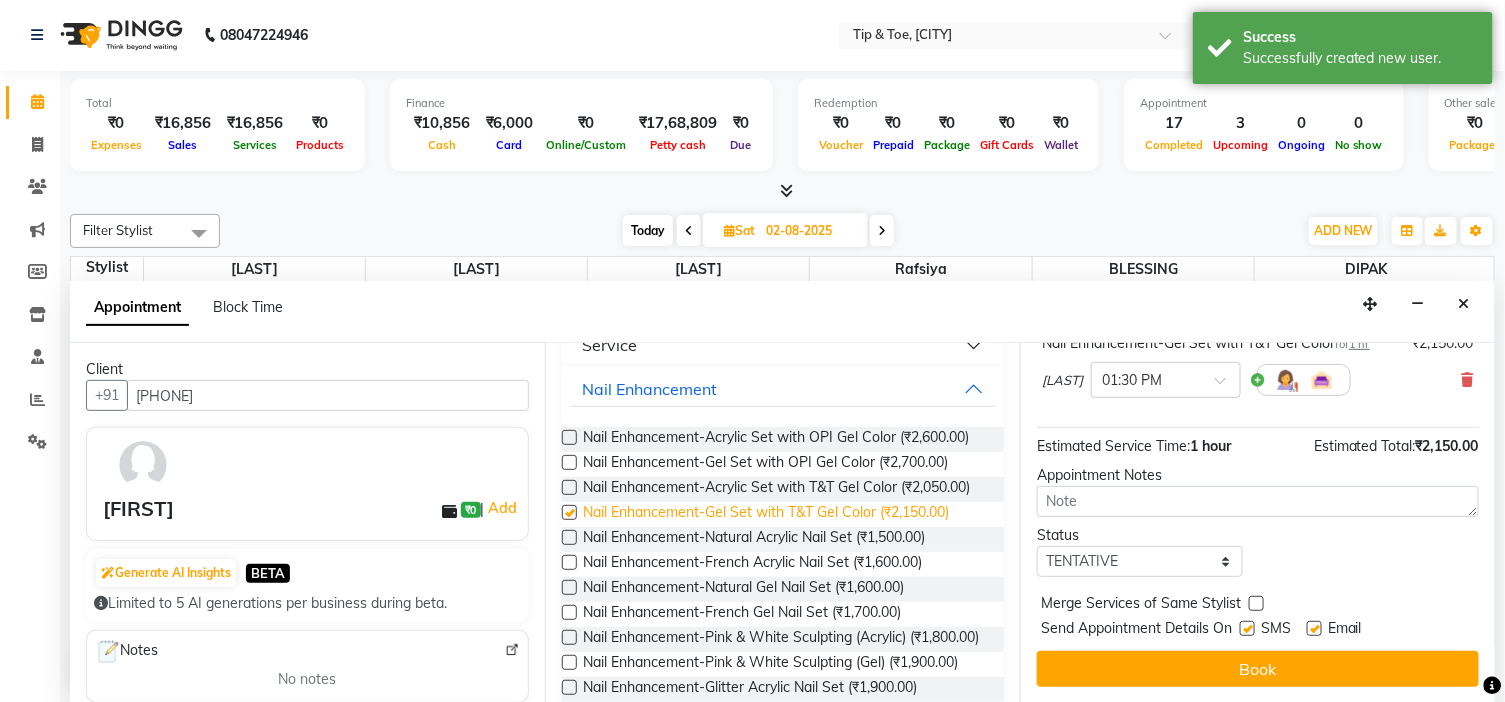 checkbox on "false" 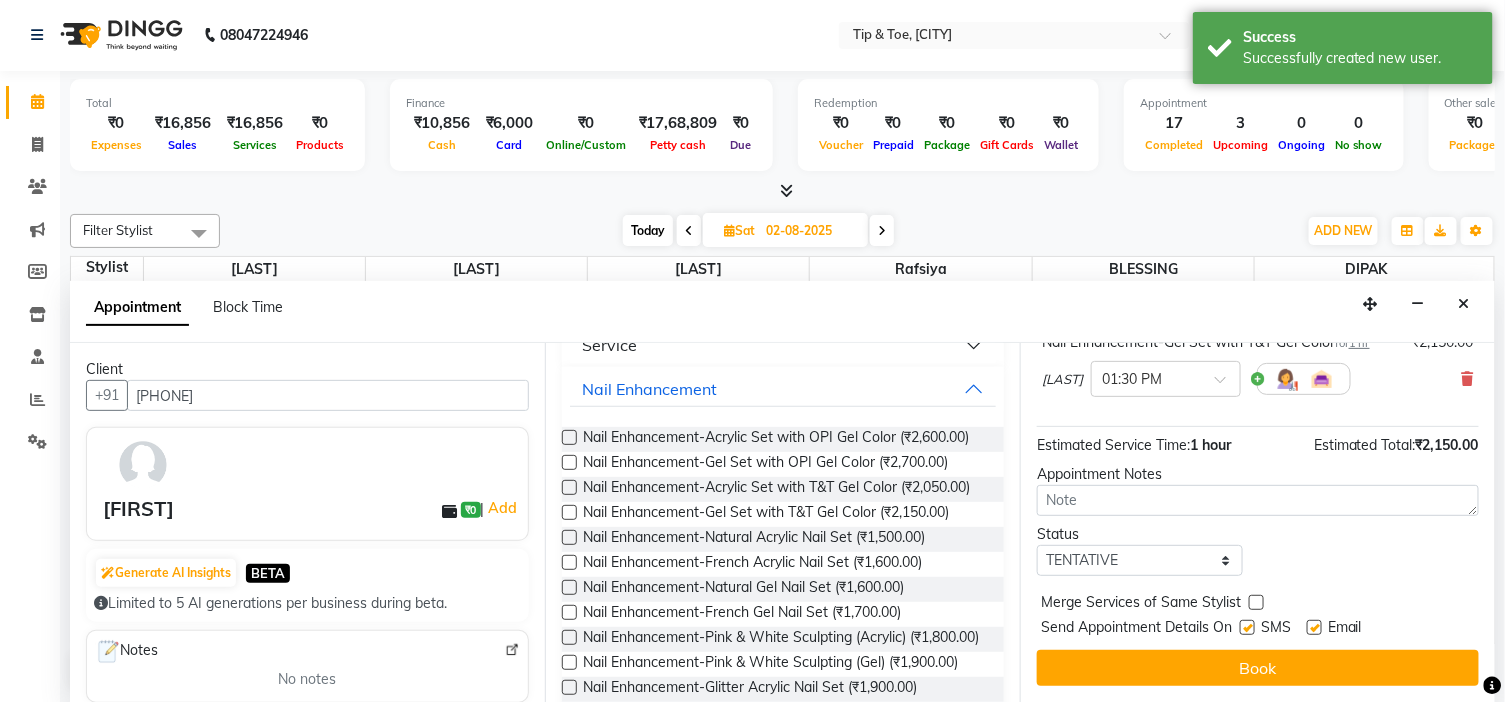 scroll, scrollTop: 166, scrollLeft: 0, axis: vertical 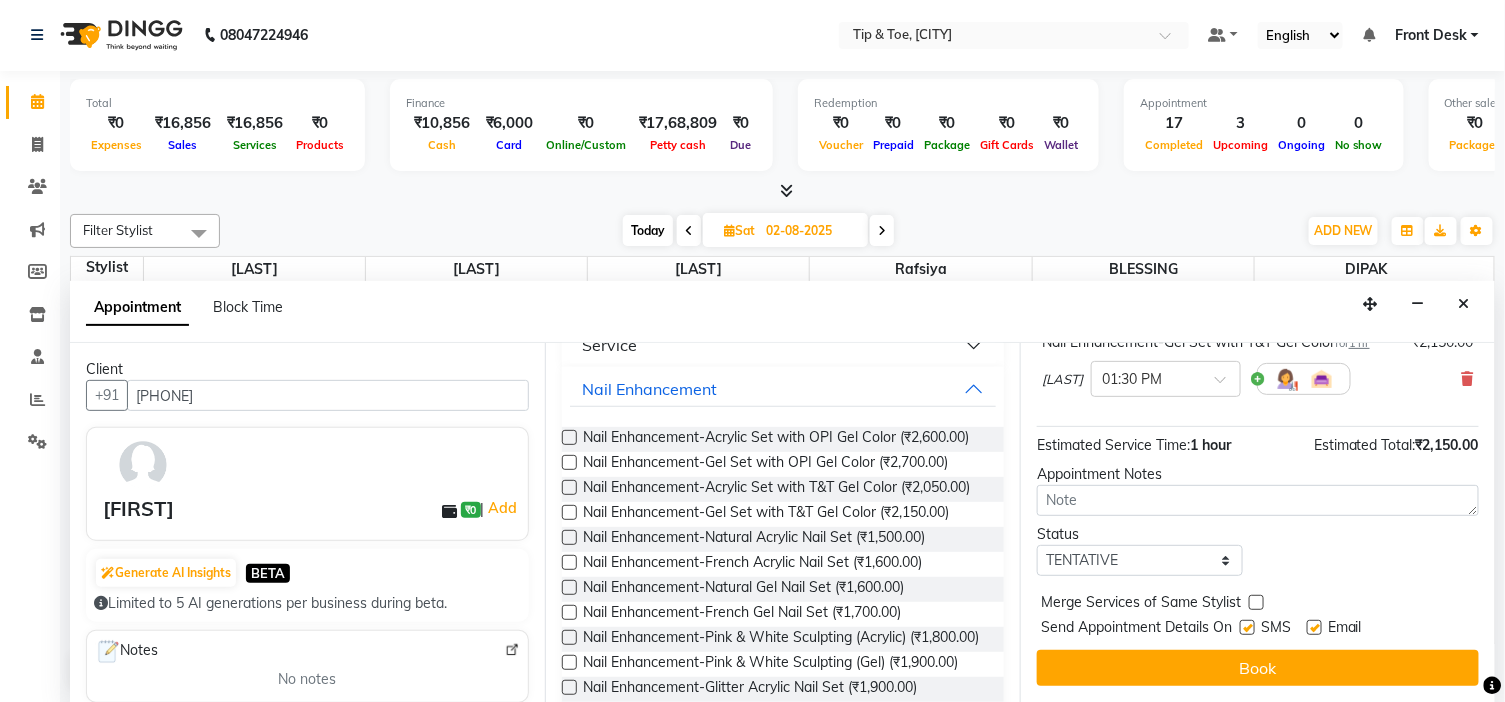 click at bounding box center (1314, 627) 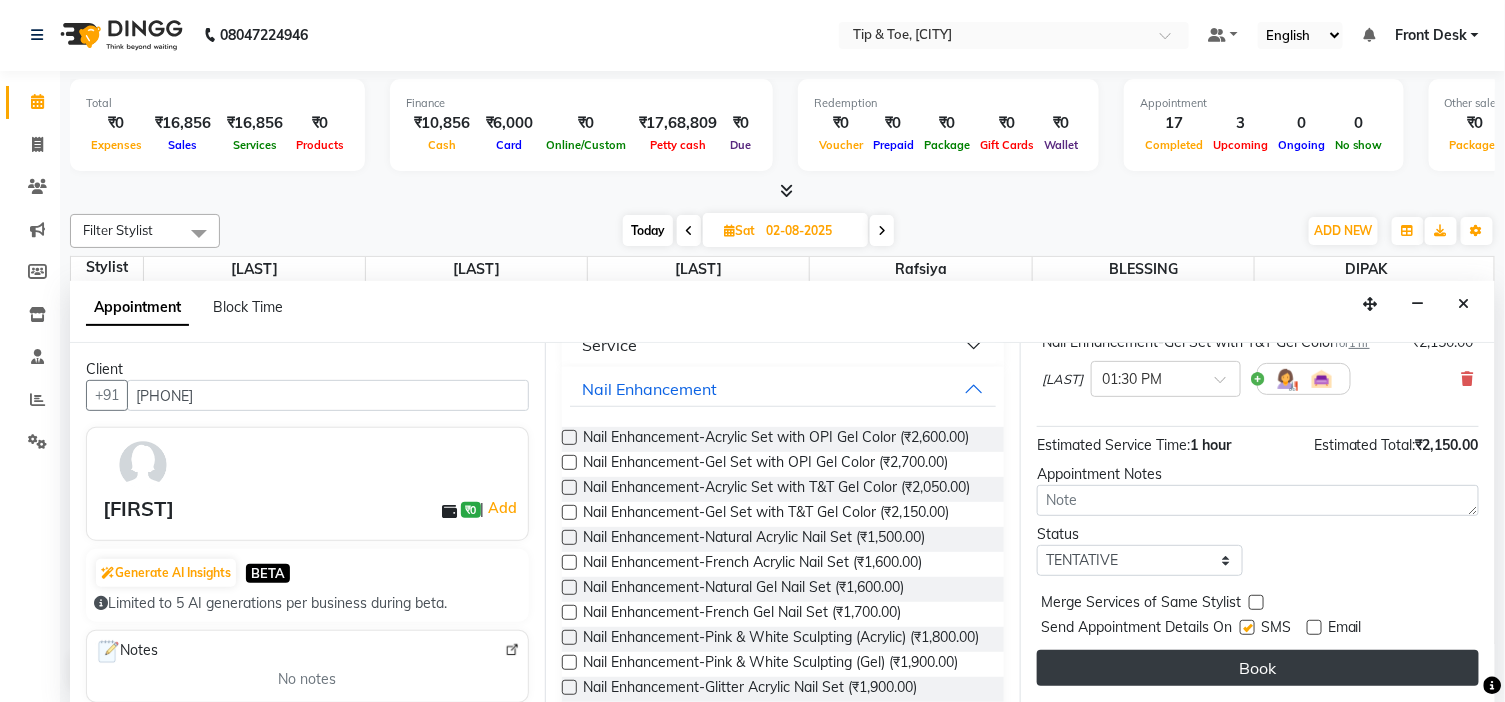 click on "Book" at bounding box center [1258, 668] 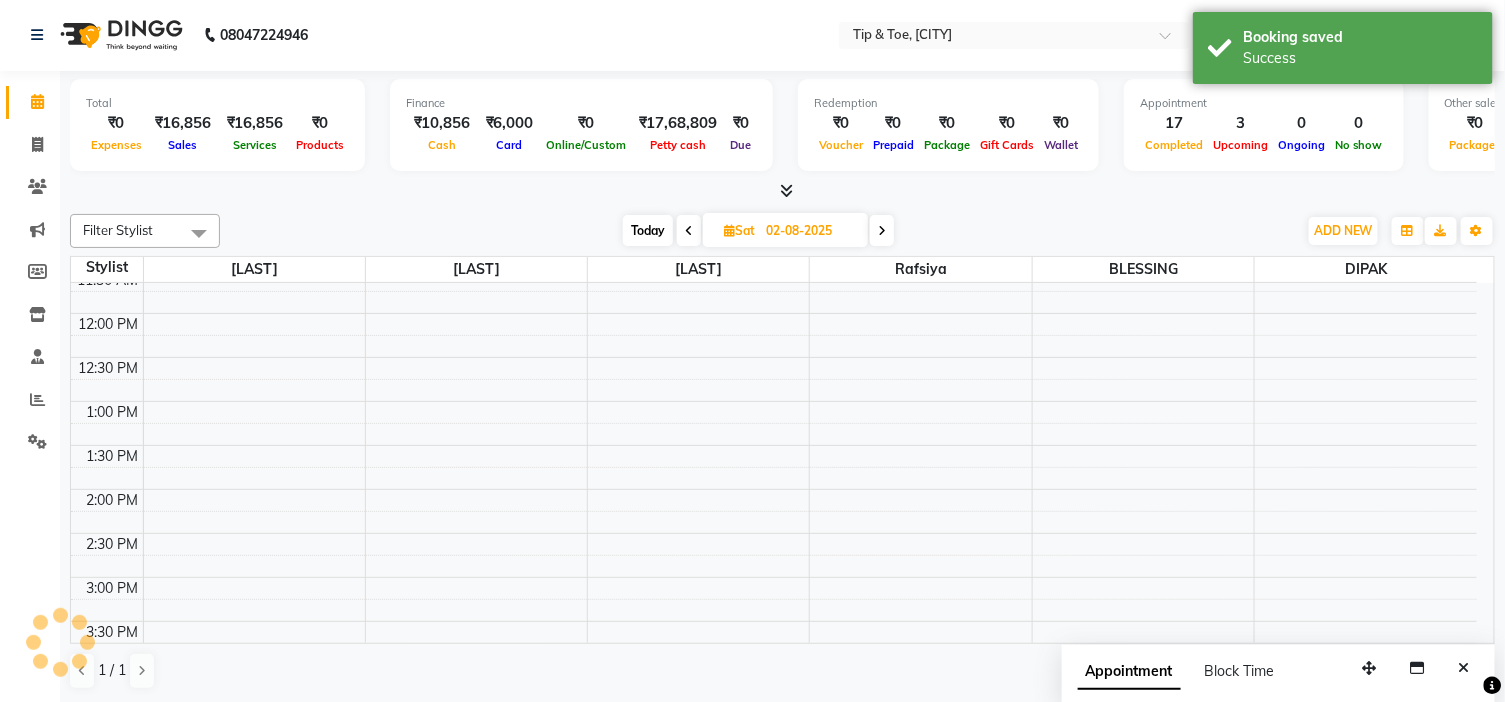 scroll, scrollTop: 0, scrollLeft: 0, axis: both 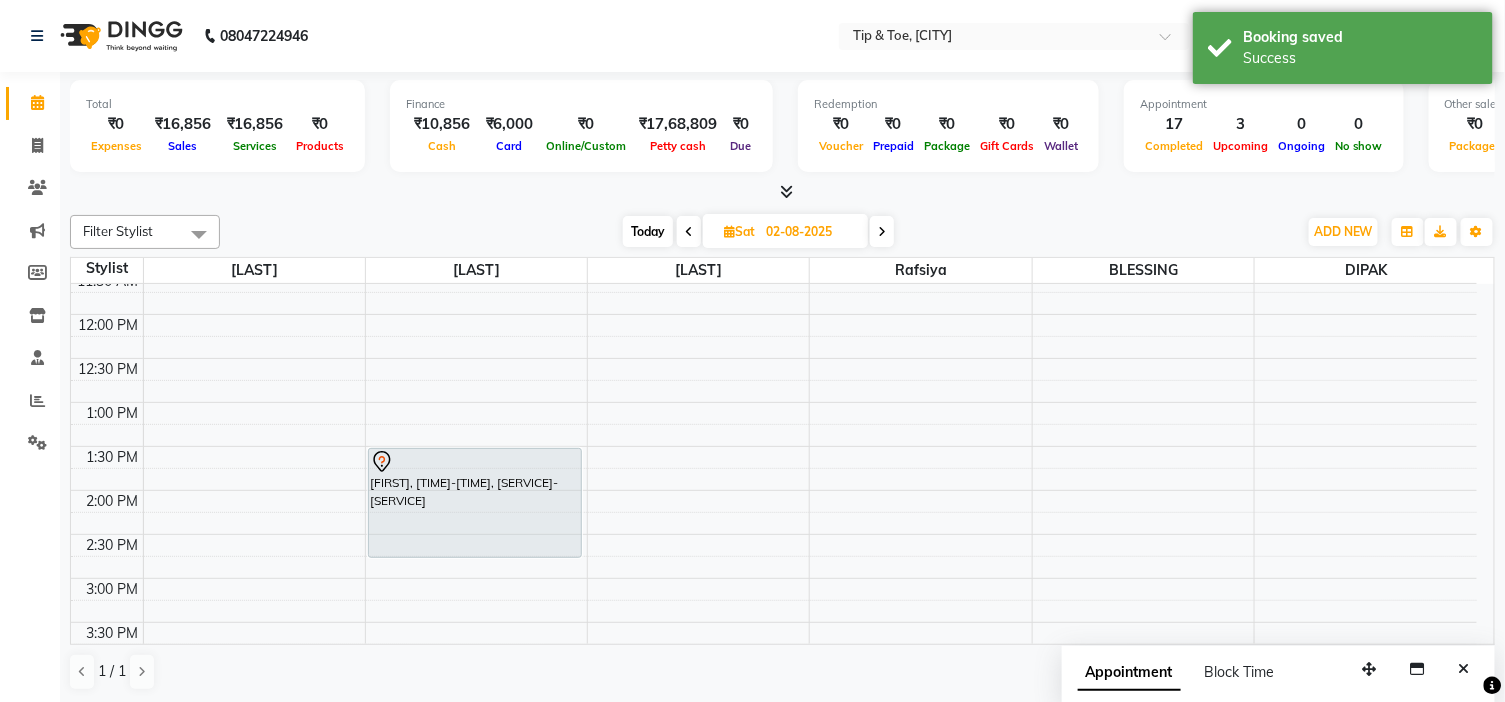 drag, startPoint x: 502, startPoint y: 531, endPoint x: 510, endPoint y: 552, distance: 22.472204 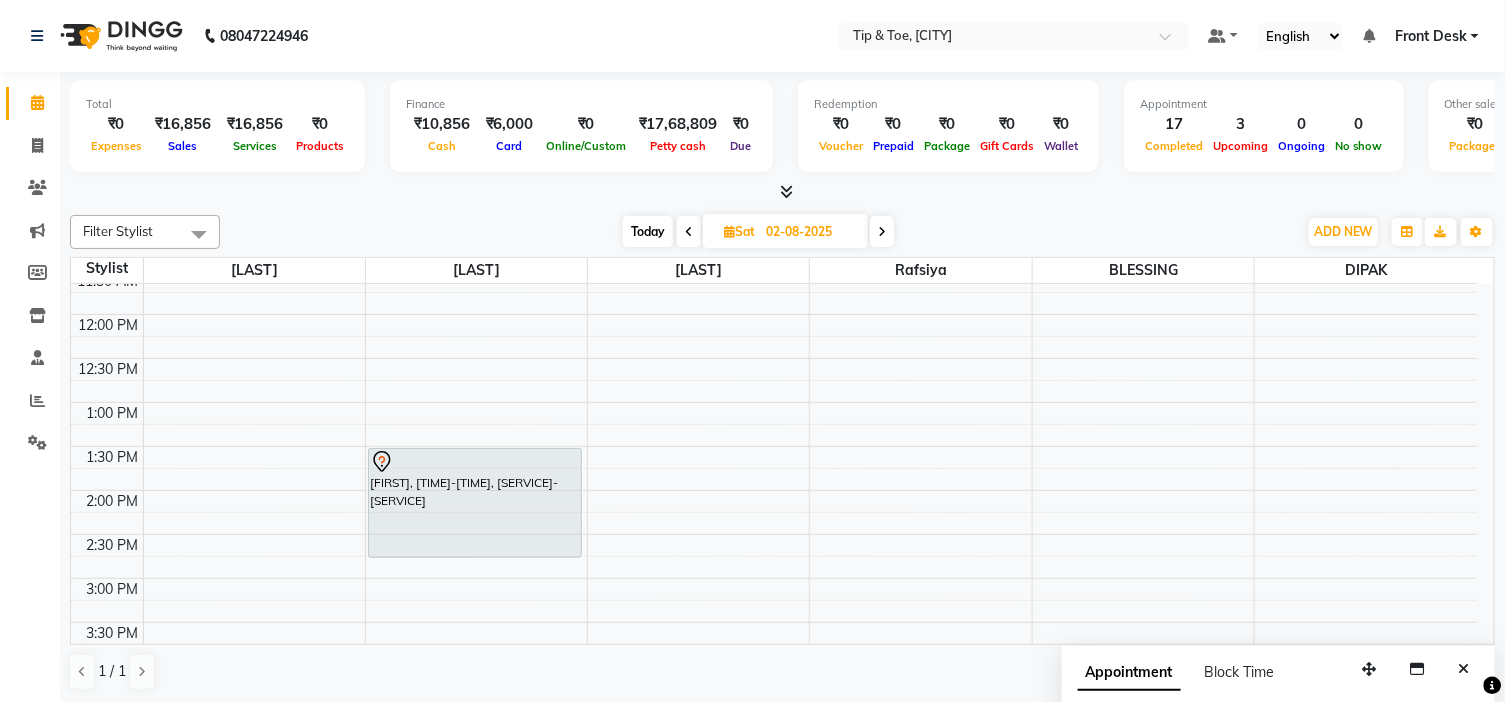 scroll, scrollTop: 344, scrollLeft: 0, axis: vertical 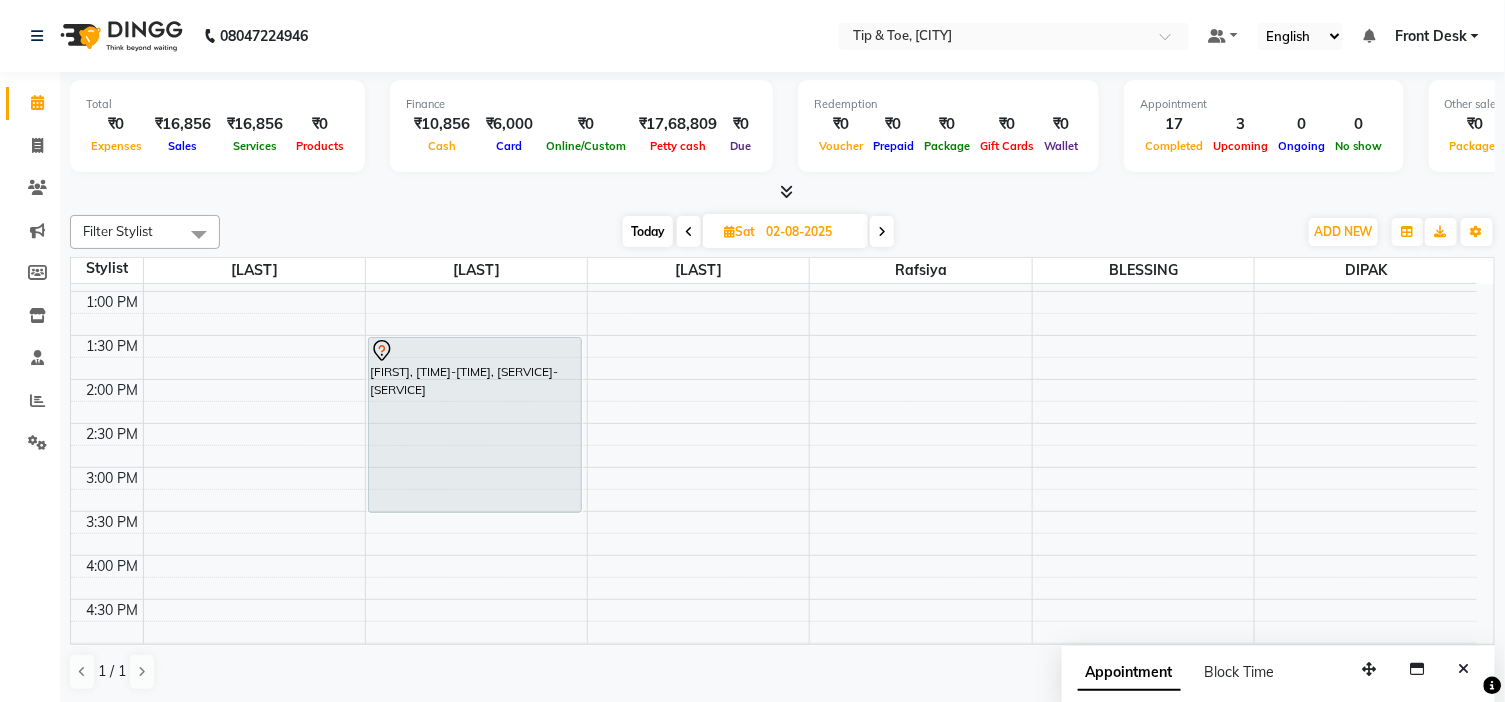 drag, startPoint x: 464, startPoint y: 442, endPoint x: 483, endPoint y: 498, distance: 59.135437 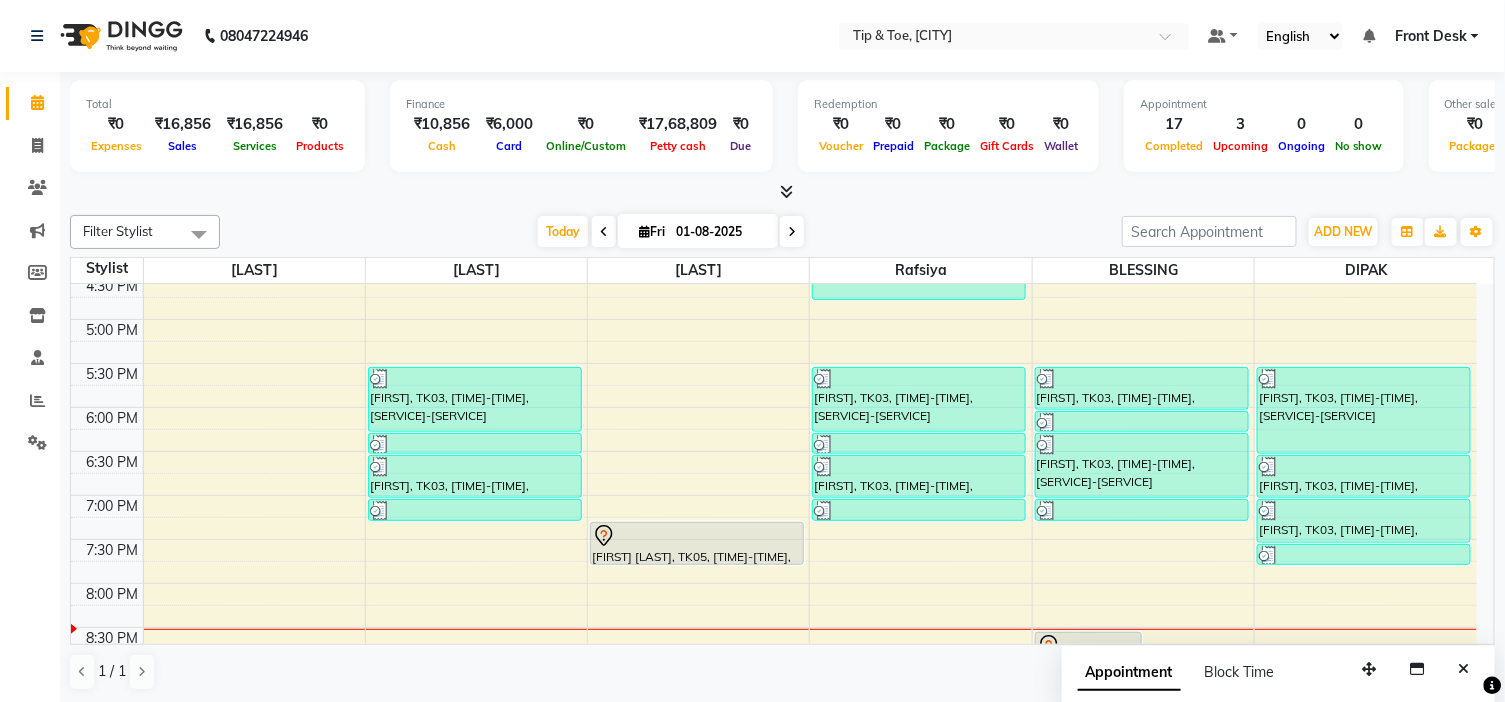 scroll, scrollTop: 677, scrollLeft: 0, axis: vertical 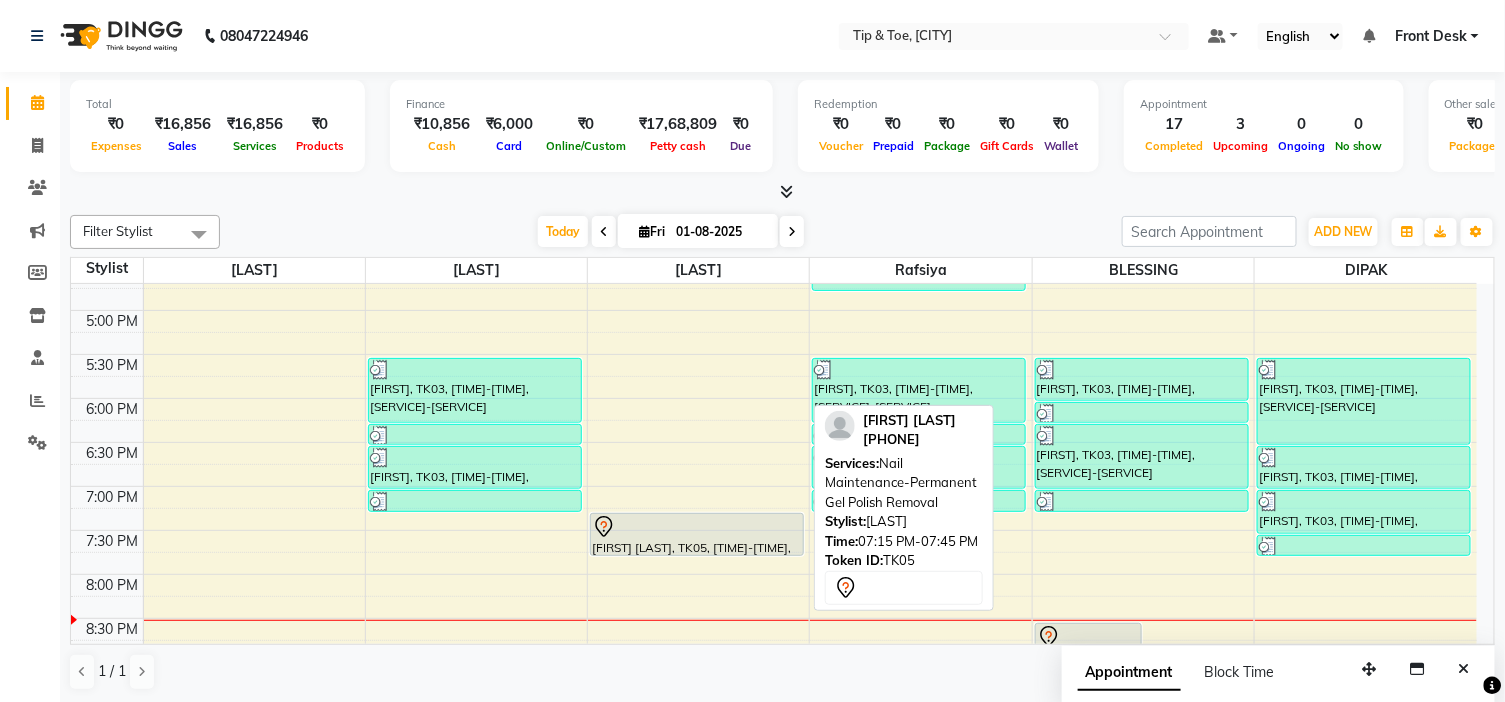 click at bounding box center [697, 527] 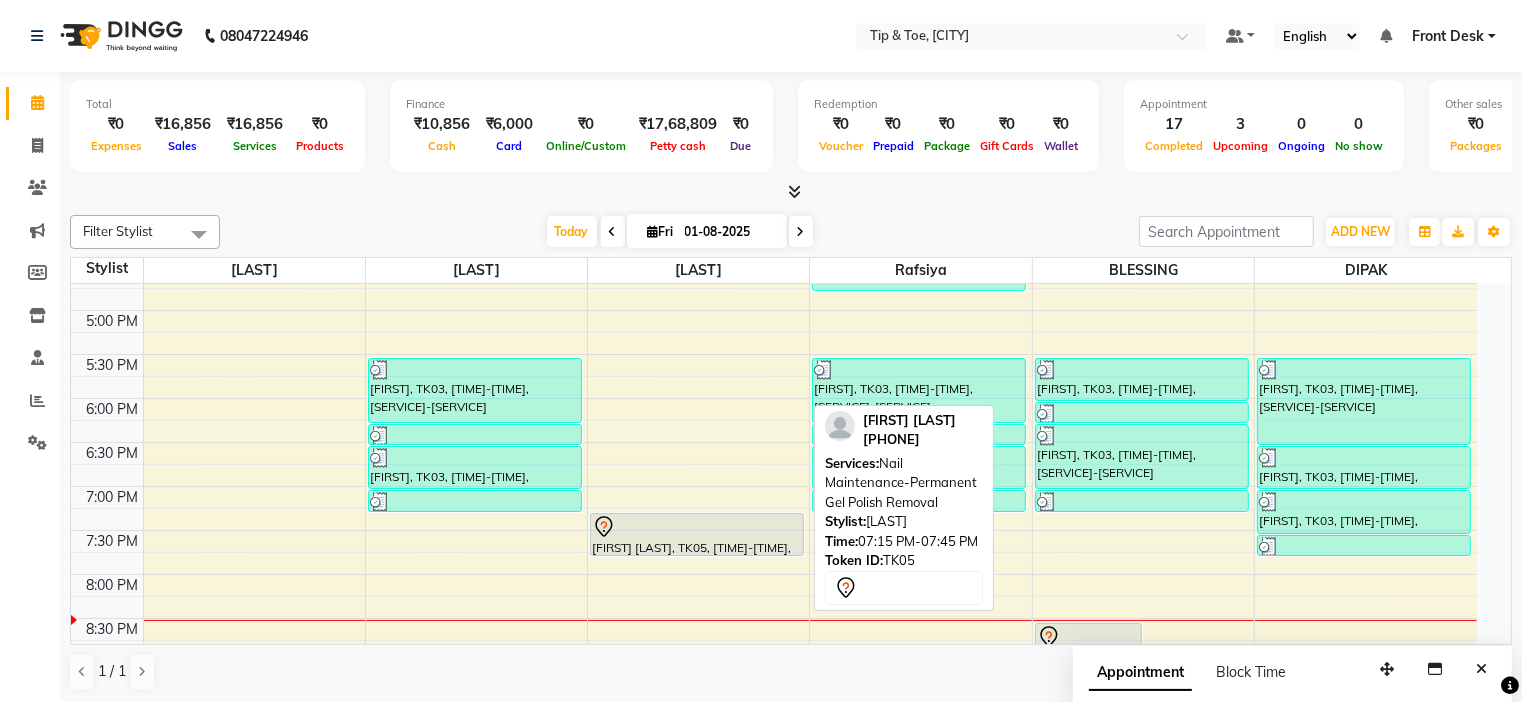 select on "7" 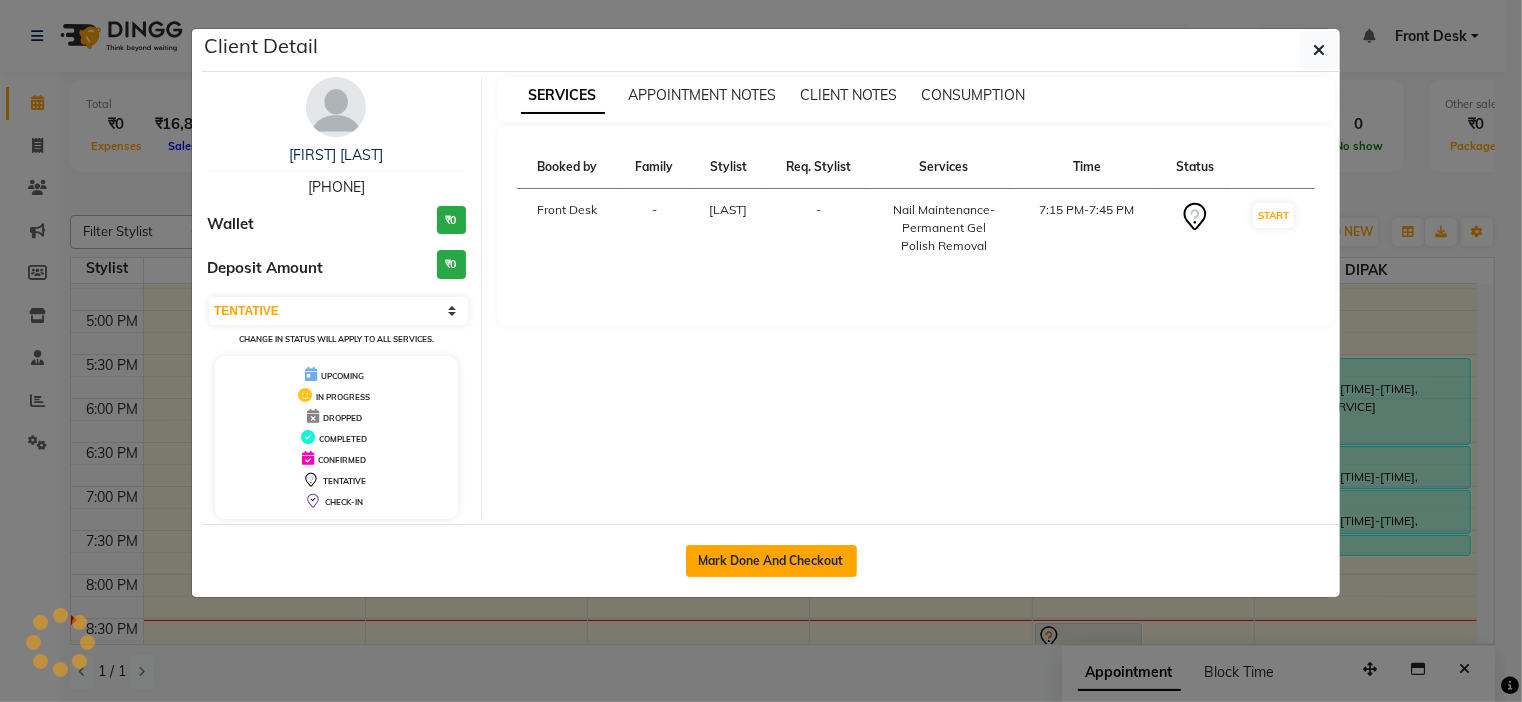 click on "Mark Done And Checkout" 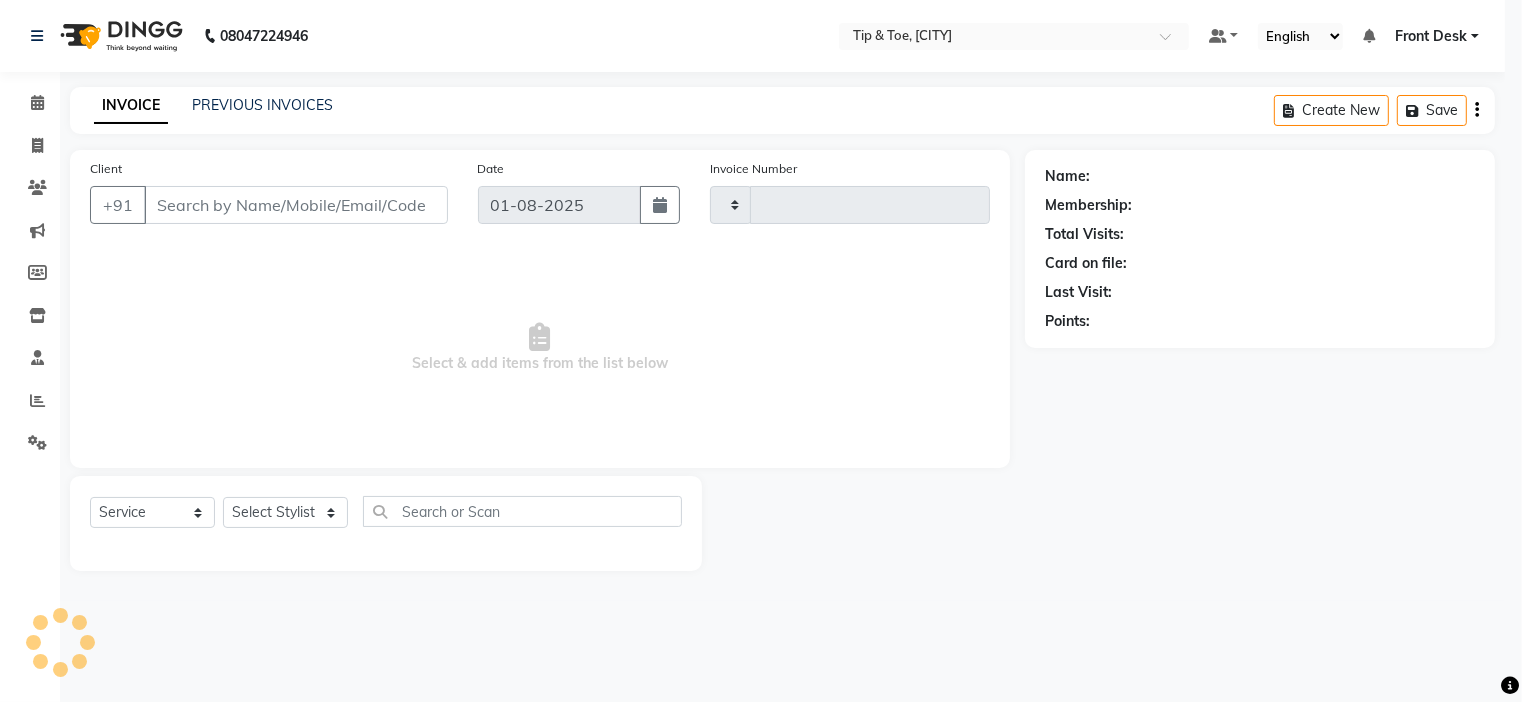 type on "0772" 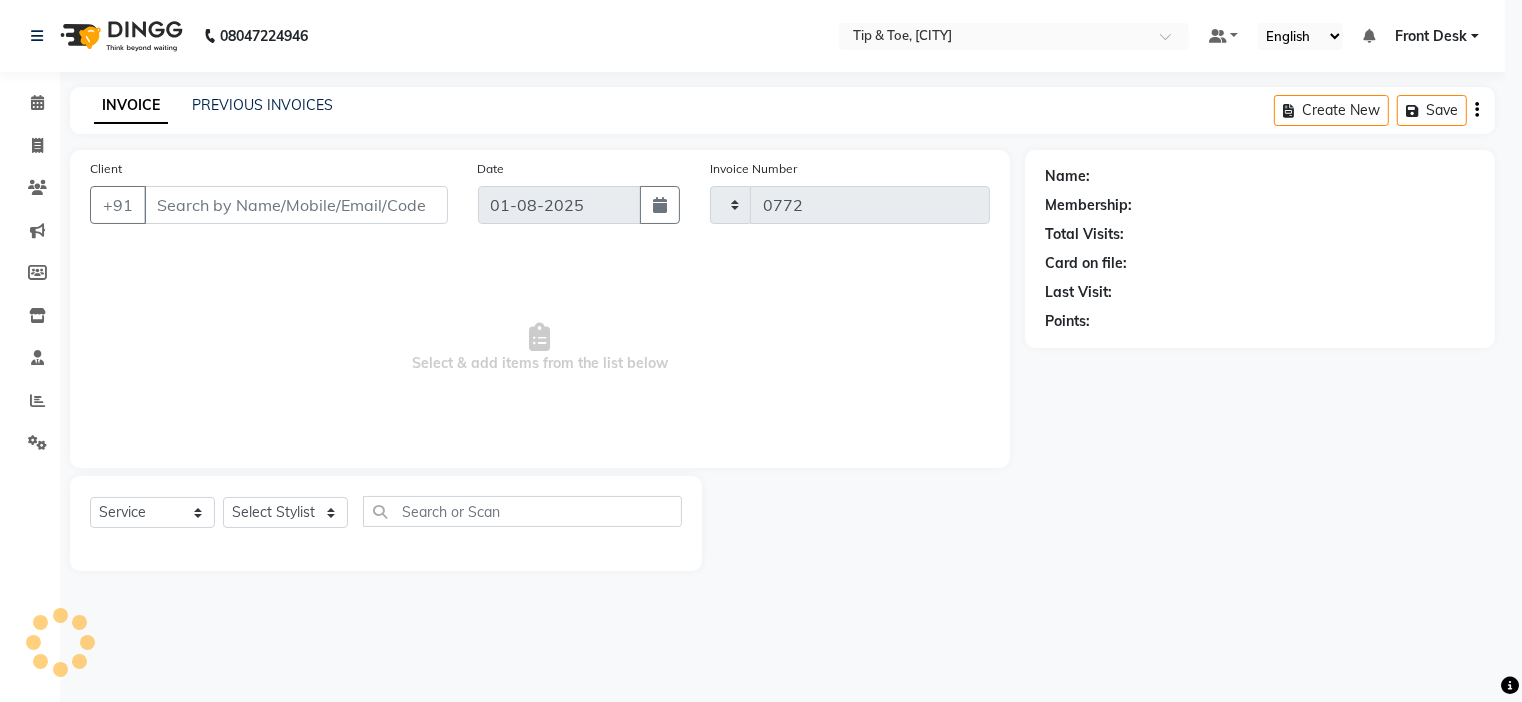 select on "5360" 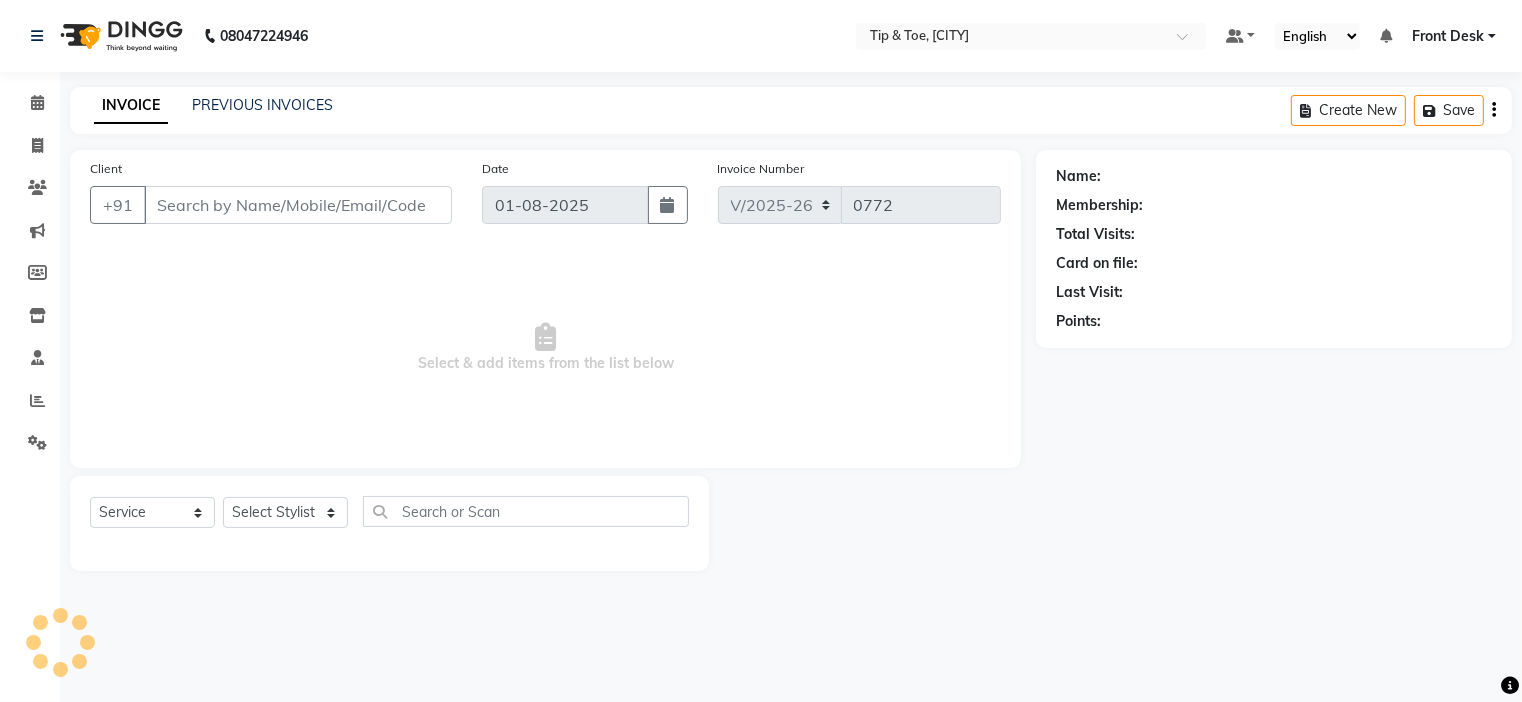 type on "[PHONE]" 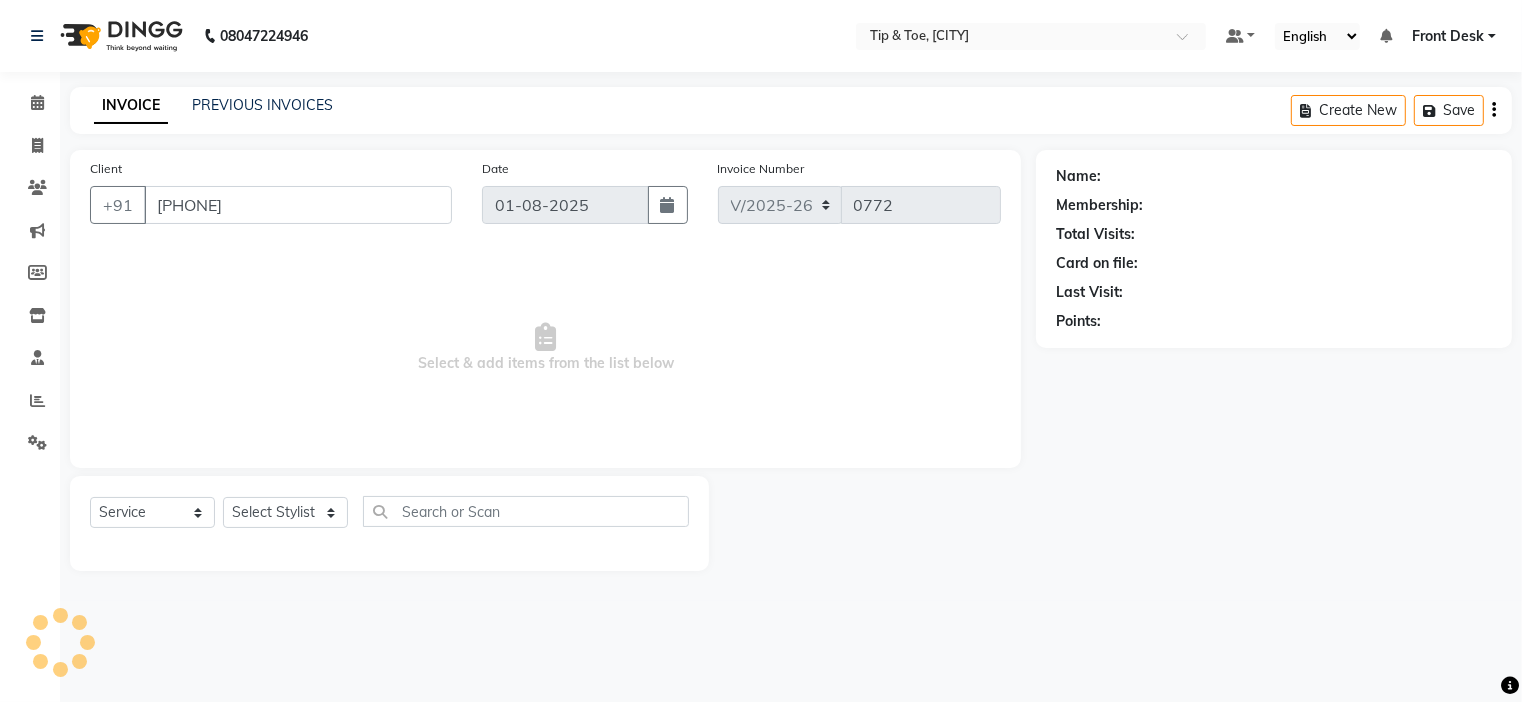 select on "46387" 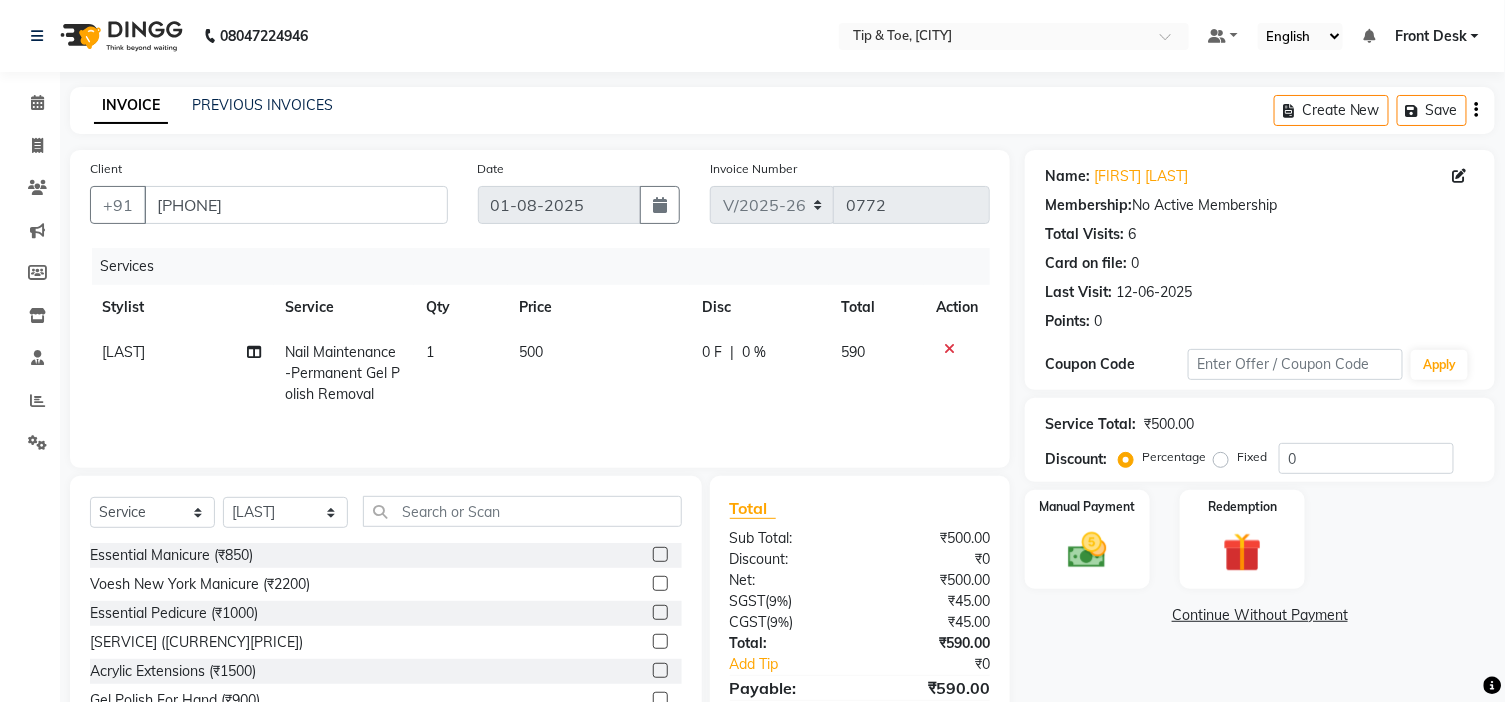 click on "500" 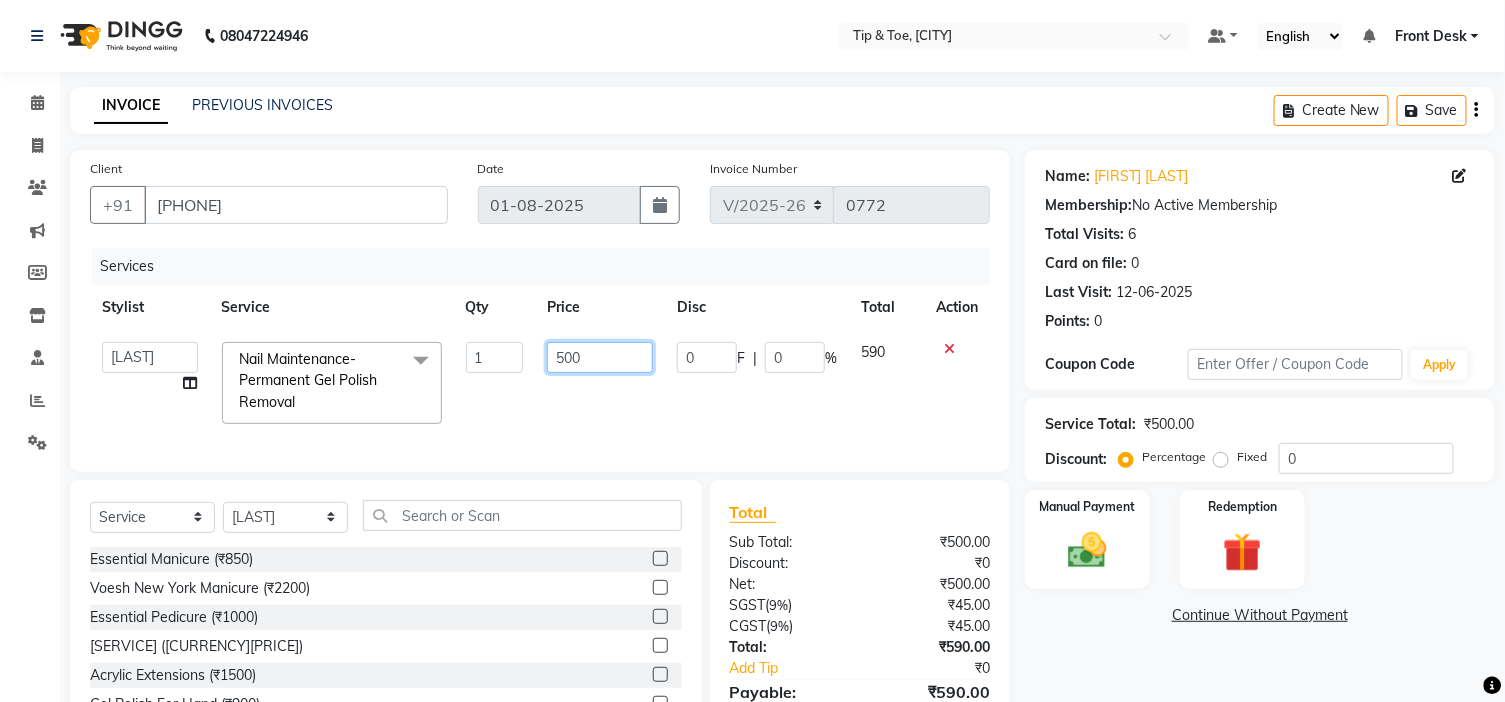 click on "500" 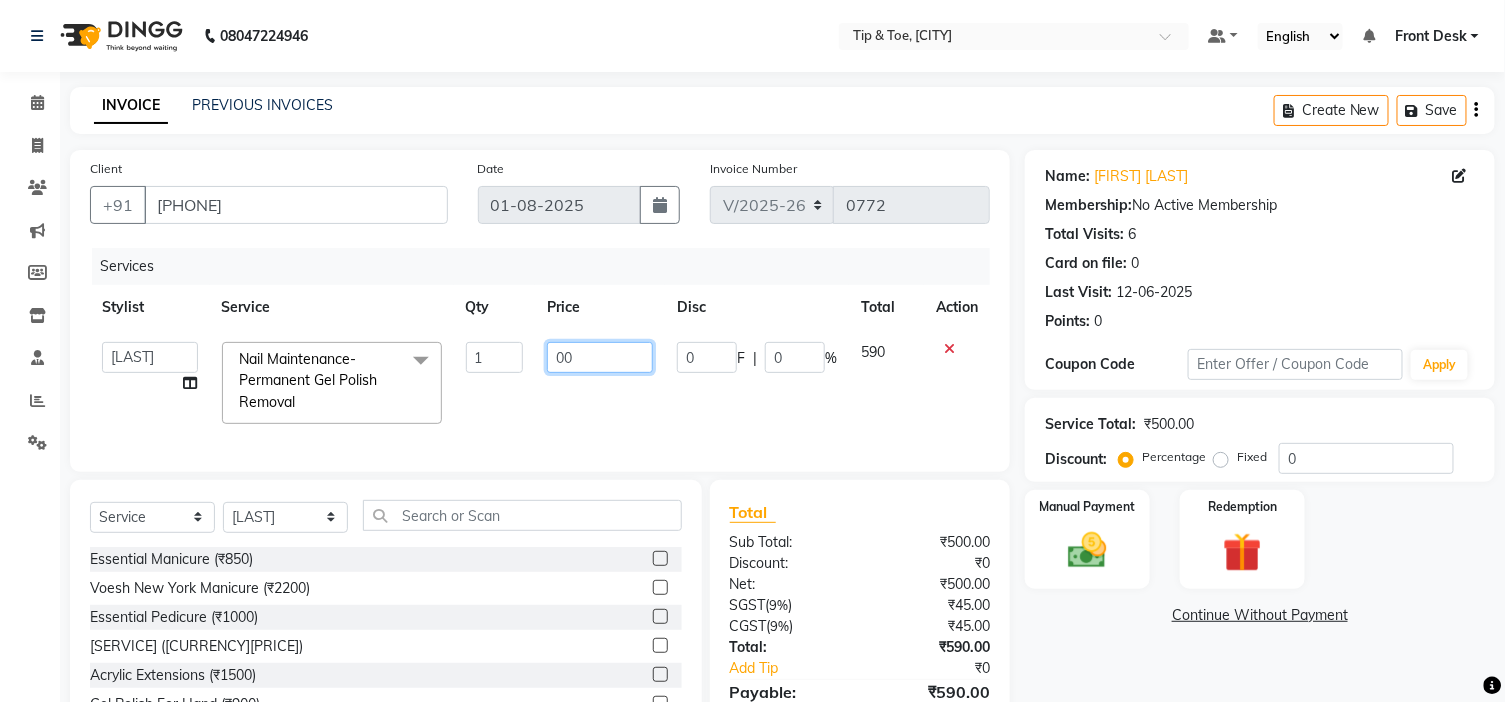 type on "400" 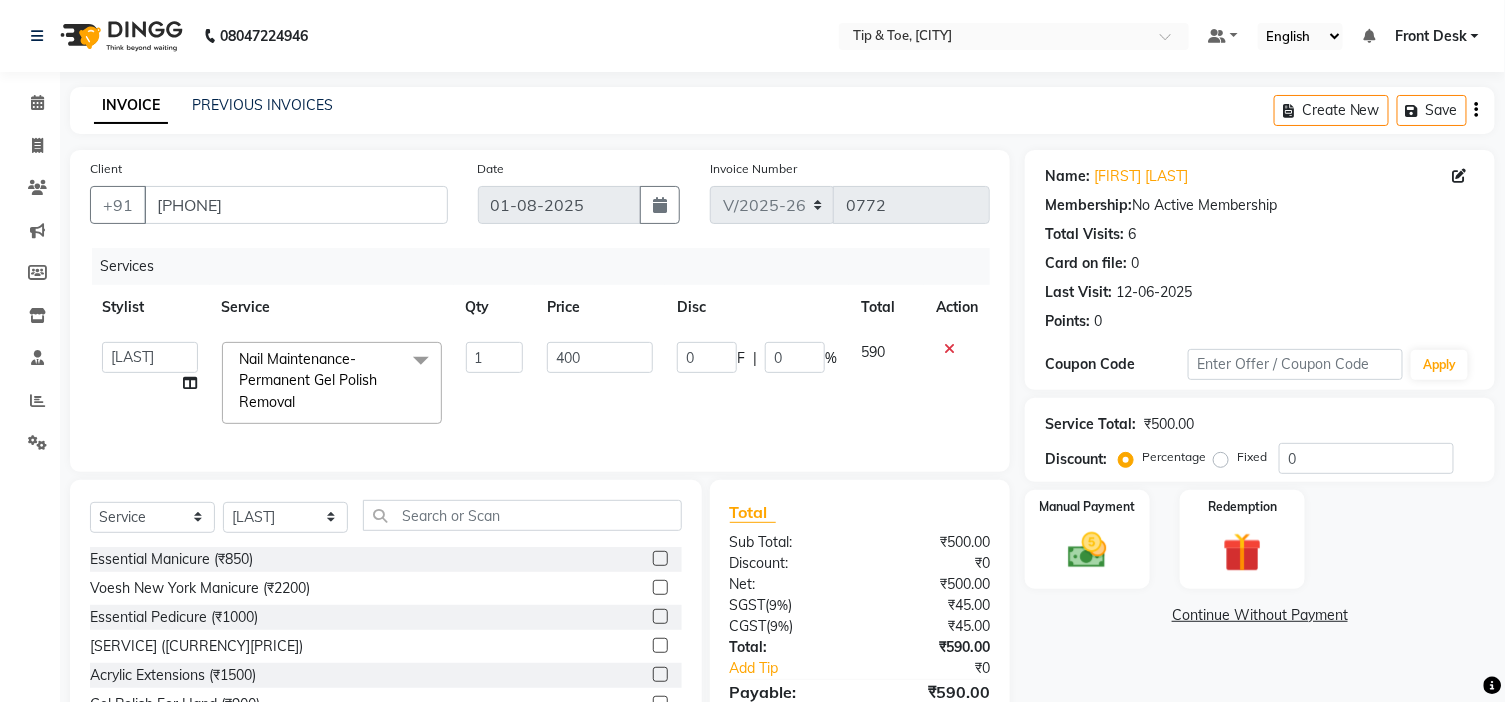 click on "0 F | 0 %" 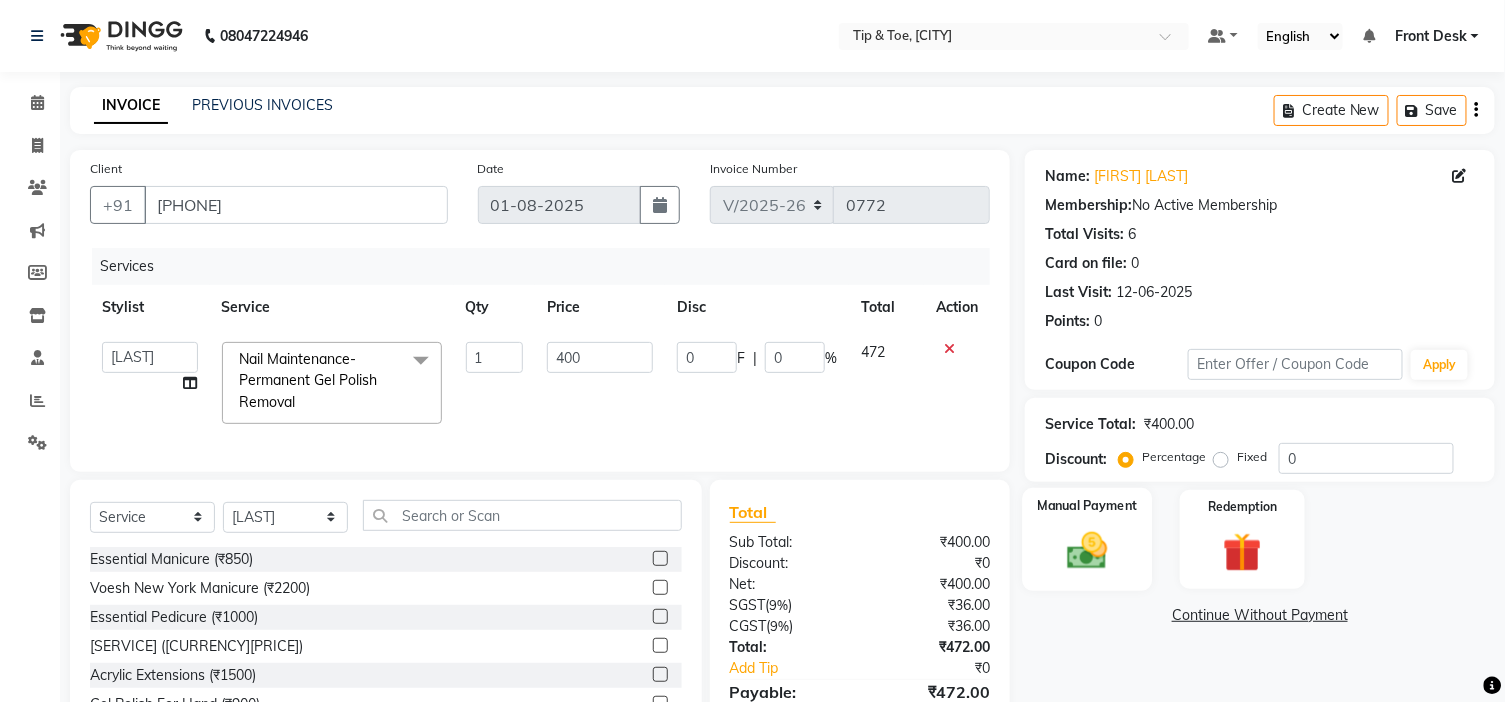 scroll, scrollTop: 120, scrollLeft: 0, axis: vertical 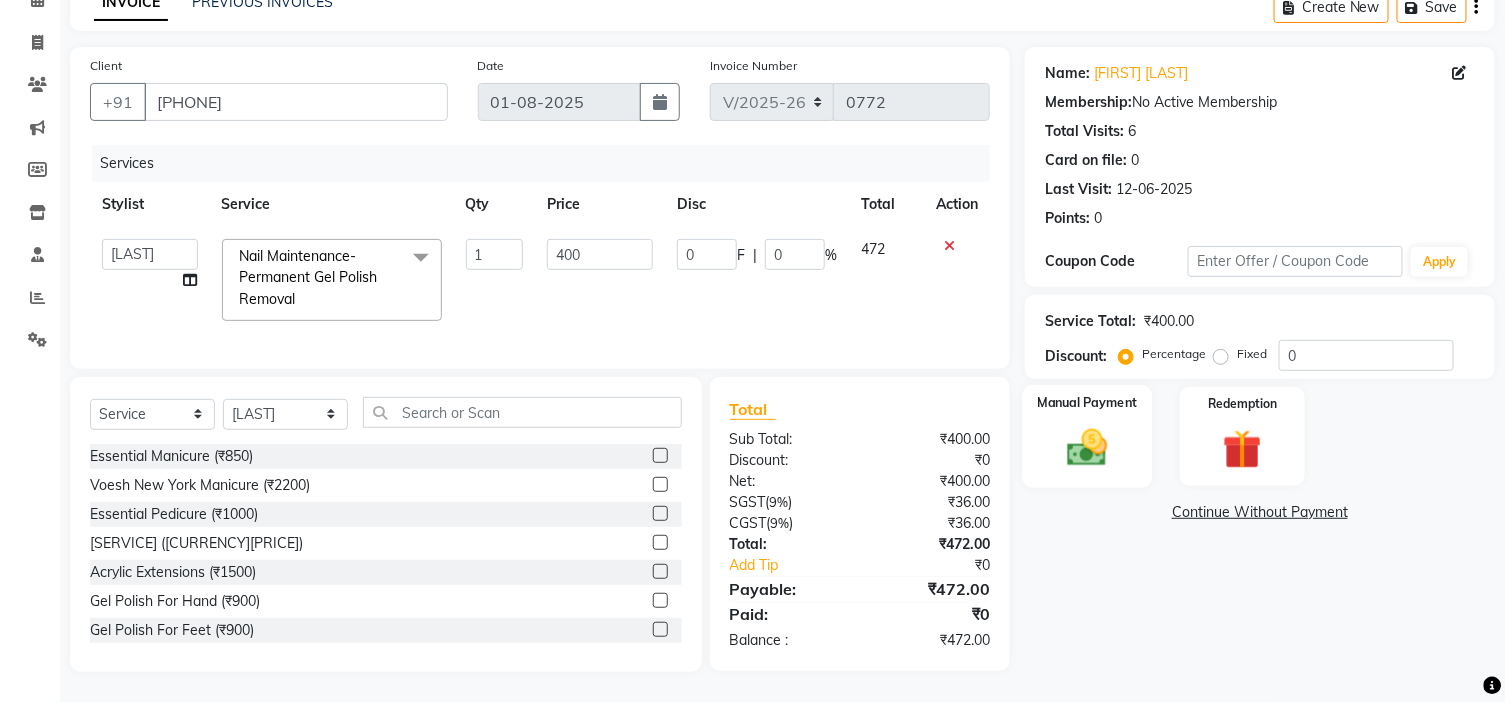 click 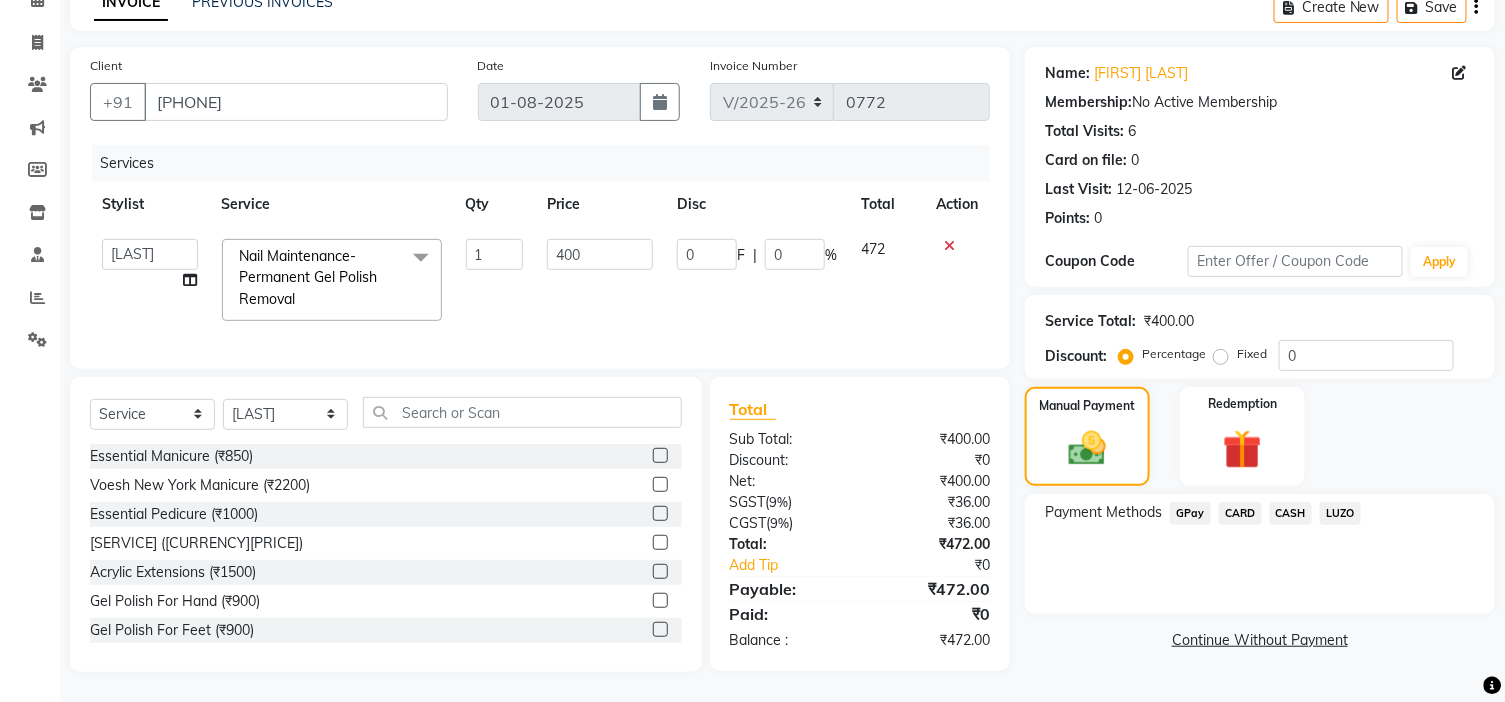 click on "Continue Without Payment" 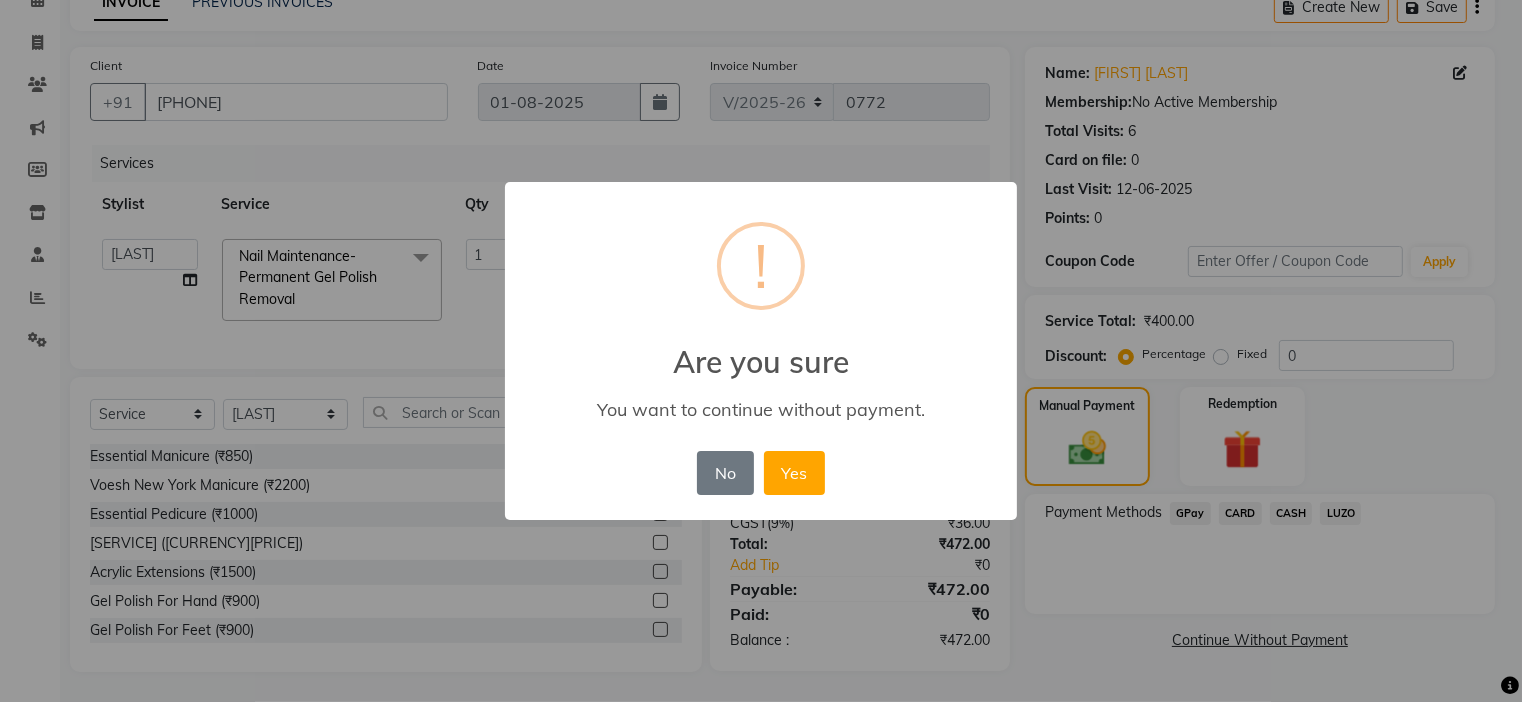 click on "No" at bounding box center [725, 473] 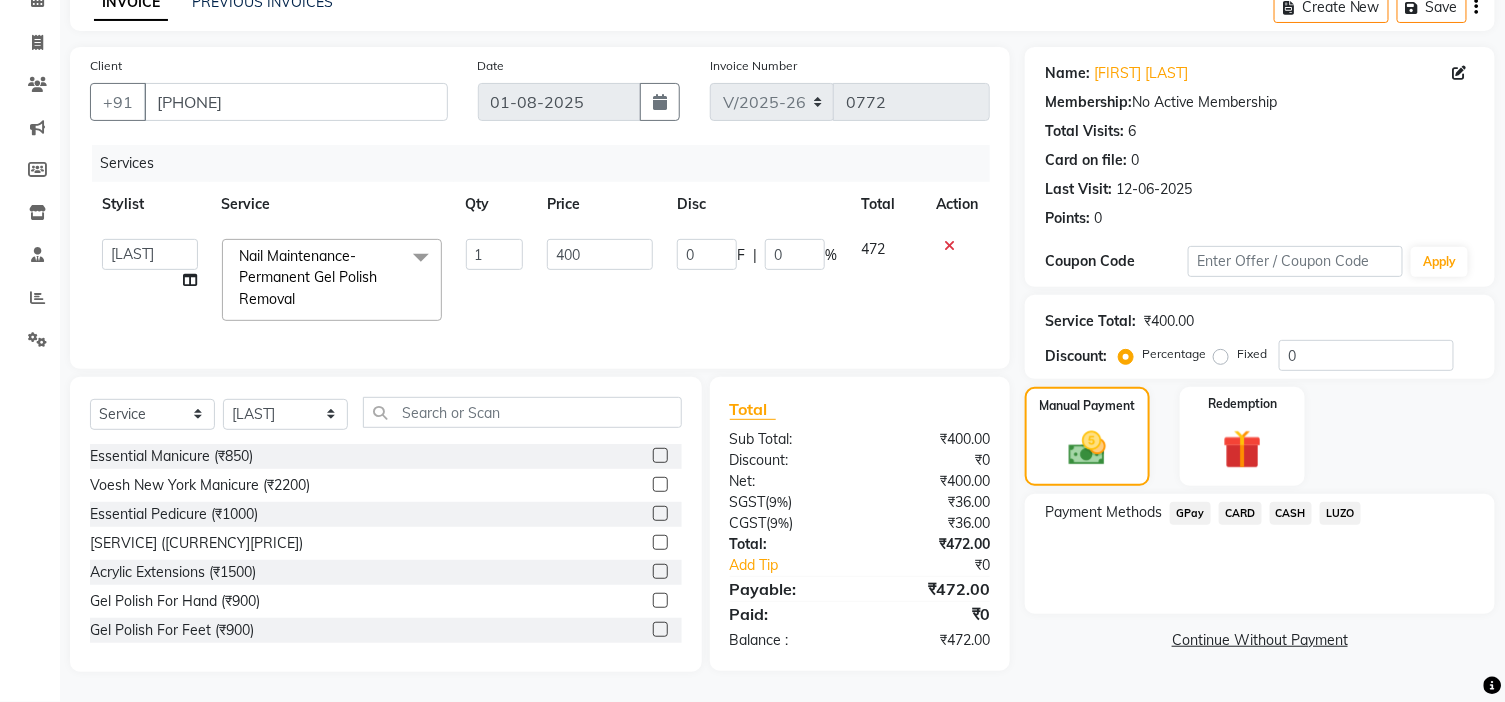 click on "GPay" 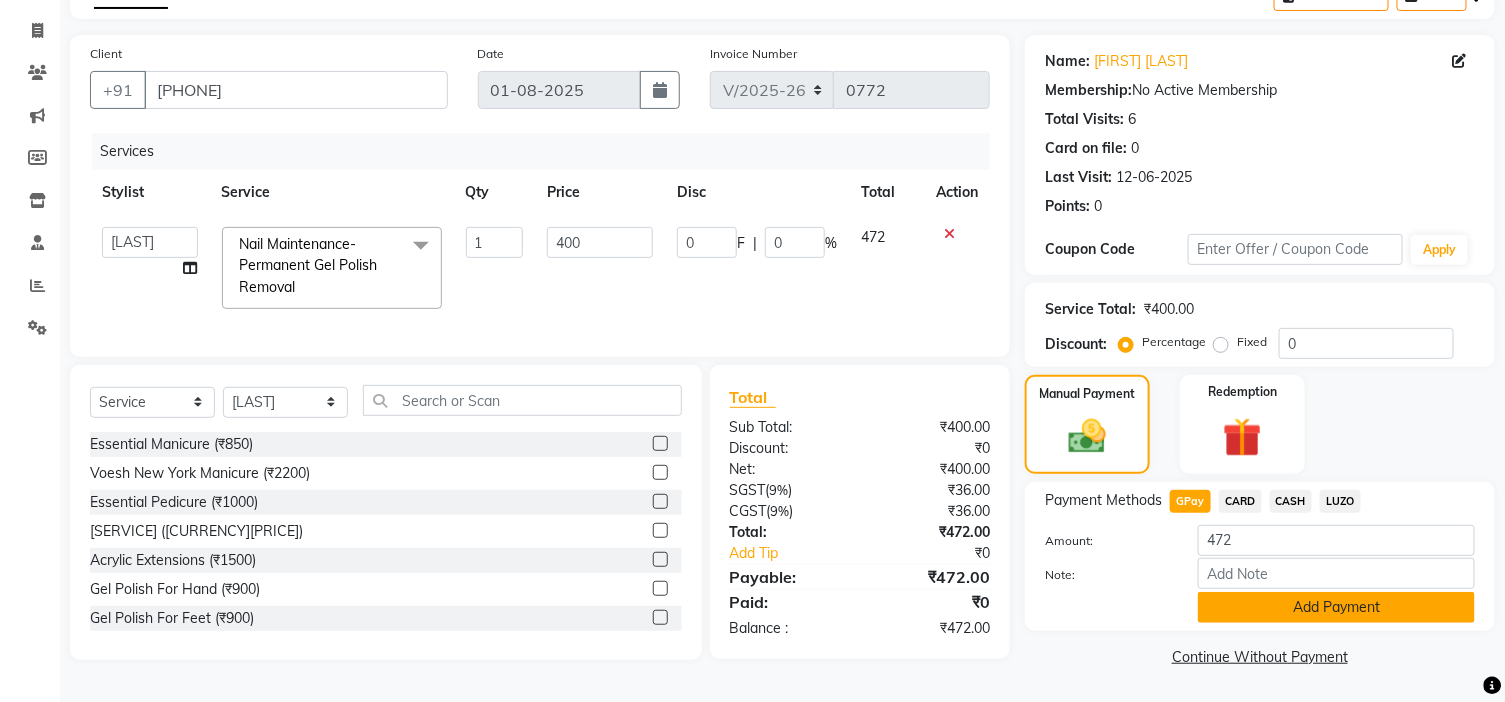 click on "Add Payment" 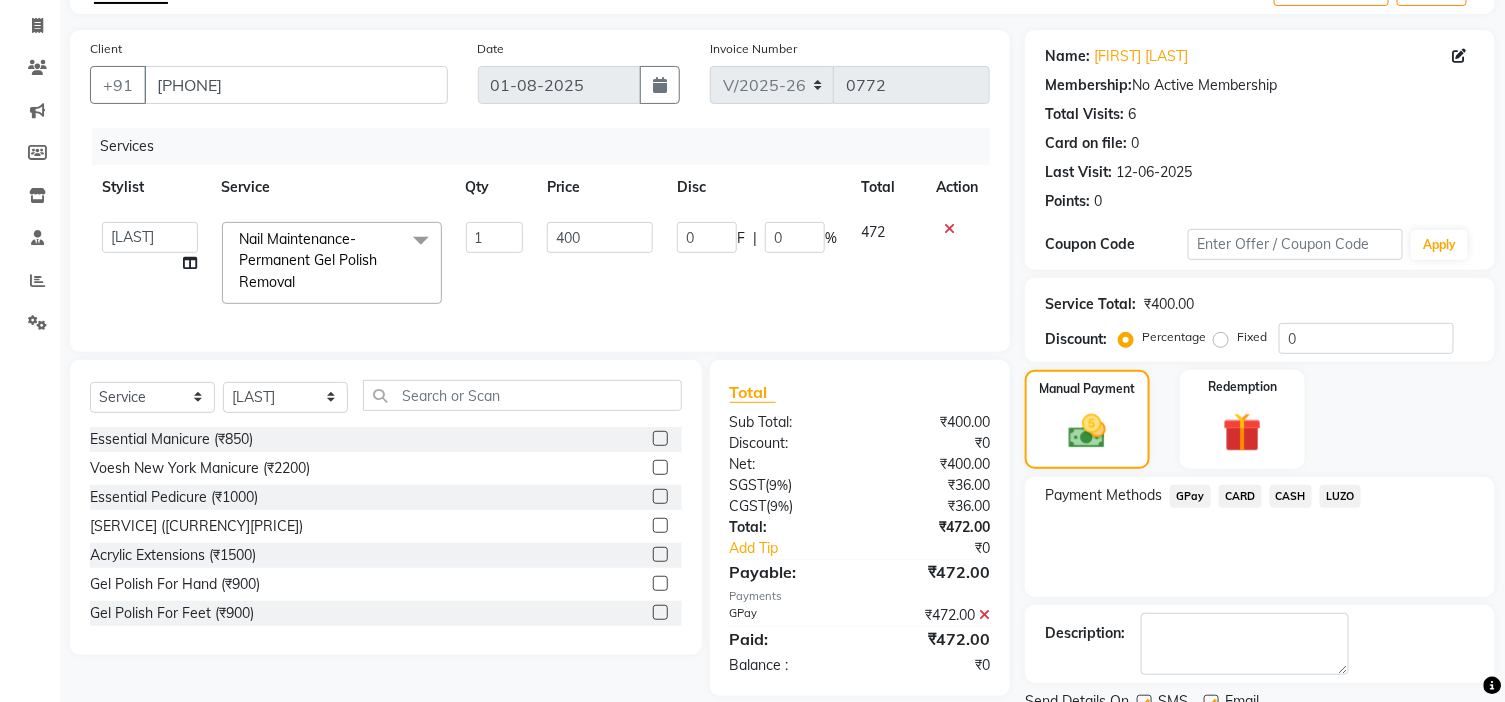 scroll, scrollTop: 198, scrollLeft: 0, axis: vertical 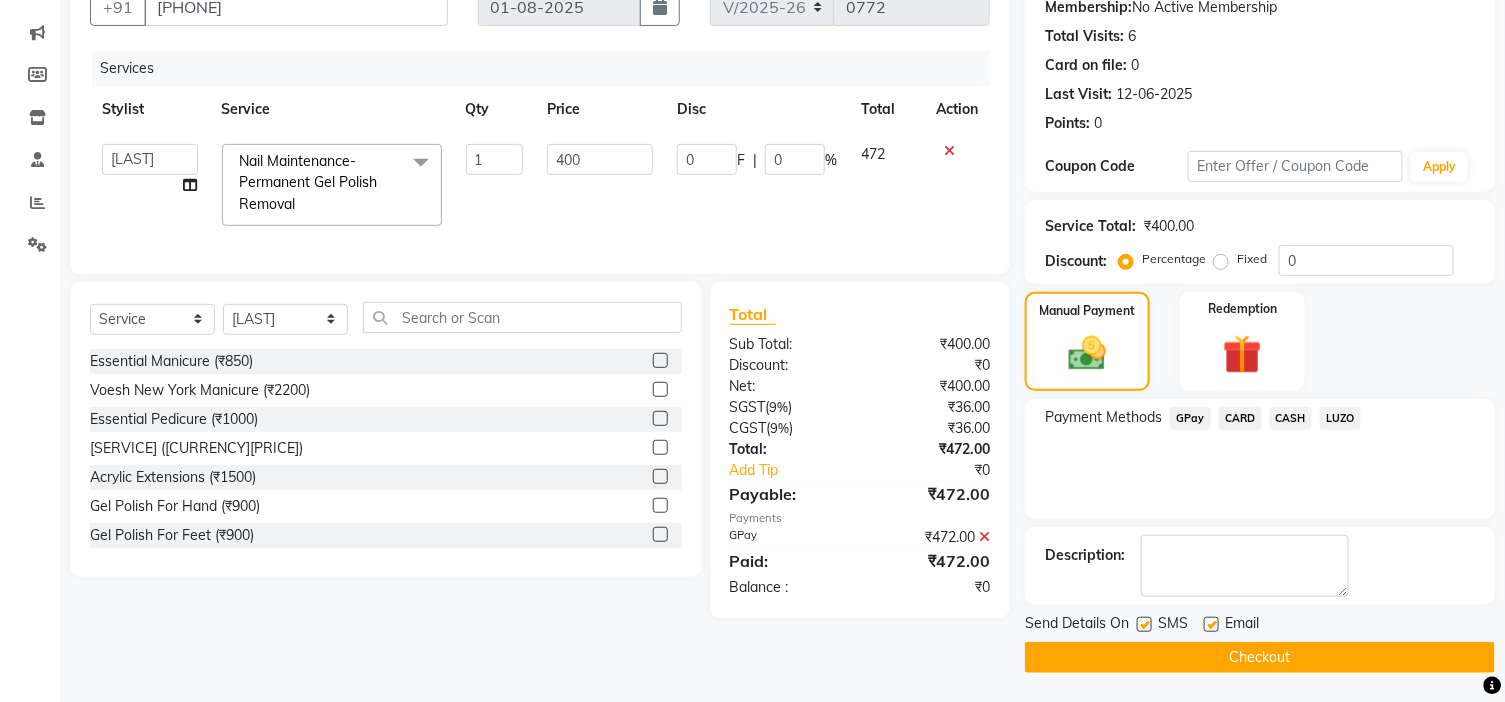 click 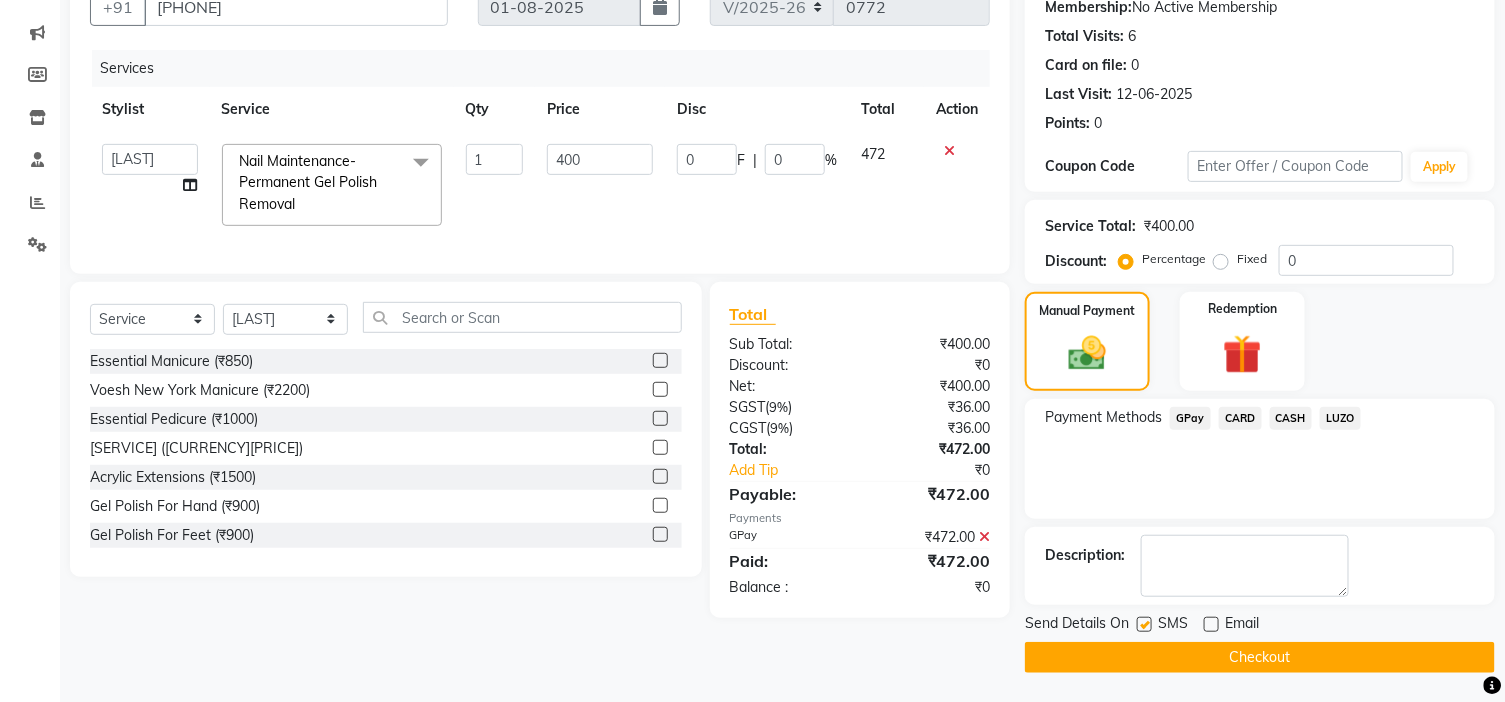 click on "Checkout" 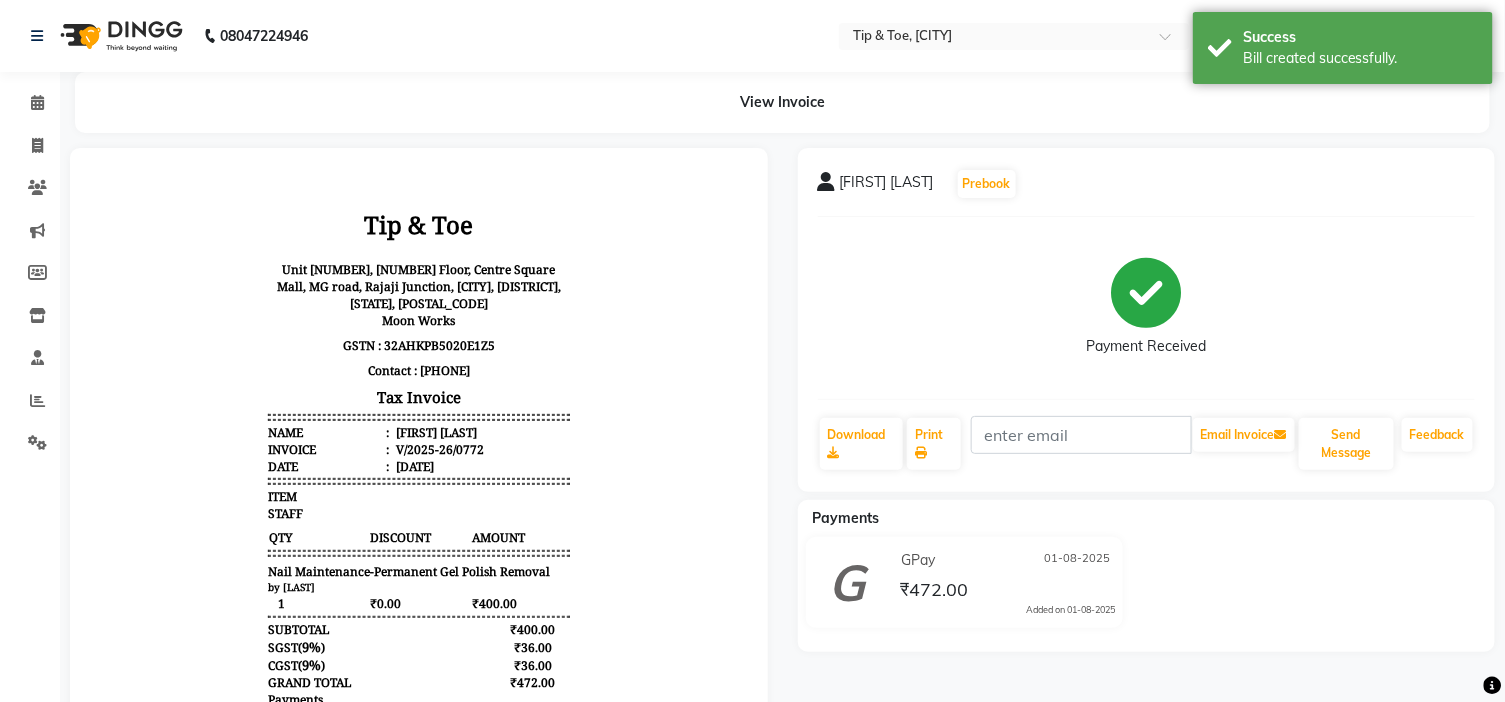 scroll, scrollTop: 0, scrollLeft: 0, axis: both 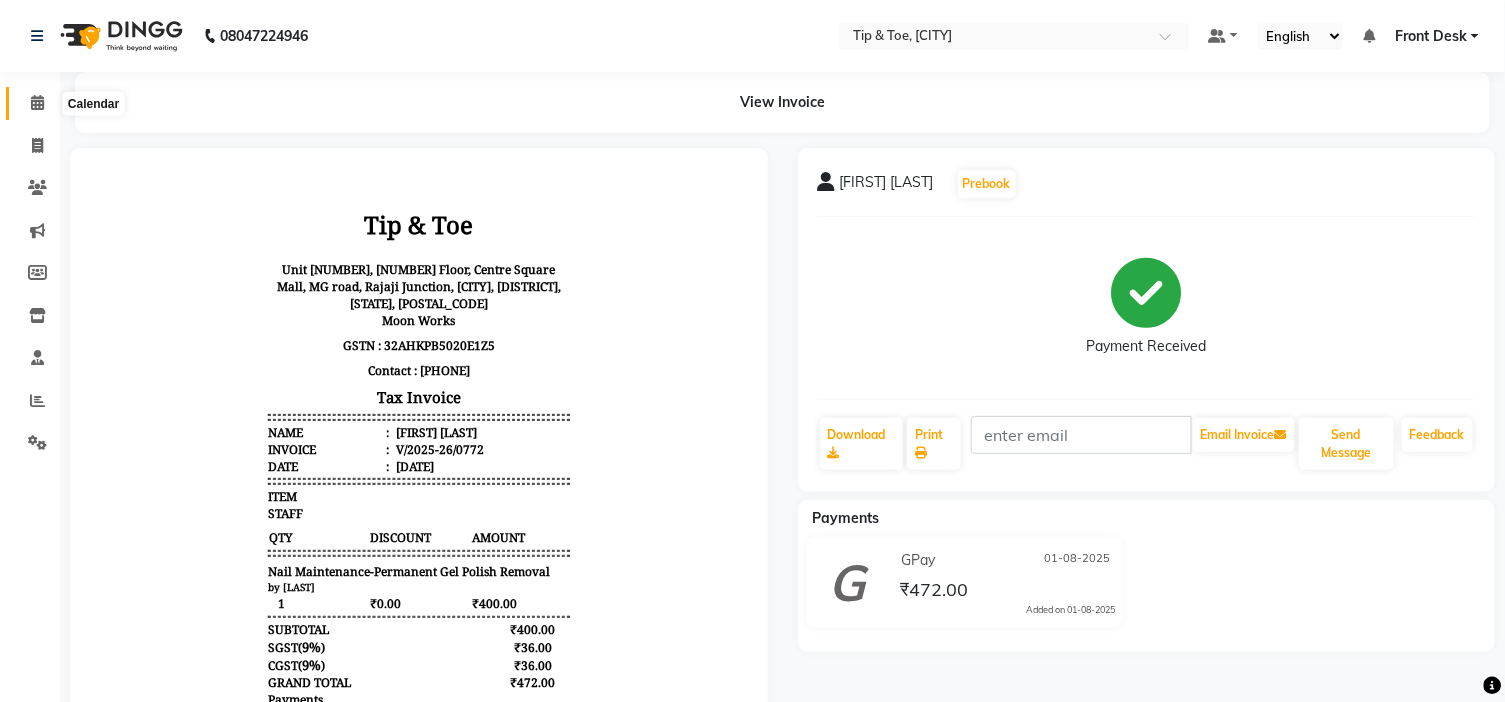 click 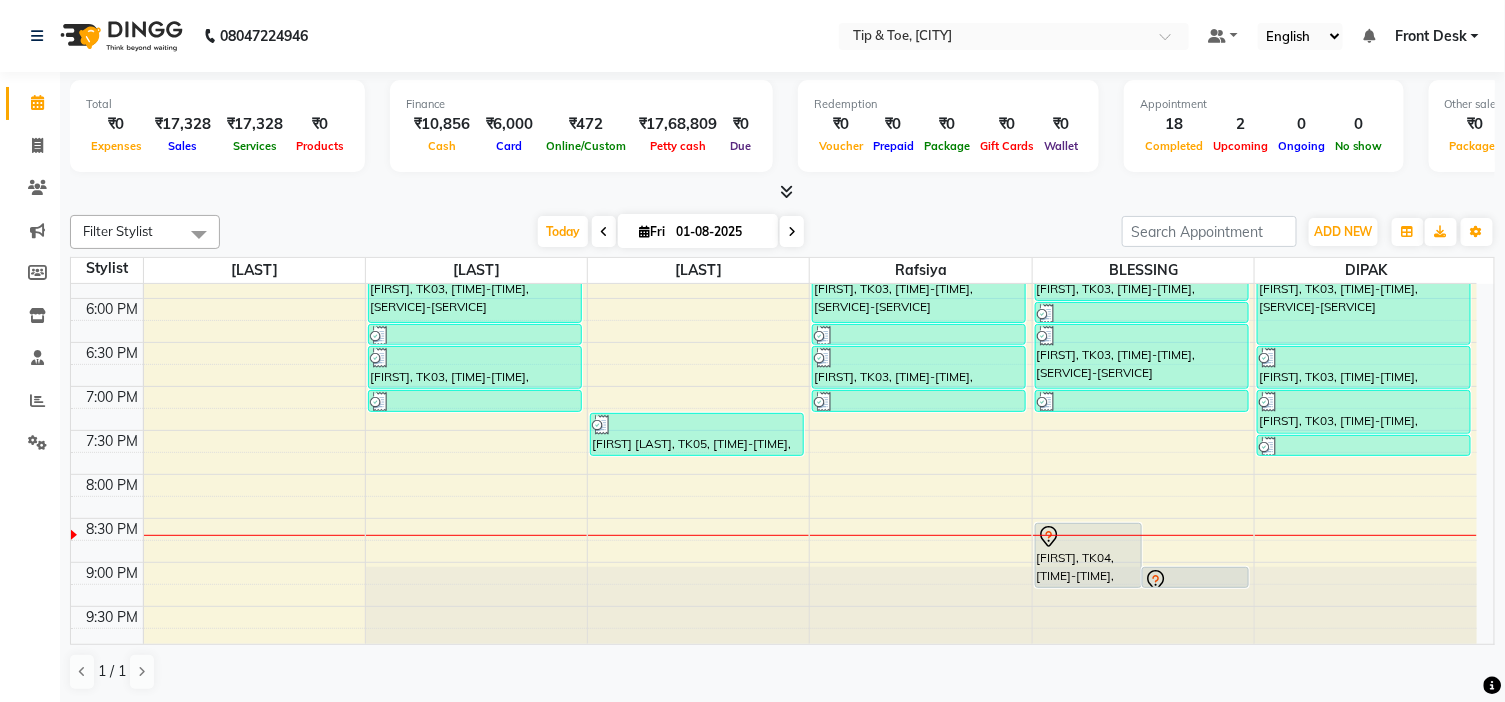 scroll, scrollTop: 788, scrollLeft: 0, axis: vertical 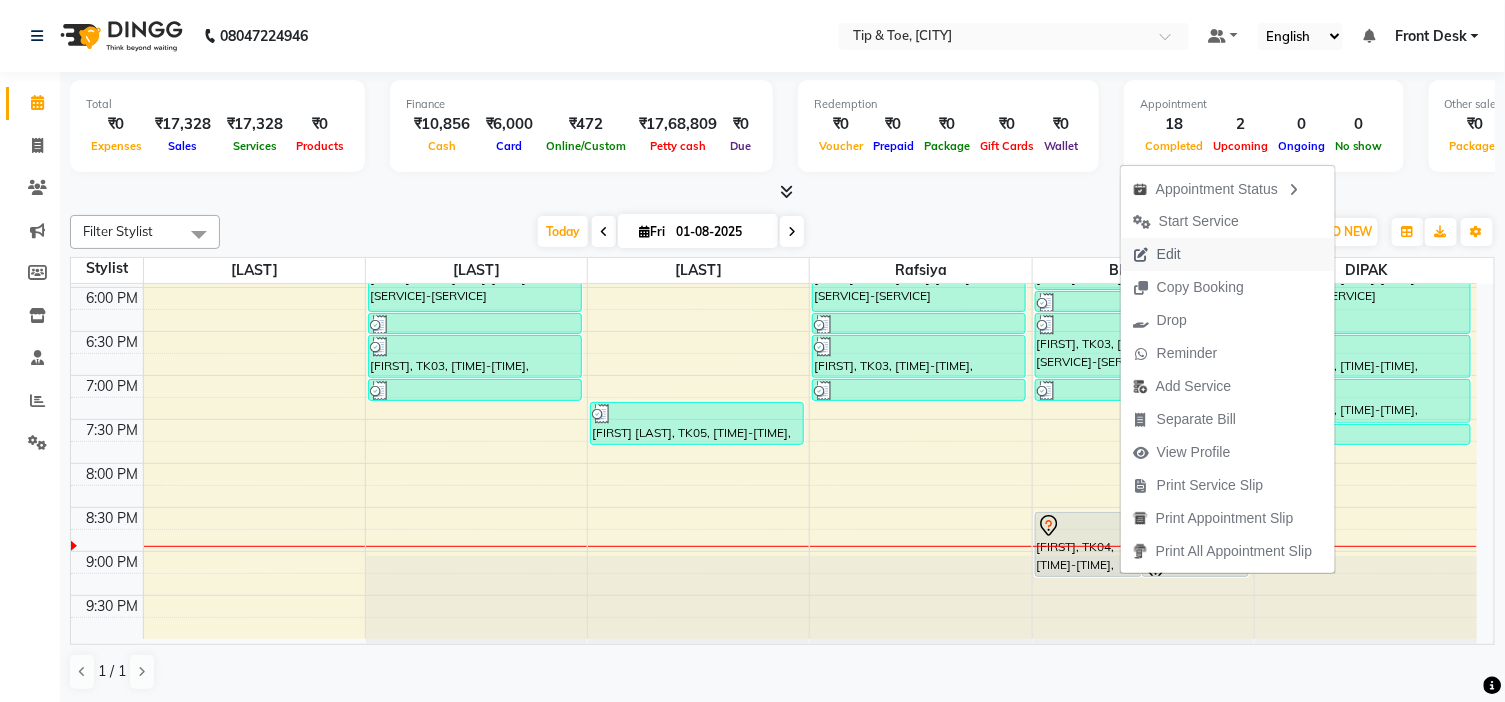 click on "Edit" at bounding box center [1169, 254] 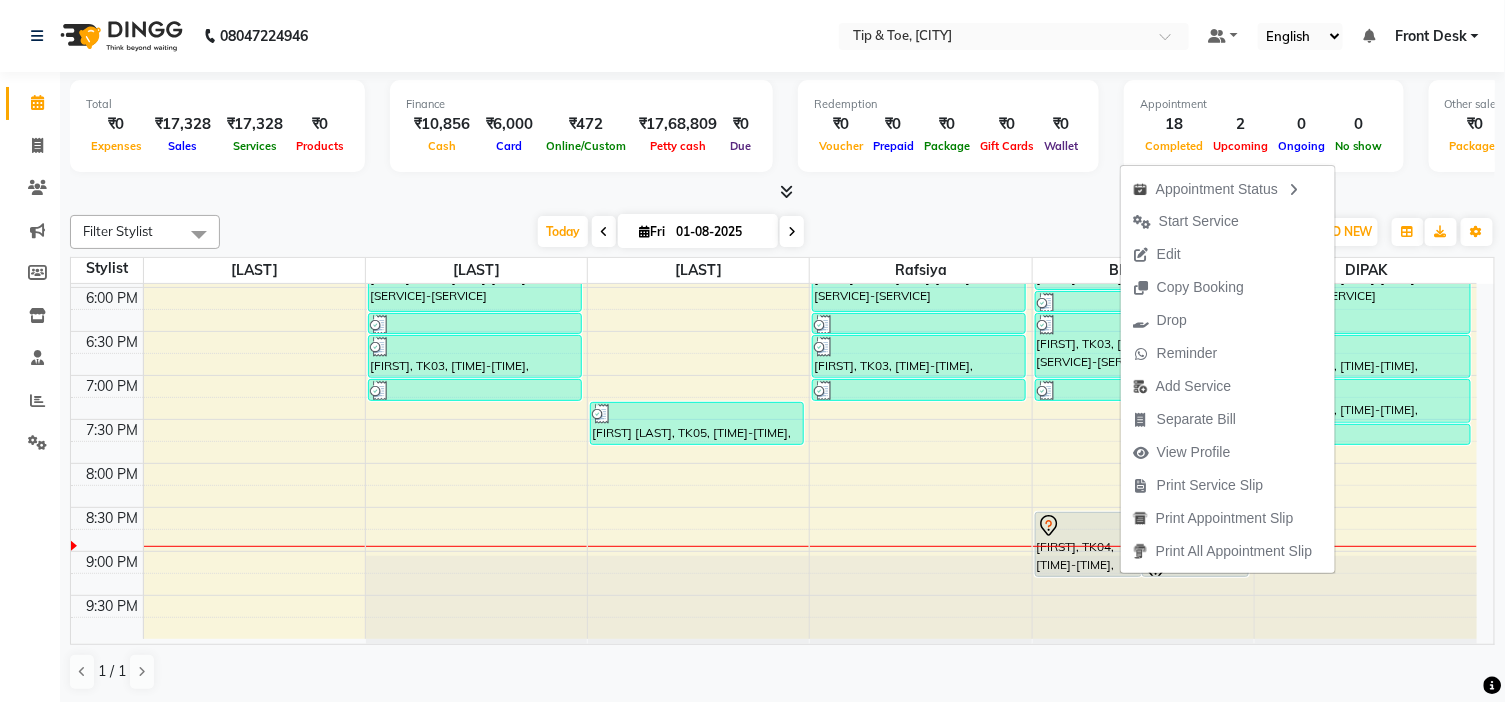 select on "tentative" 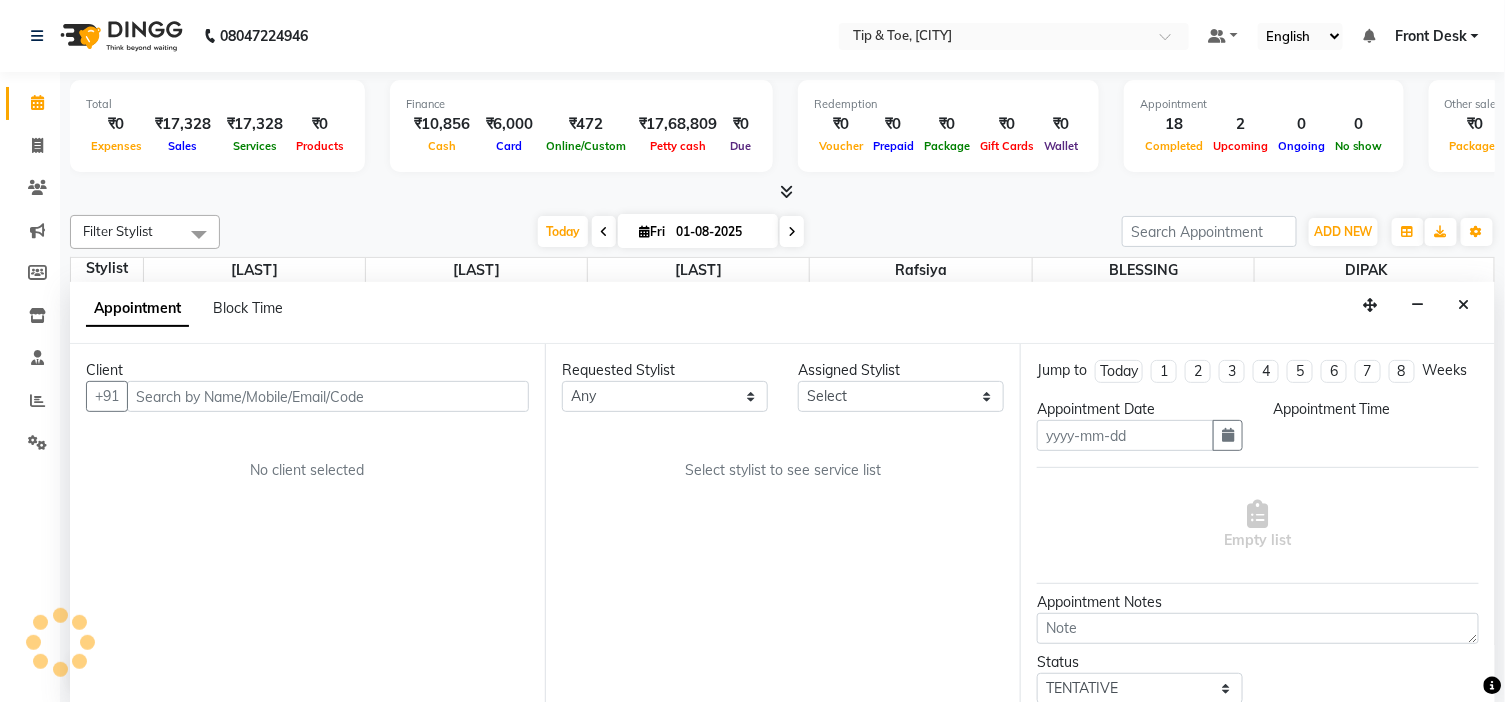 scroll, scrollTop: 1, scrollLeft: 0, axis: vertical 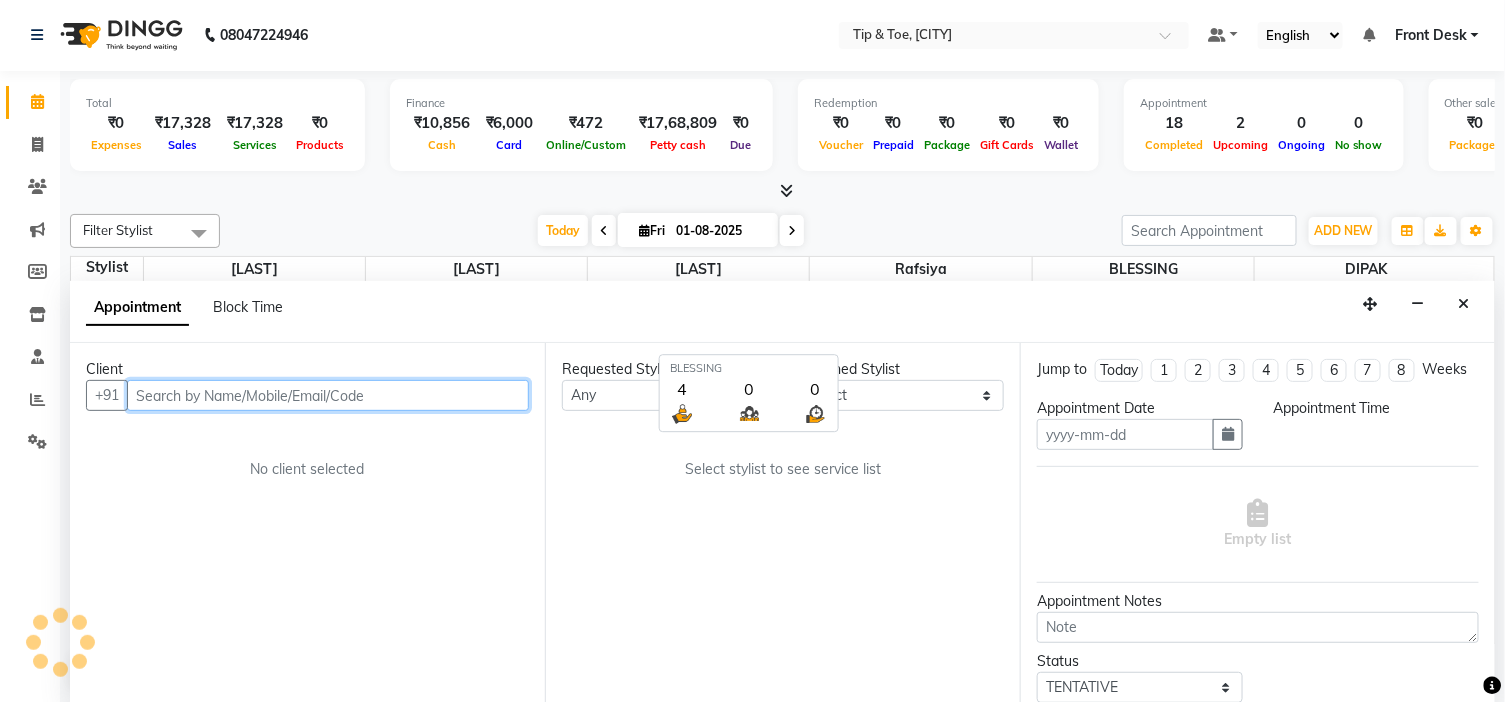 type on "01-08-2025" 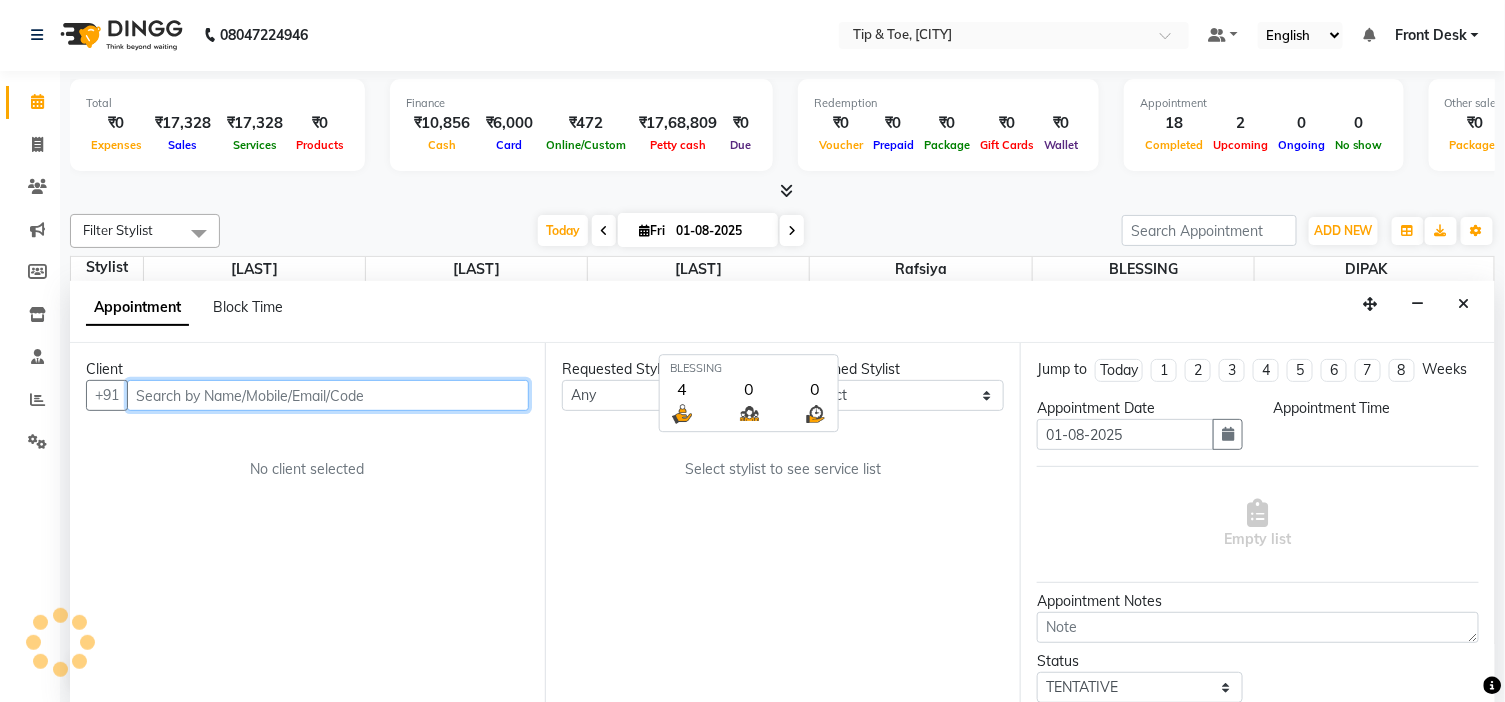 scroll, scrollTop: 0, scrollLeft: 0, axis: both 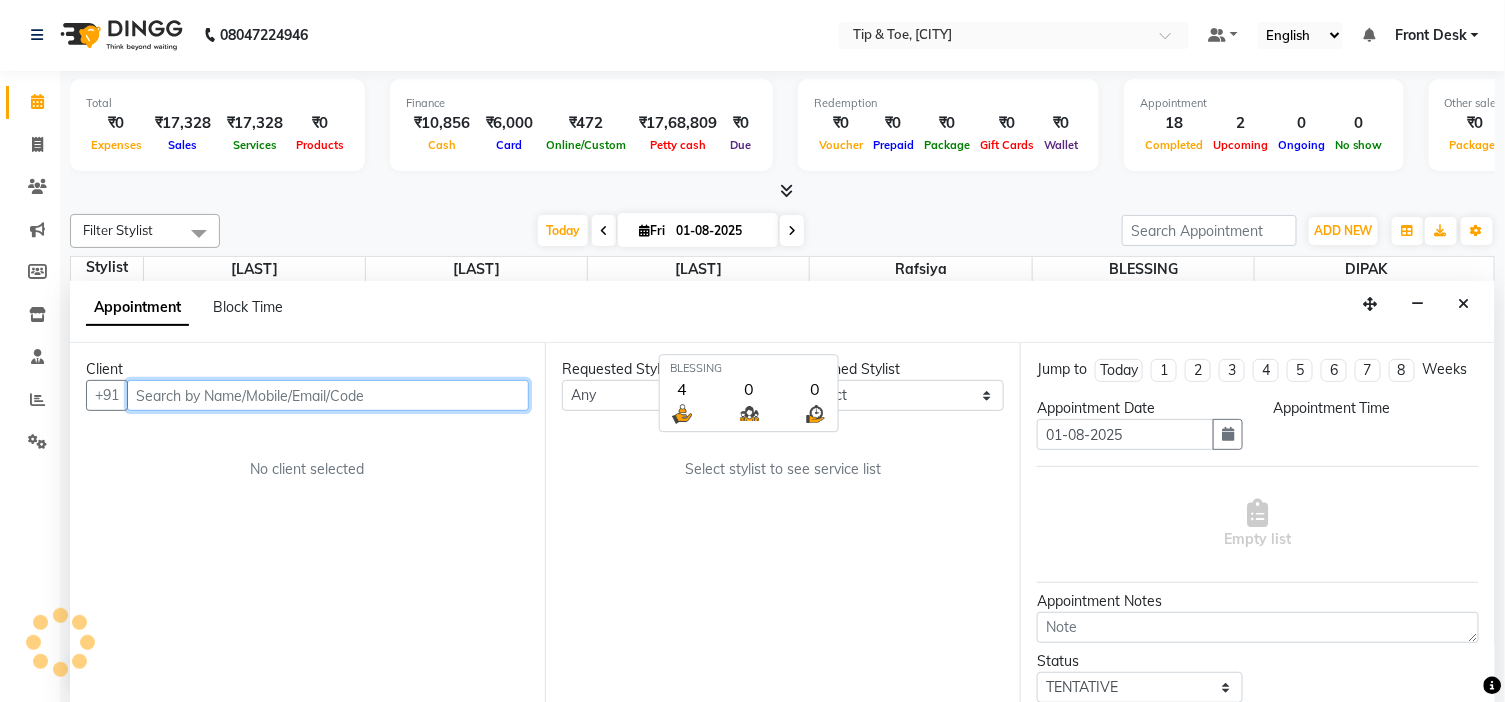 select on "50942" 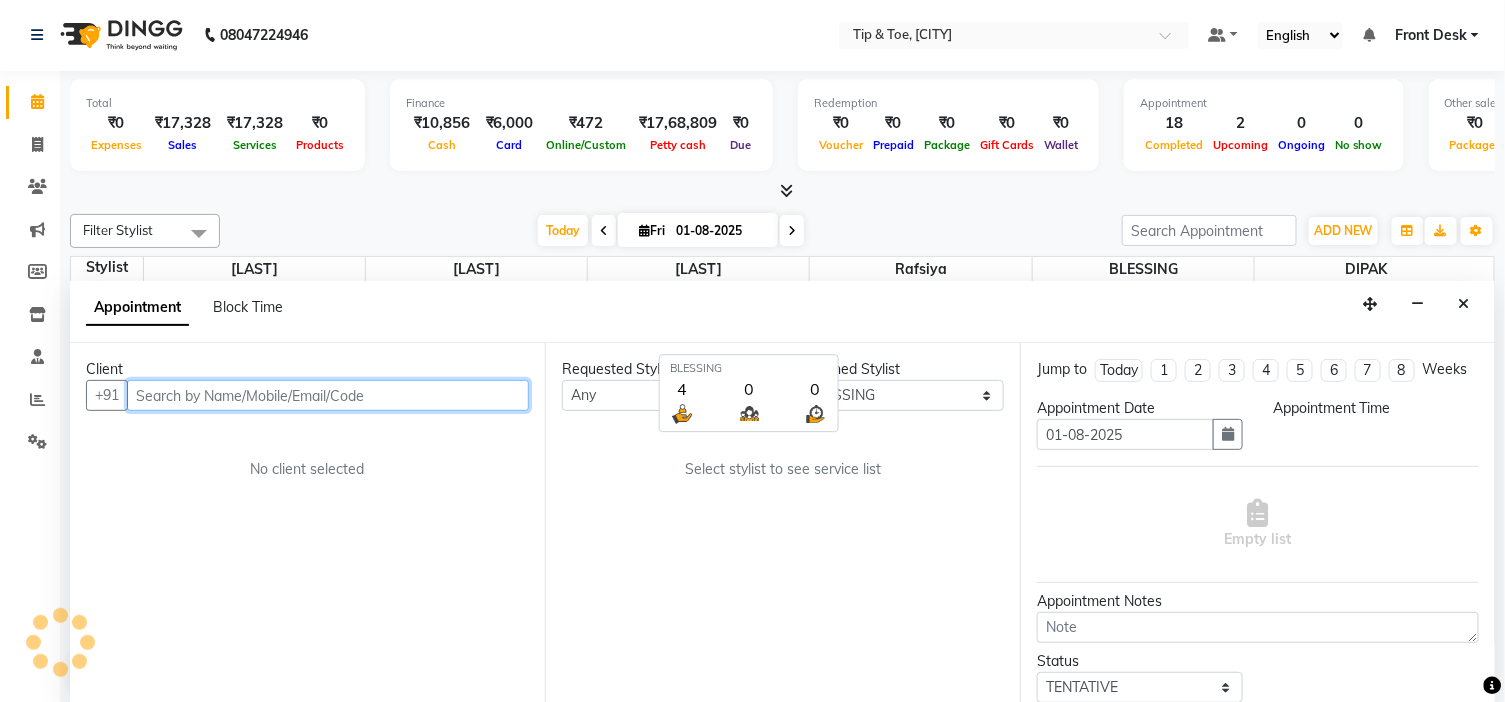 select on "1230" 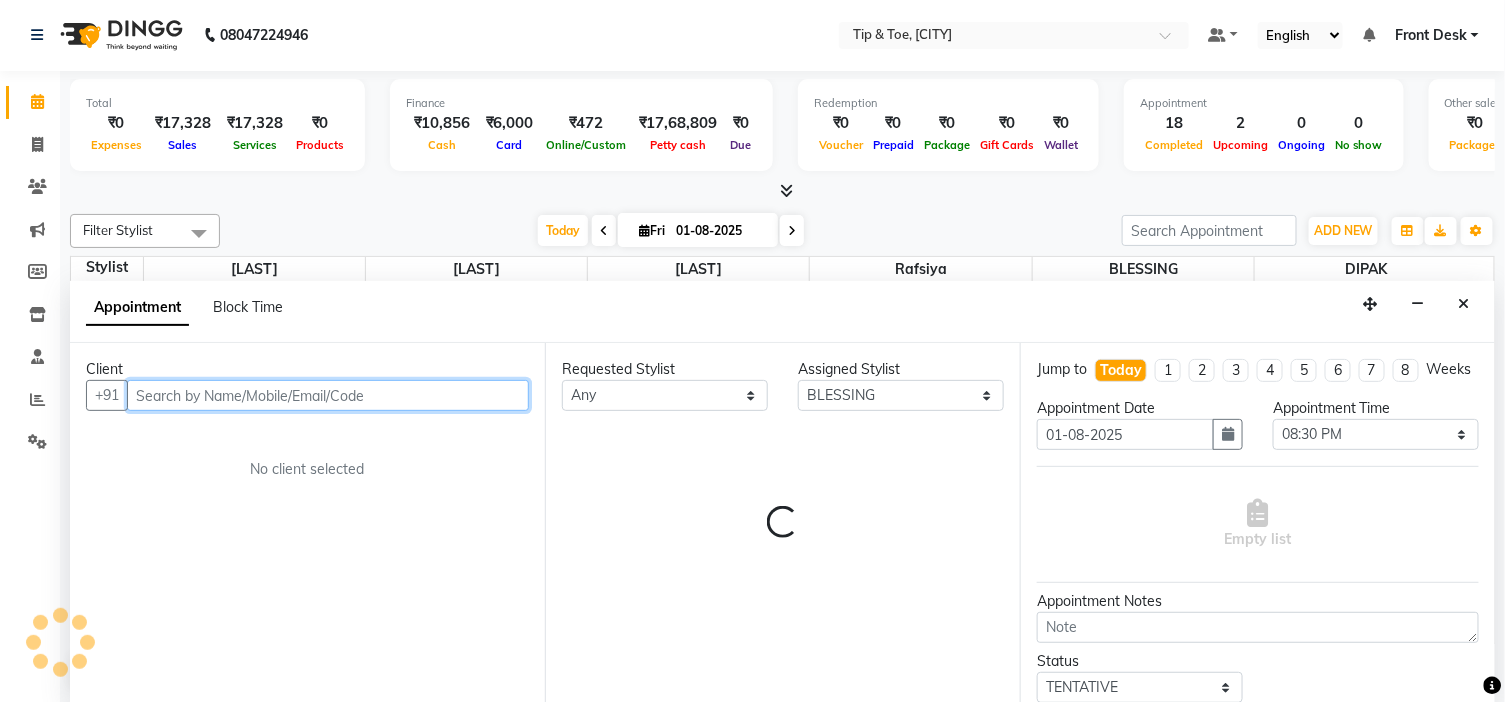 scroll, scrollTop: 788, scrollLeft: 0, axis: vertical 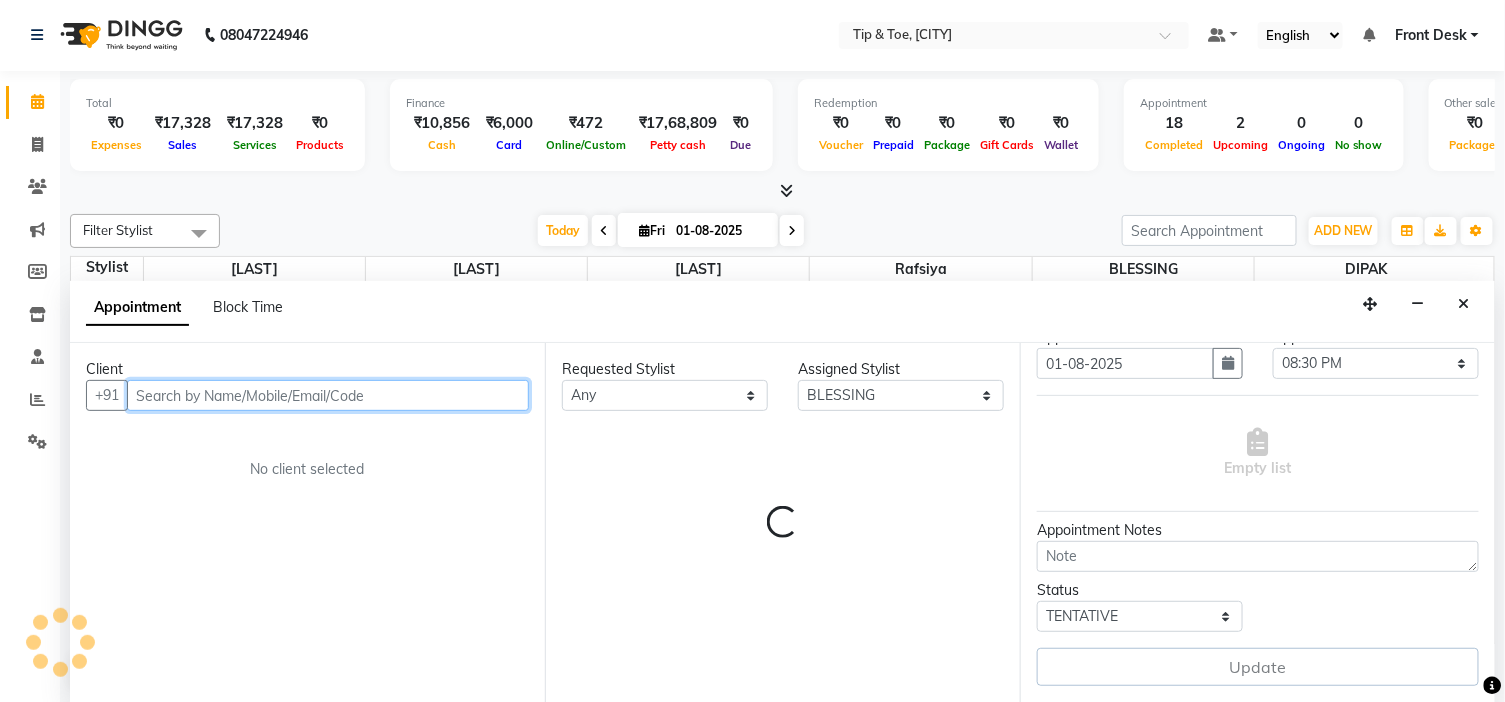 select on "2436" 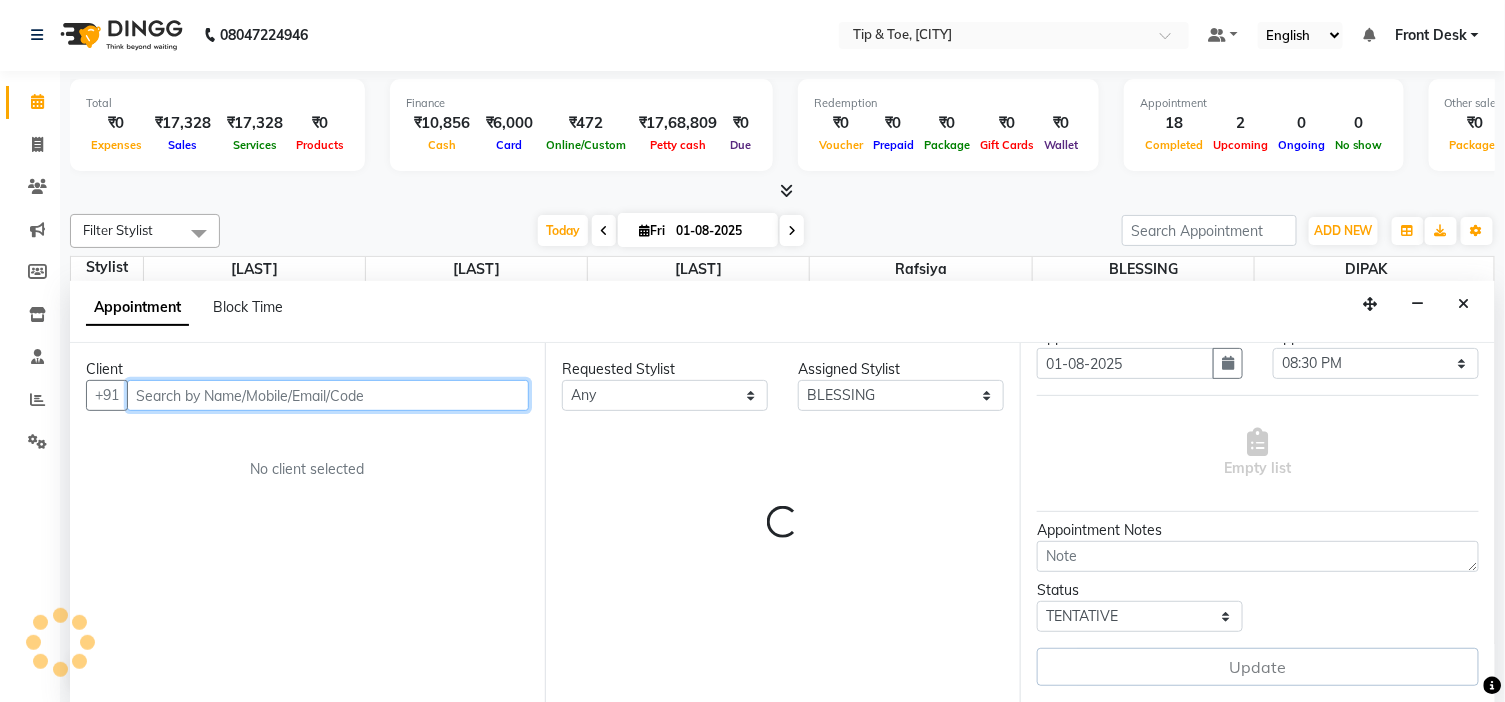 select on "2436" 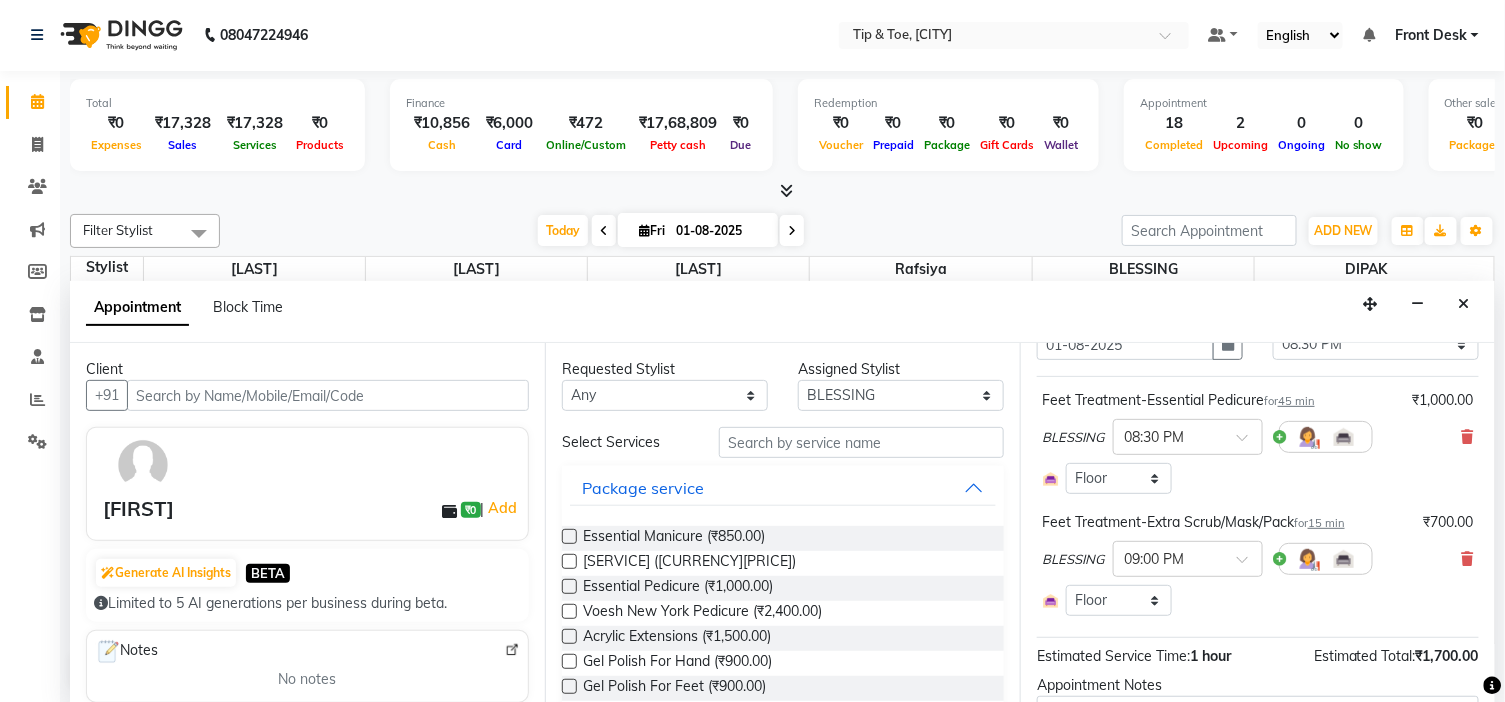 click on "[FIRST] × [TIME]" at bounding box center (1258, 437) 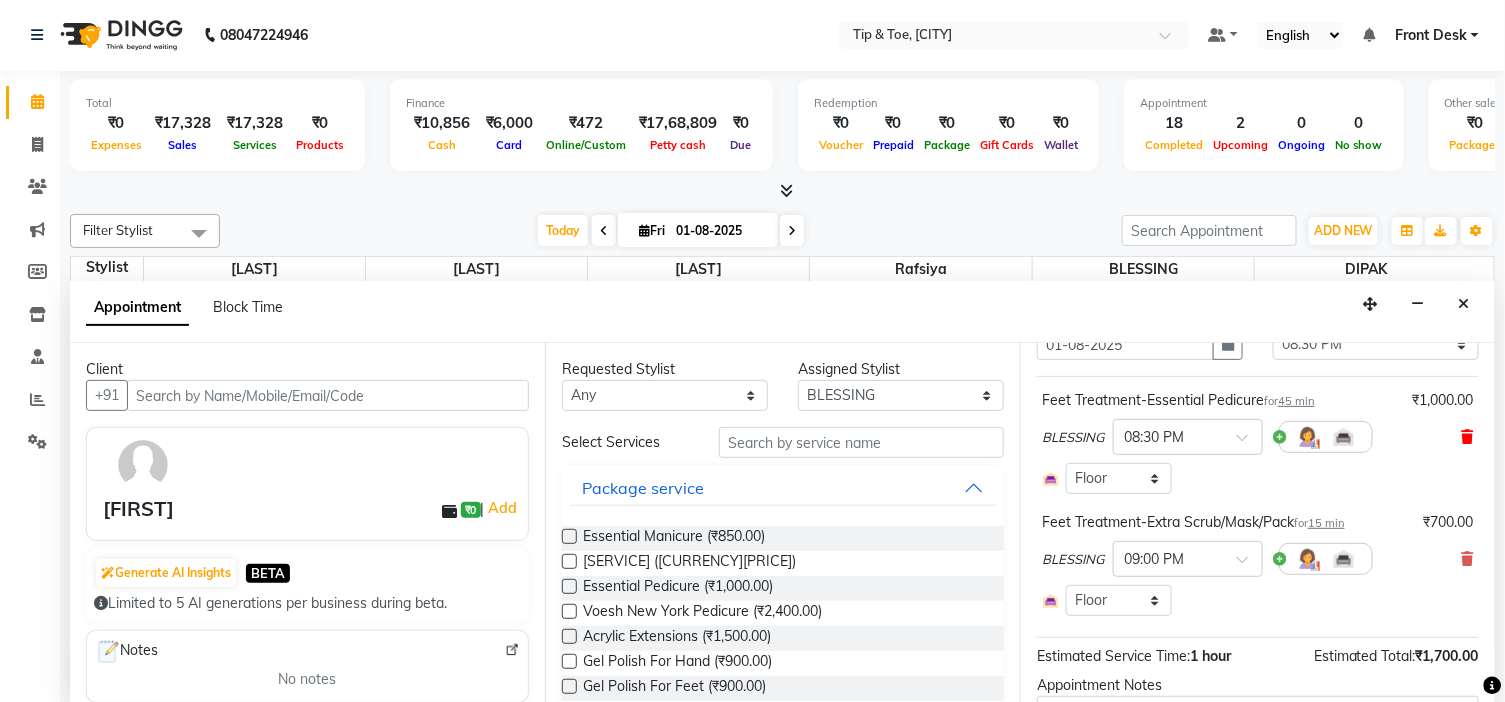 click at bounding box center (1468, 437) 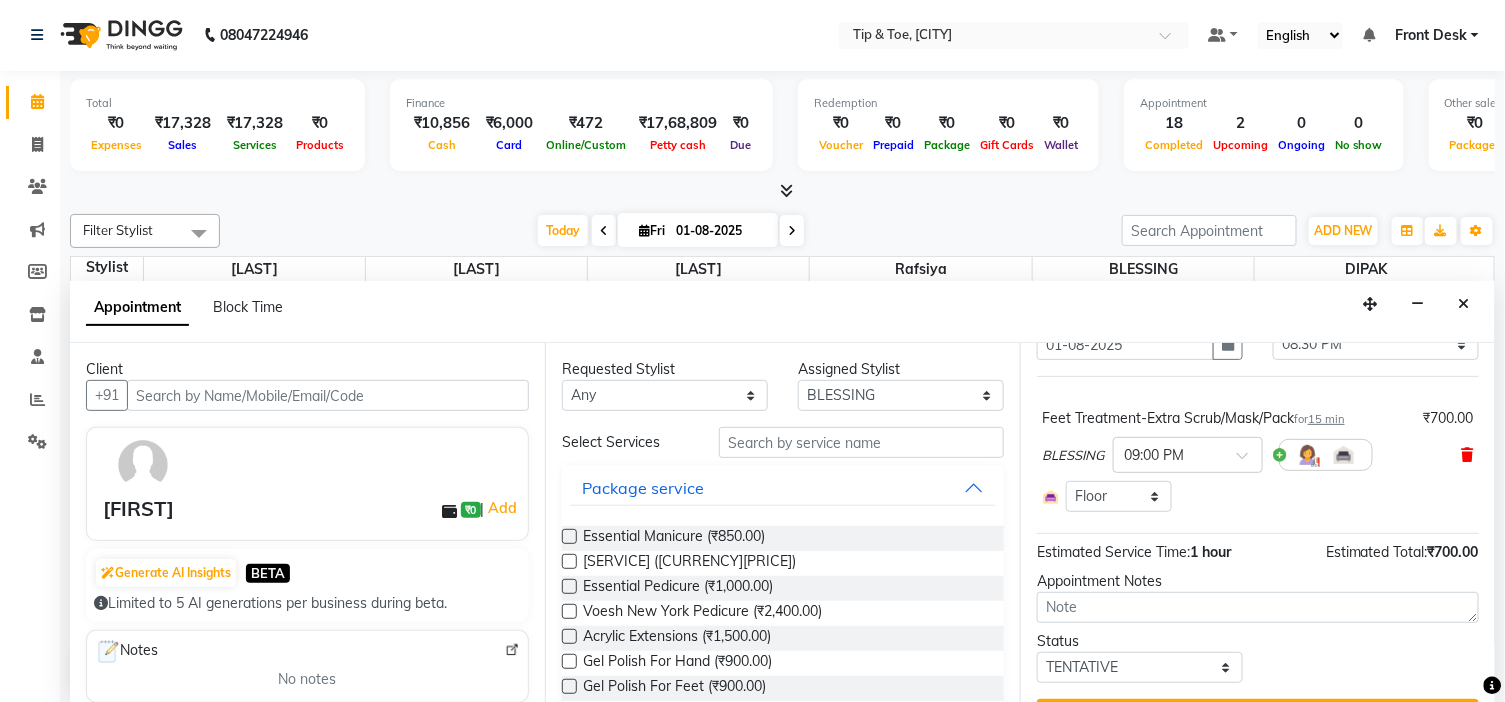 click at bounding box center [1468, 455] 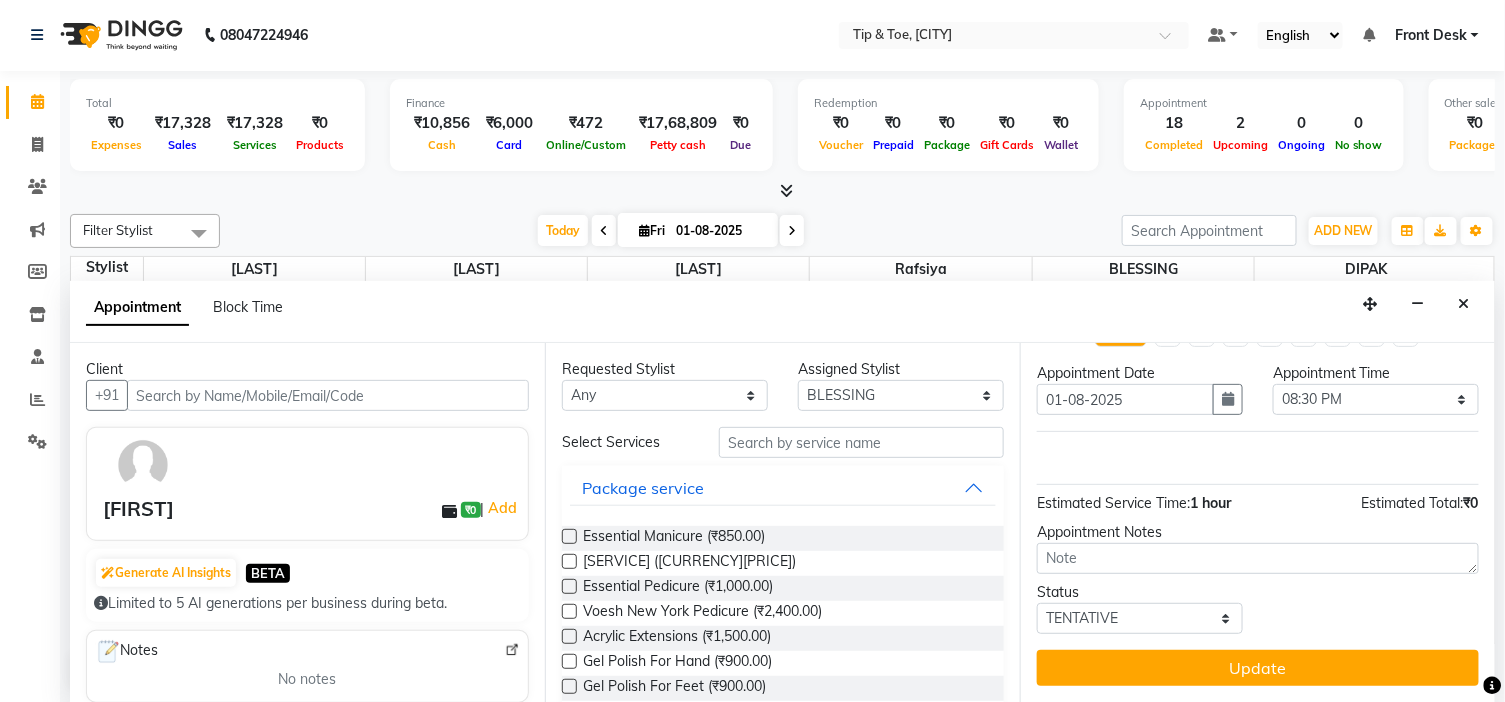 scroll, scrollTop: 54, scrollLeft: 0, axis: vertical 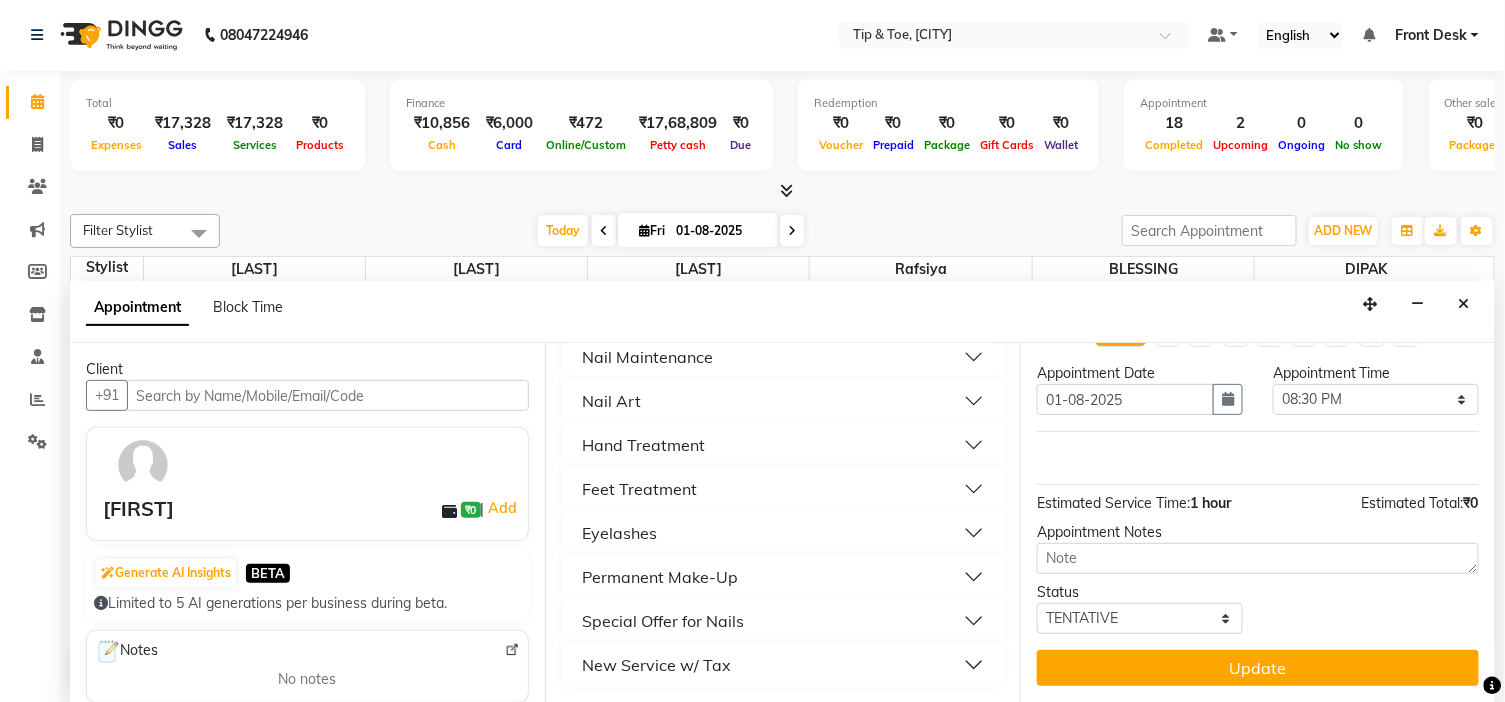 click on "Feet Treatment" at bounding box center [783, 489] 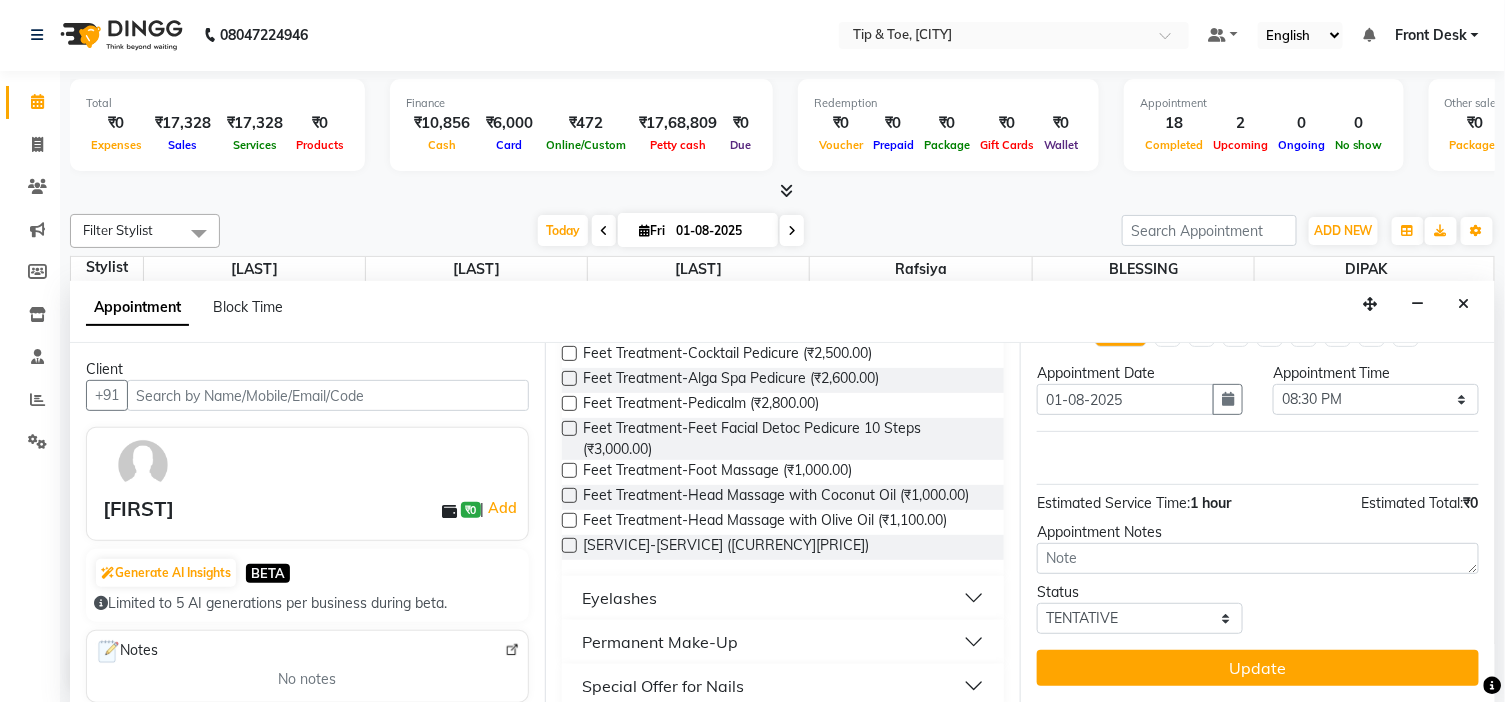 scroll, scrollTop: 853, scrollLeft: 0, axis: vertical 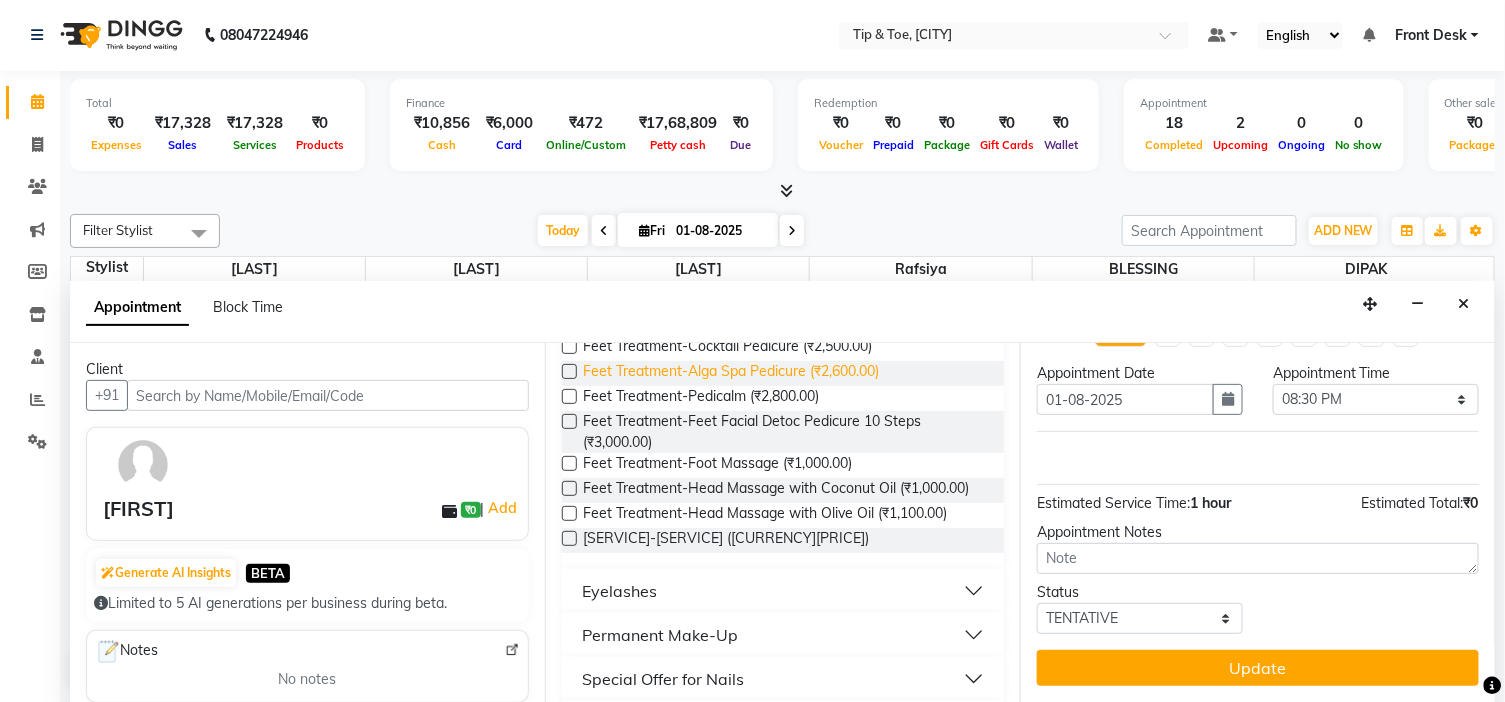 click on "Feet Treatment-Alga Spa Pedicure (₹2,600.00)" at bounding box center (731, 373) 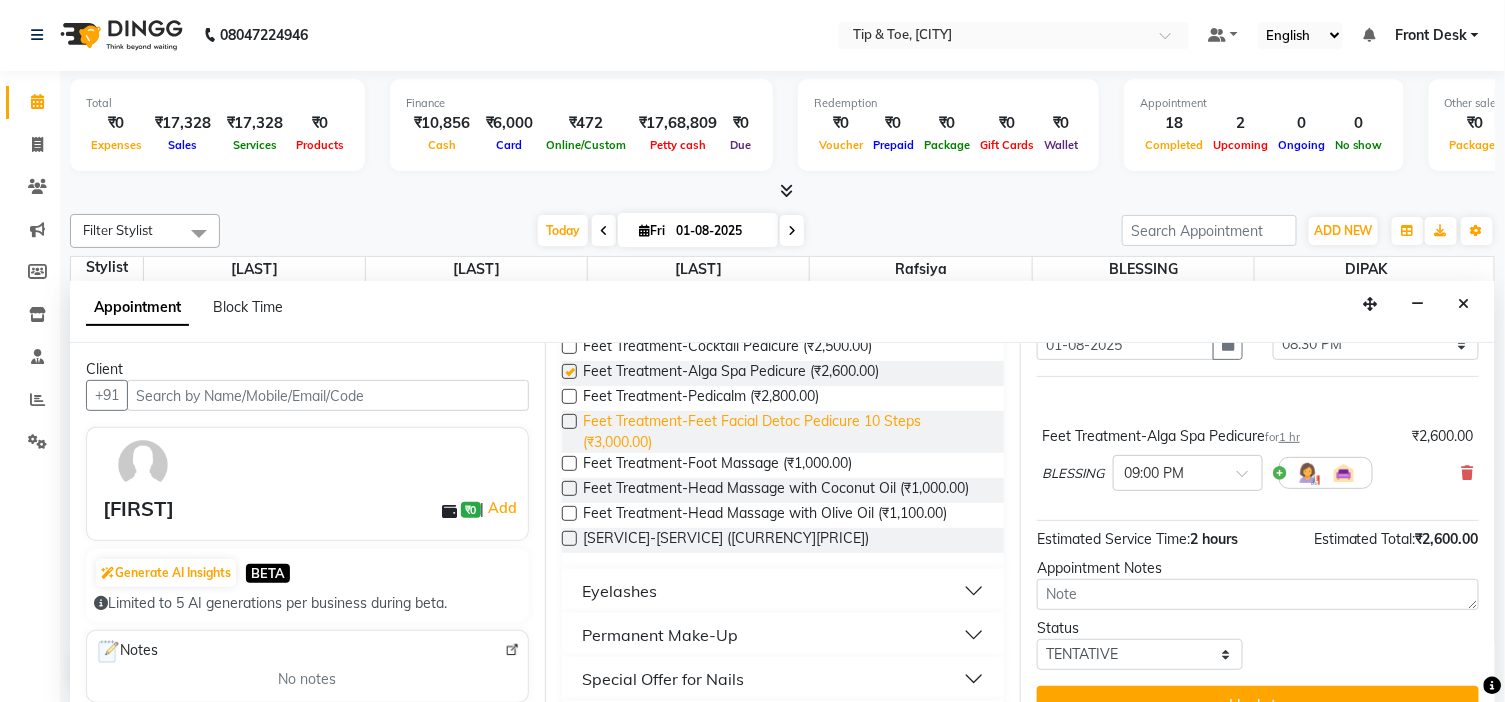 checkbox on "false" 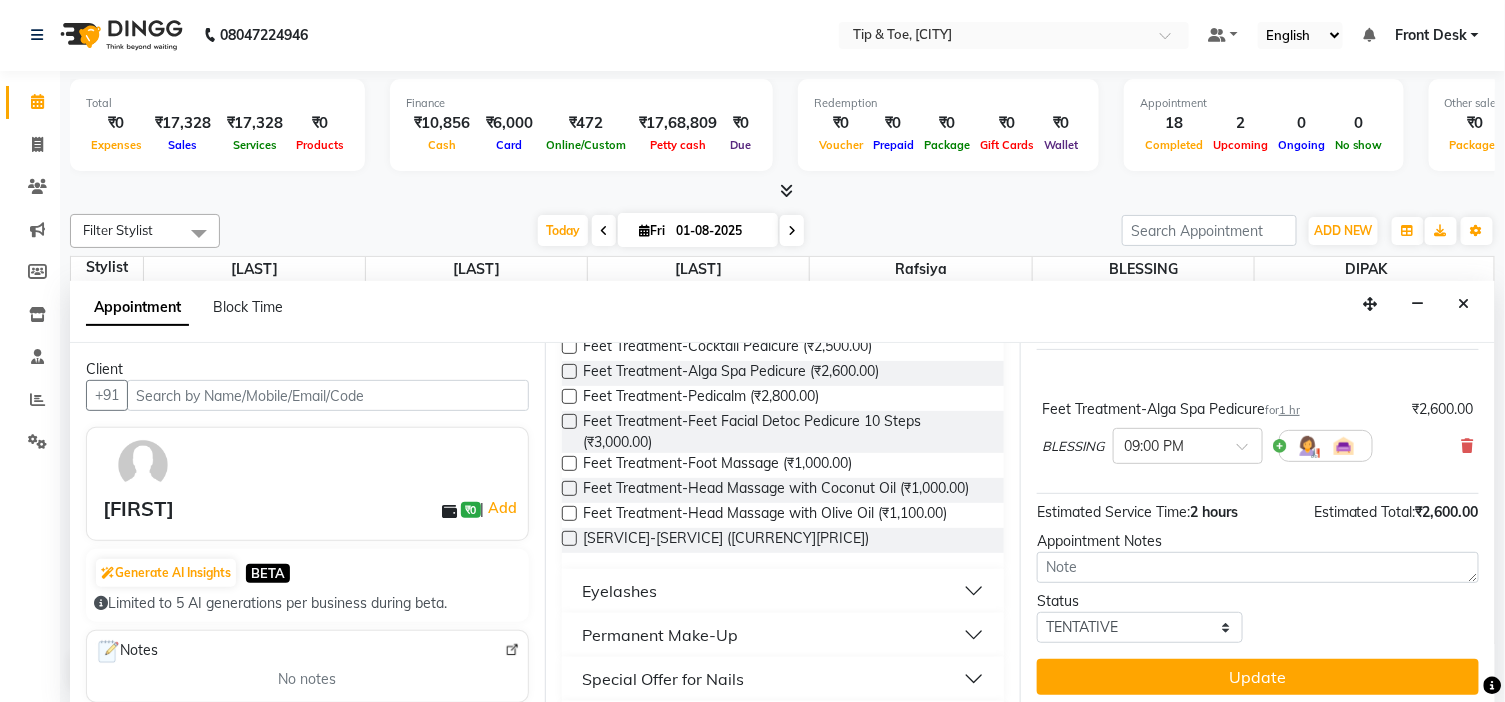 scroll, scrollTop: 144, scrollLeft: 0, axis: vertical 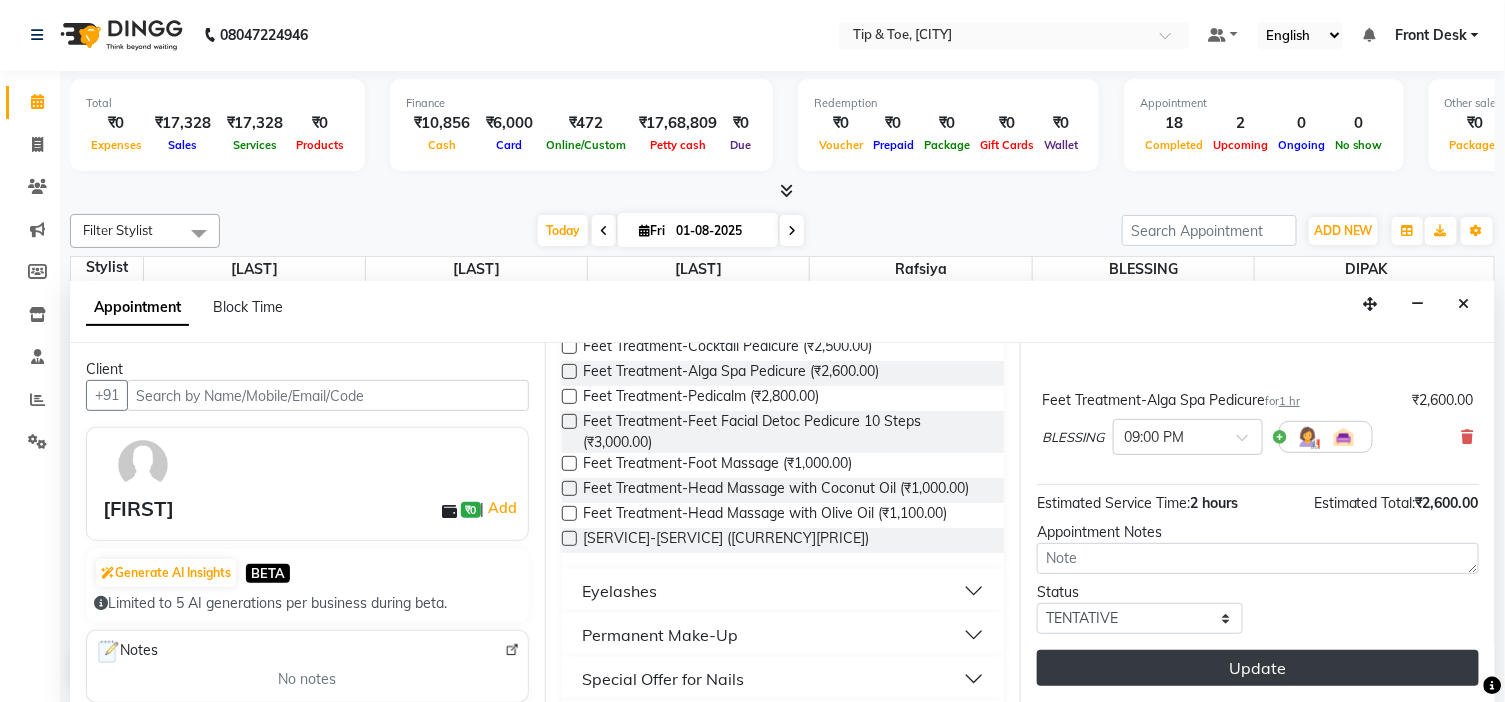 click on "Update" at bounding box center [1258, 668] 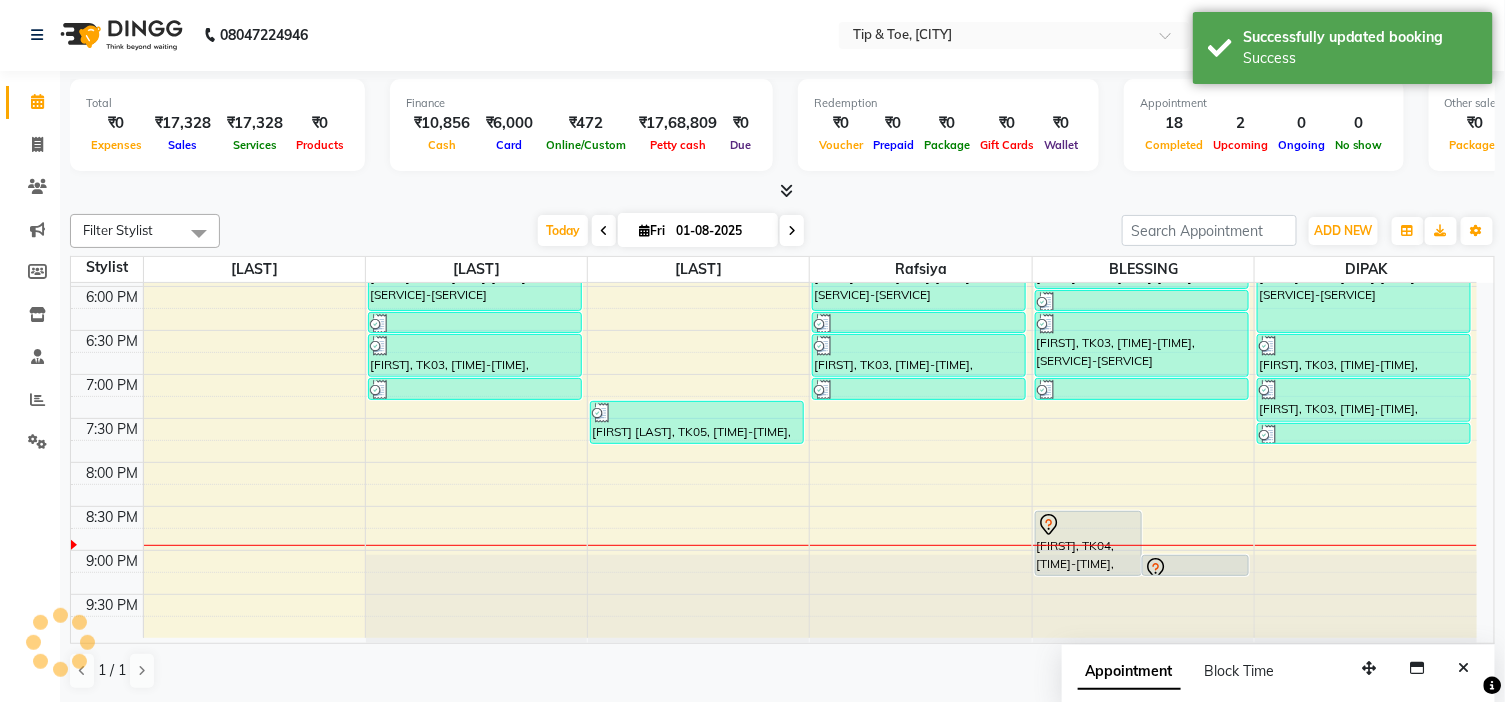 scroll, scrollTop: 0, scrollLeft: 0, axis: both 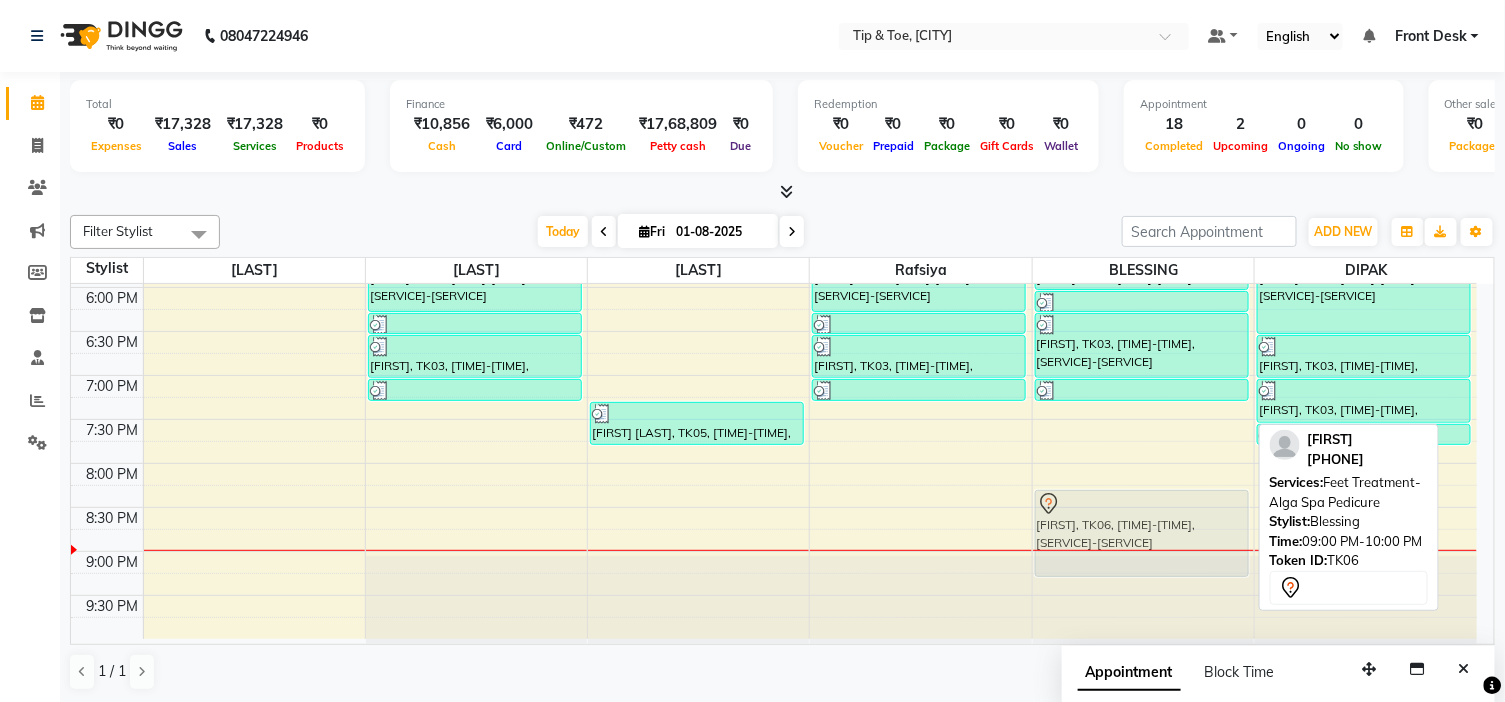 drag, startPoint x: 1141, startPoint y: 583, endPoint x: 1153, endPoint y: 524, distance: 60.207973 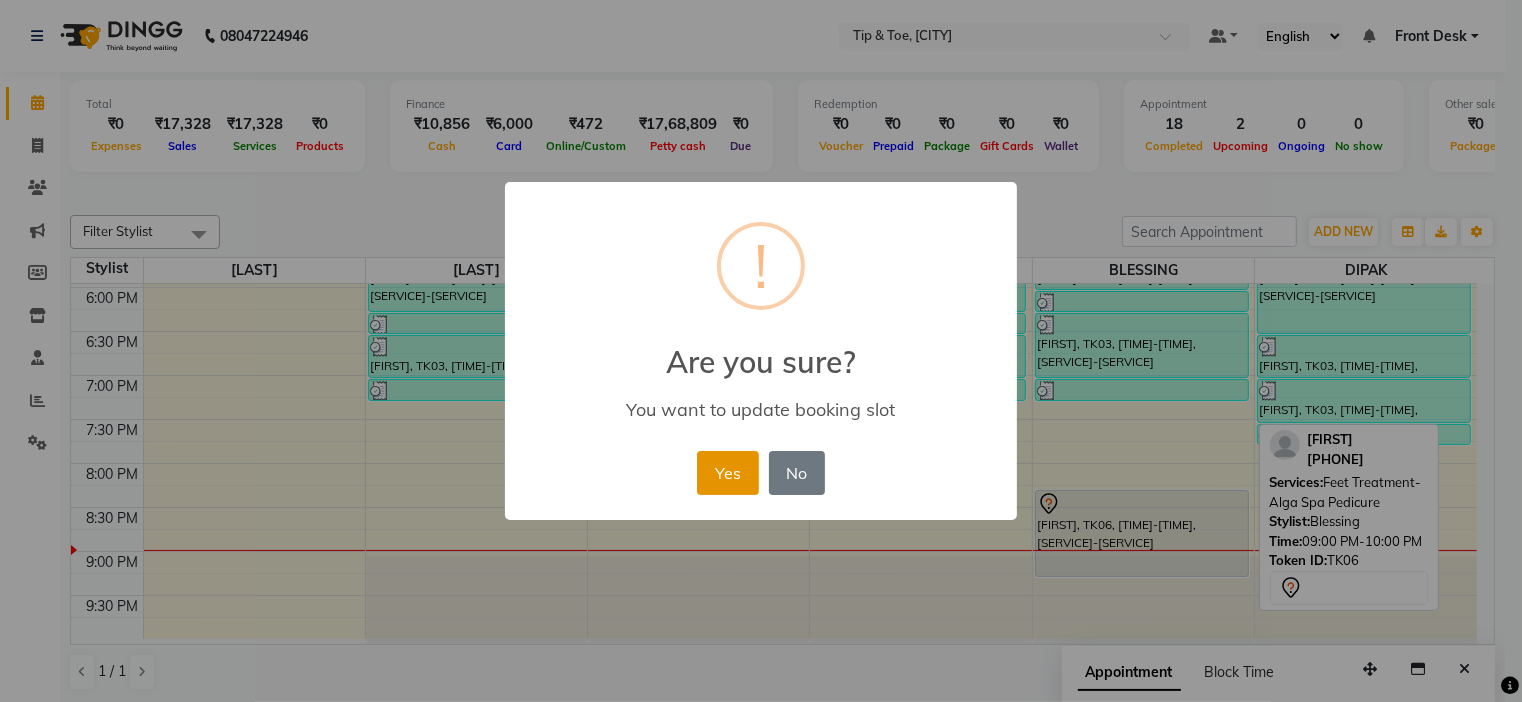 click on "Yes" at bounding box center (727, 473) 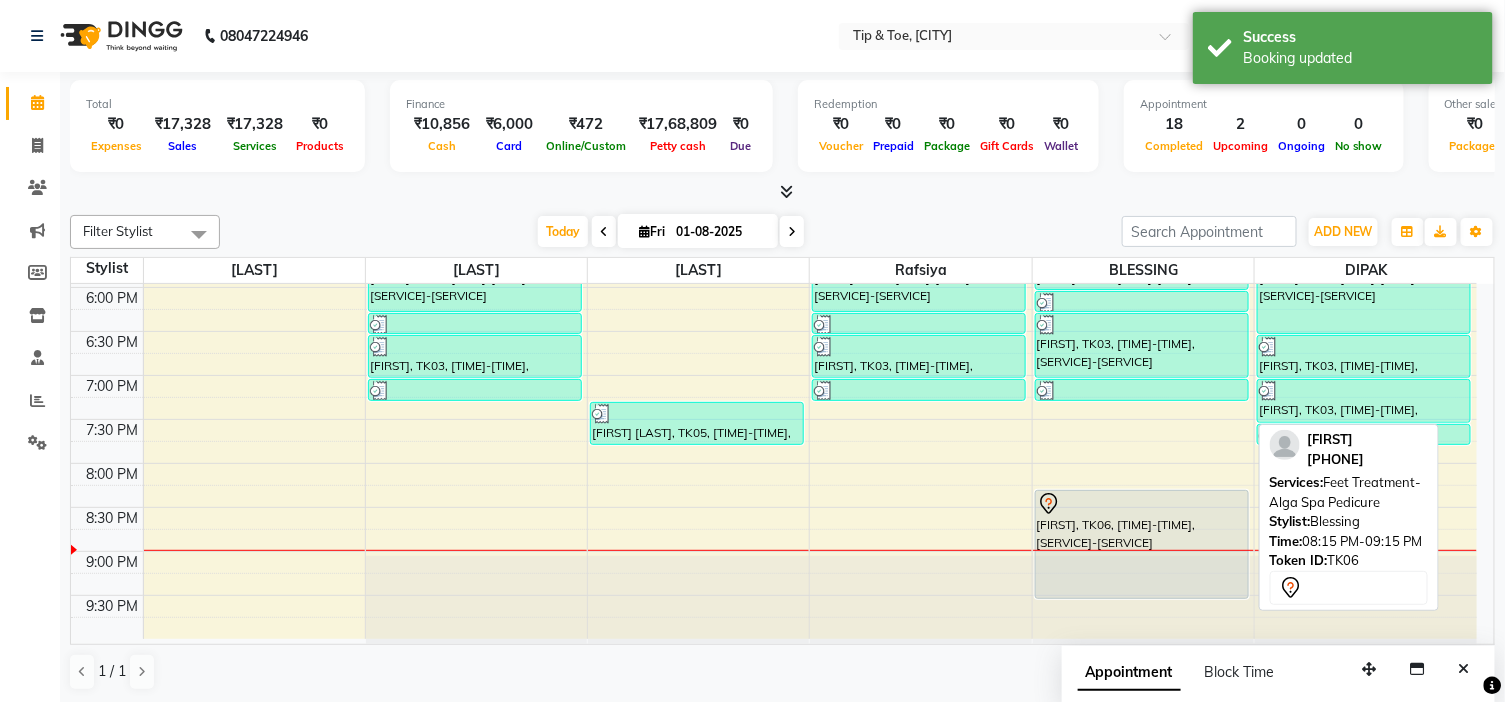 drag, startPoint x: 1132, startPoint y: 571, endPoint x: 1128, endPoint y: 587, distance: 16.492422 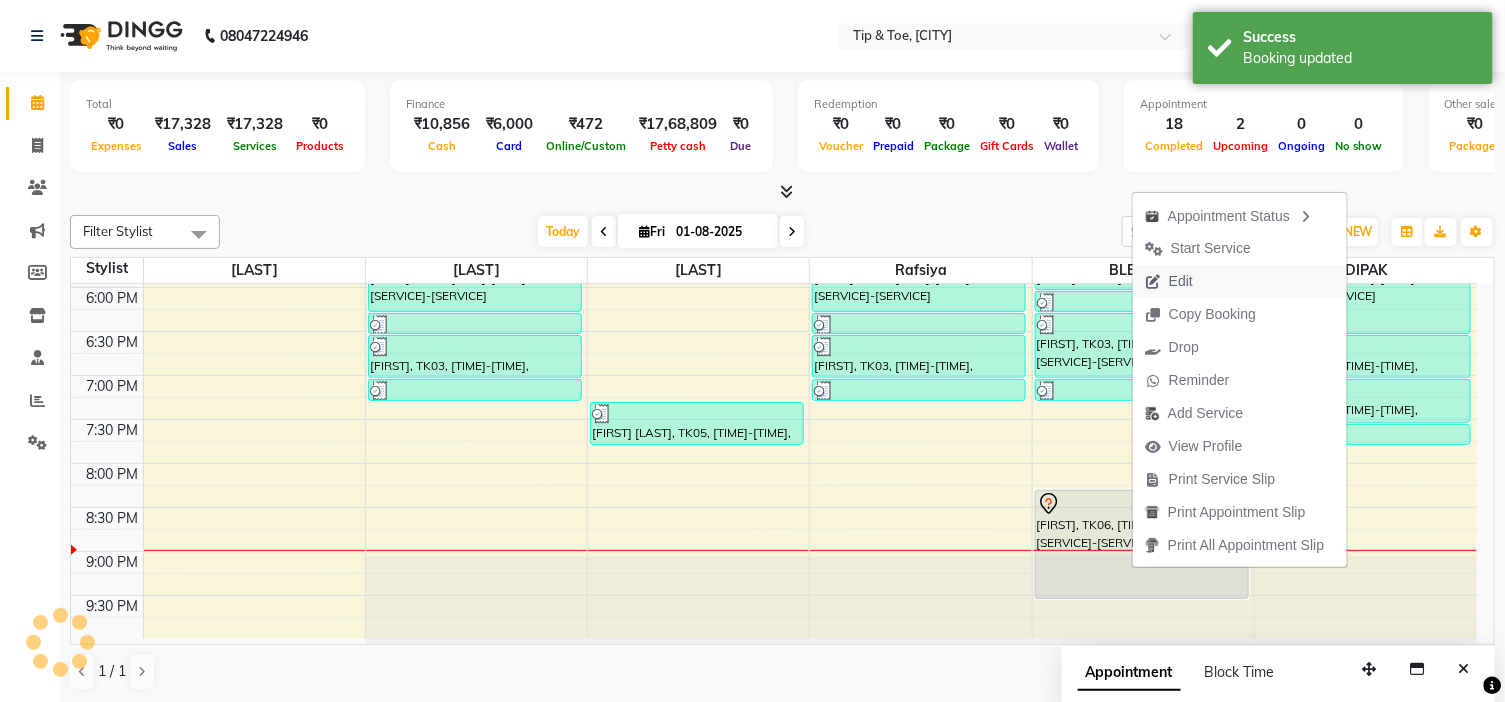 click on "Edit" at bounding box center [1181, 281] 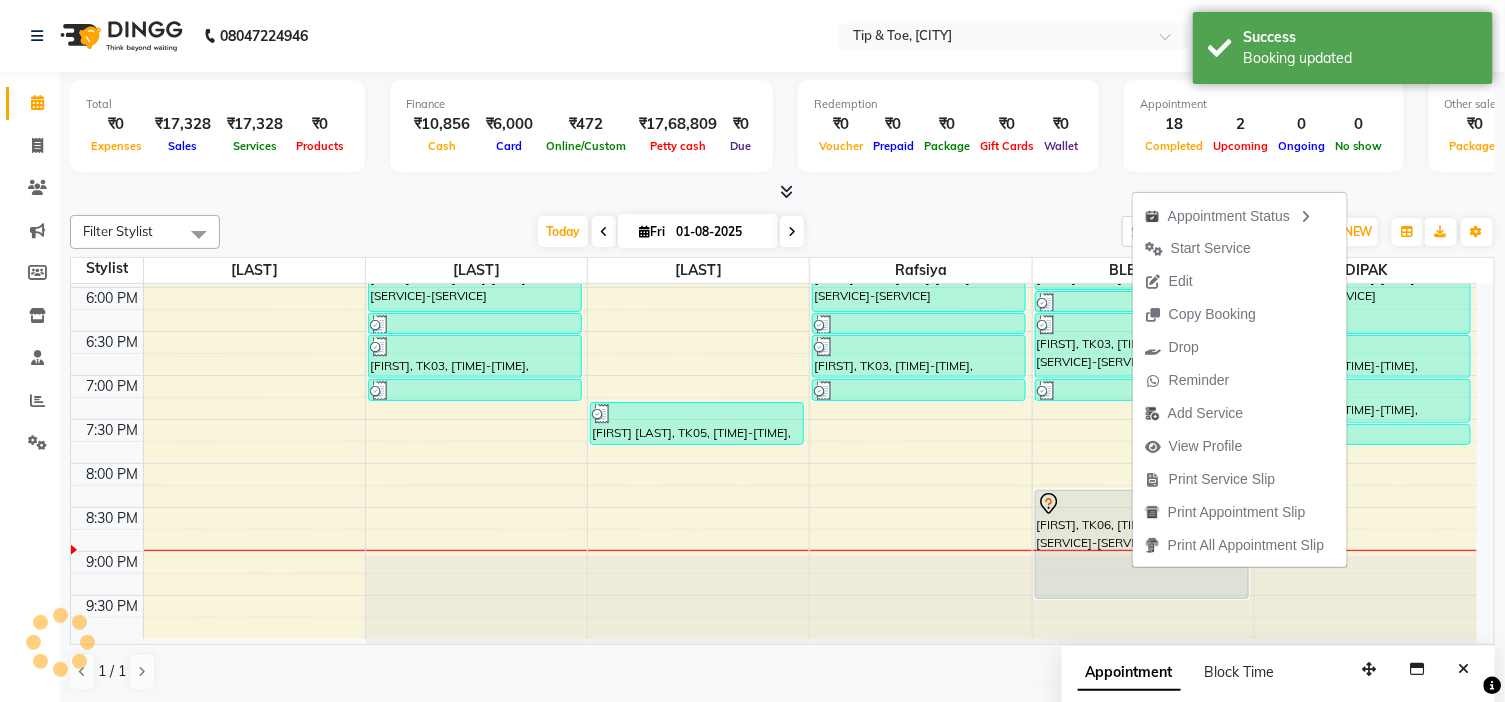 select on "tentative" 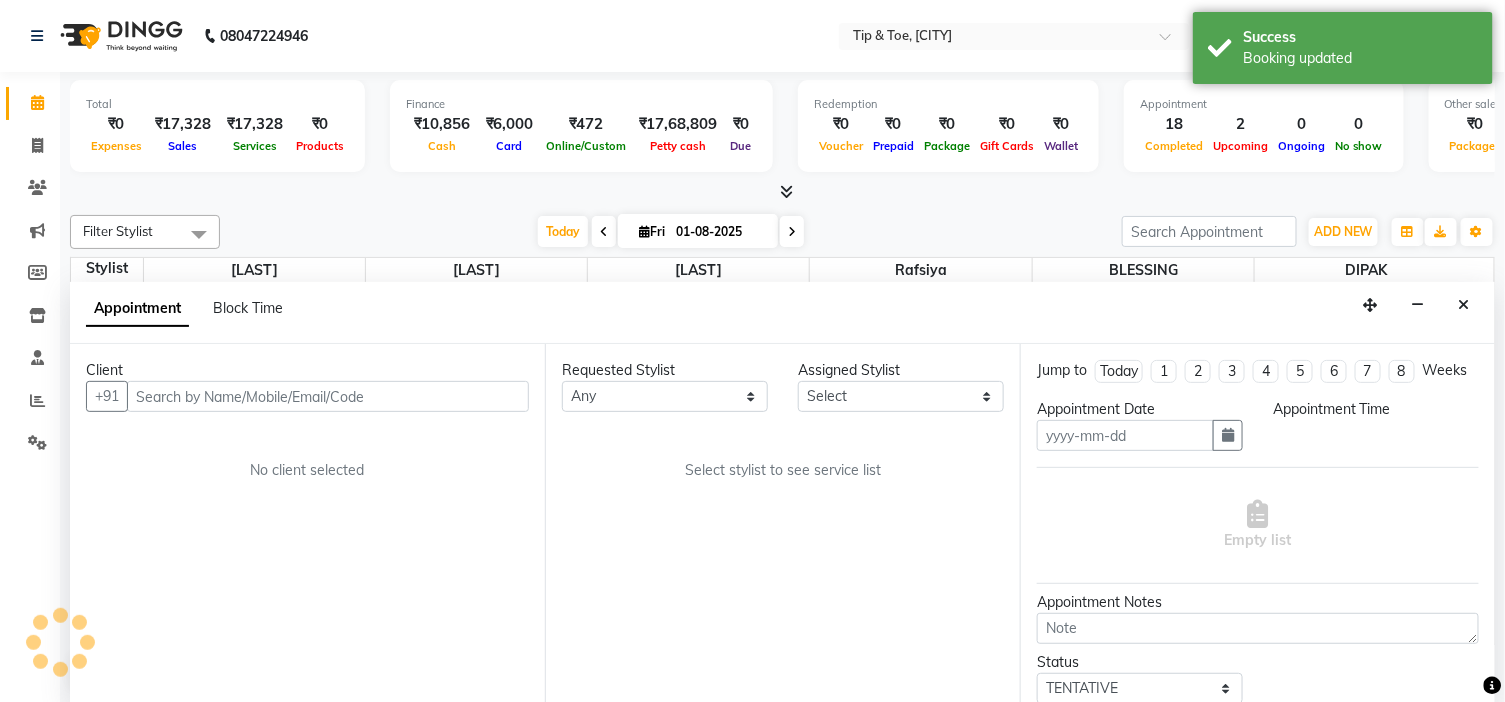 scroll, scrollTop: 1, scrollLeft: 0, axis: vertical 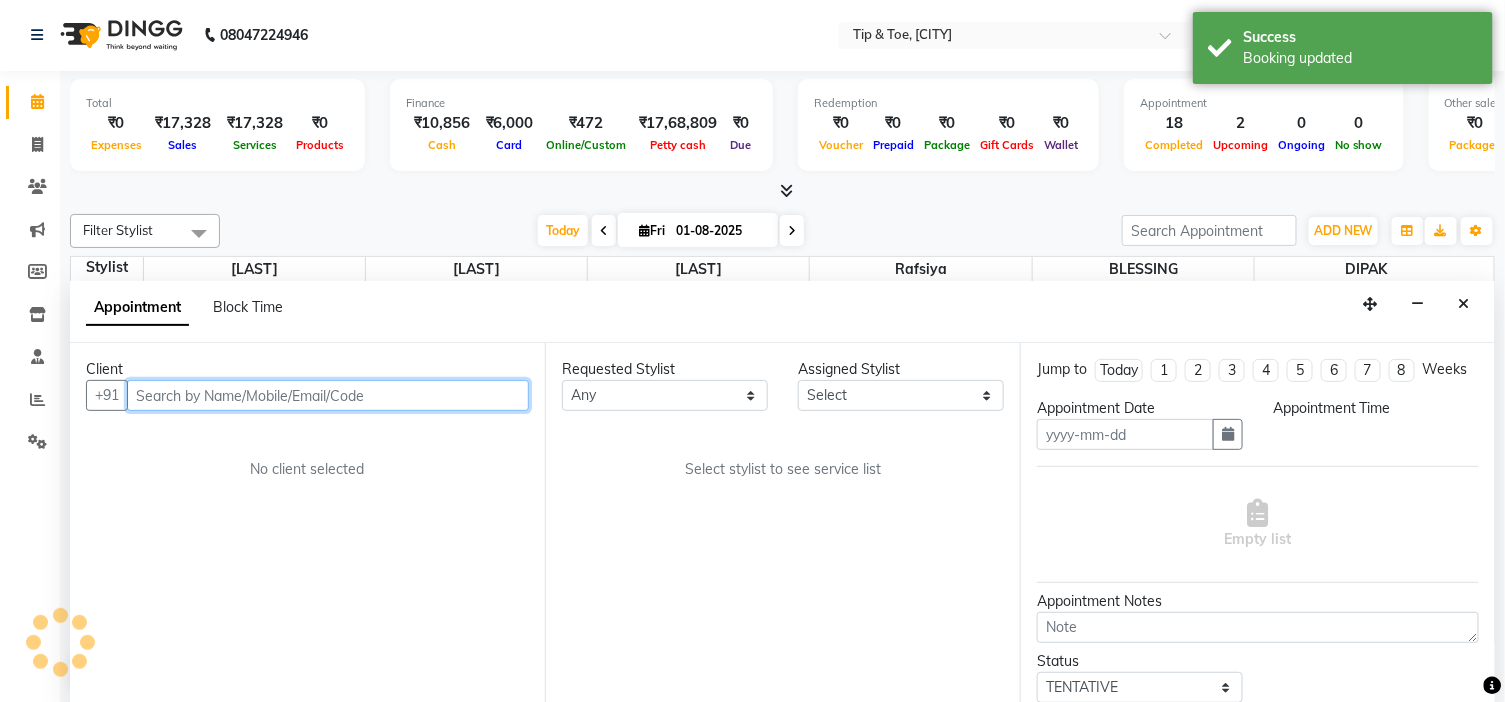 type on "01-08-2025" 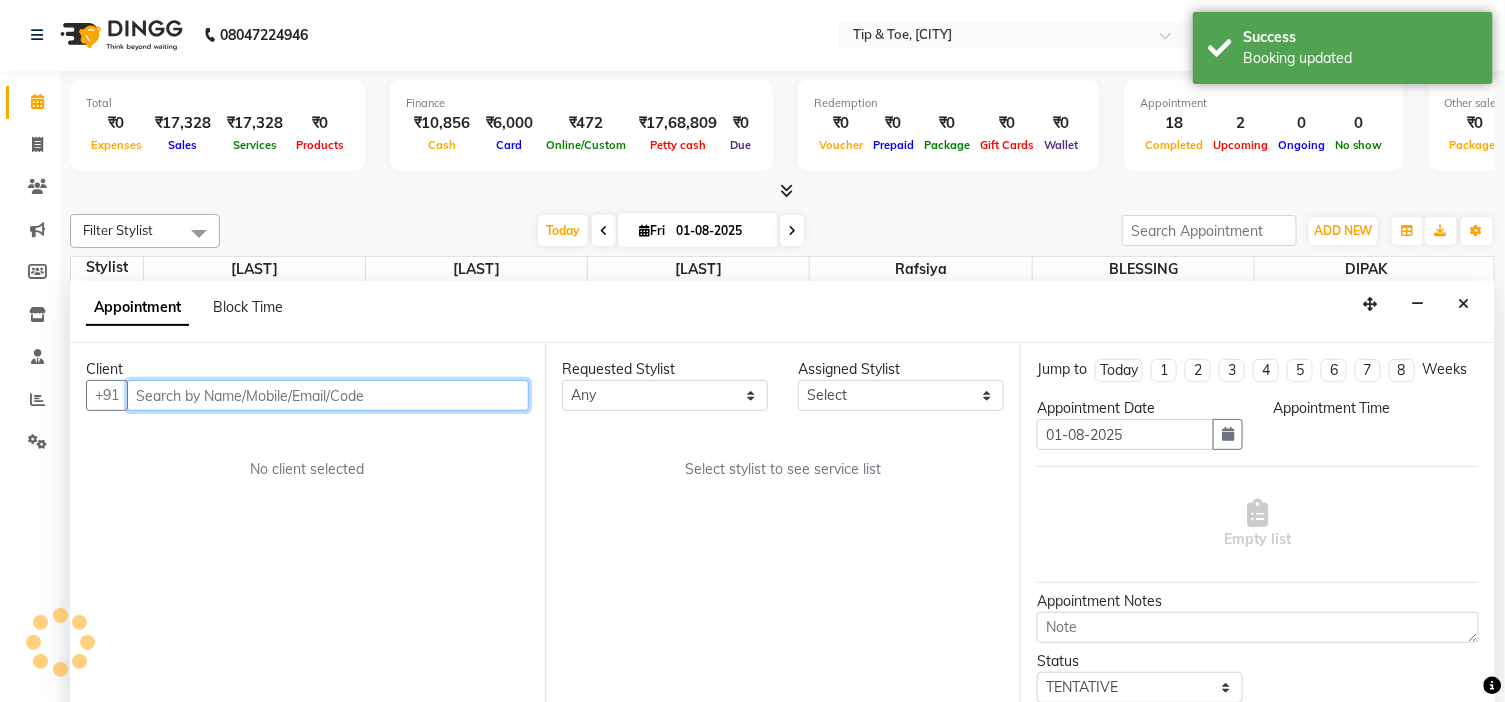 scroll, scrollTop: 0, scrollLeft: 0, axis: both 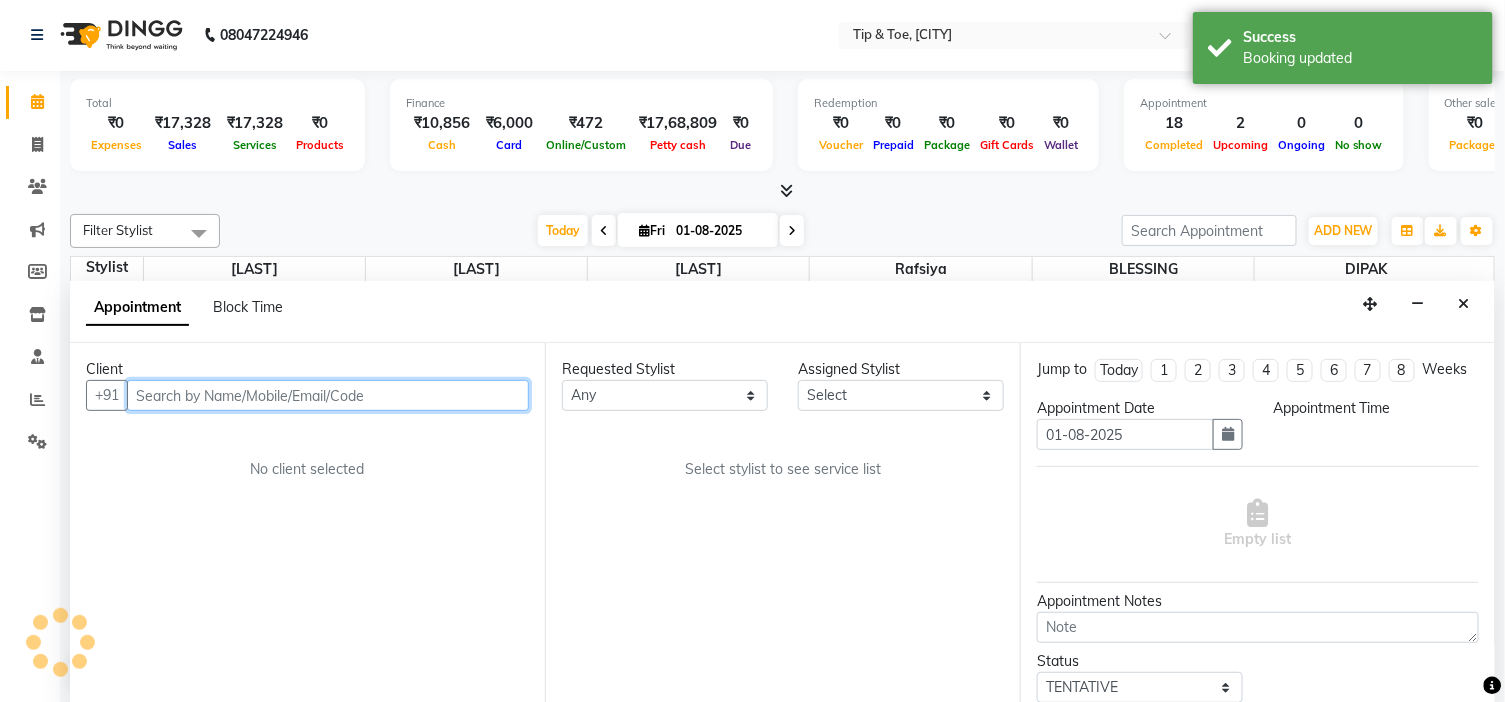 select on "1215" 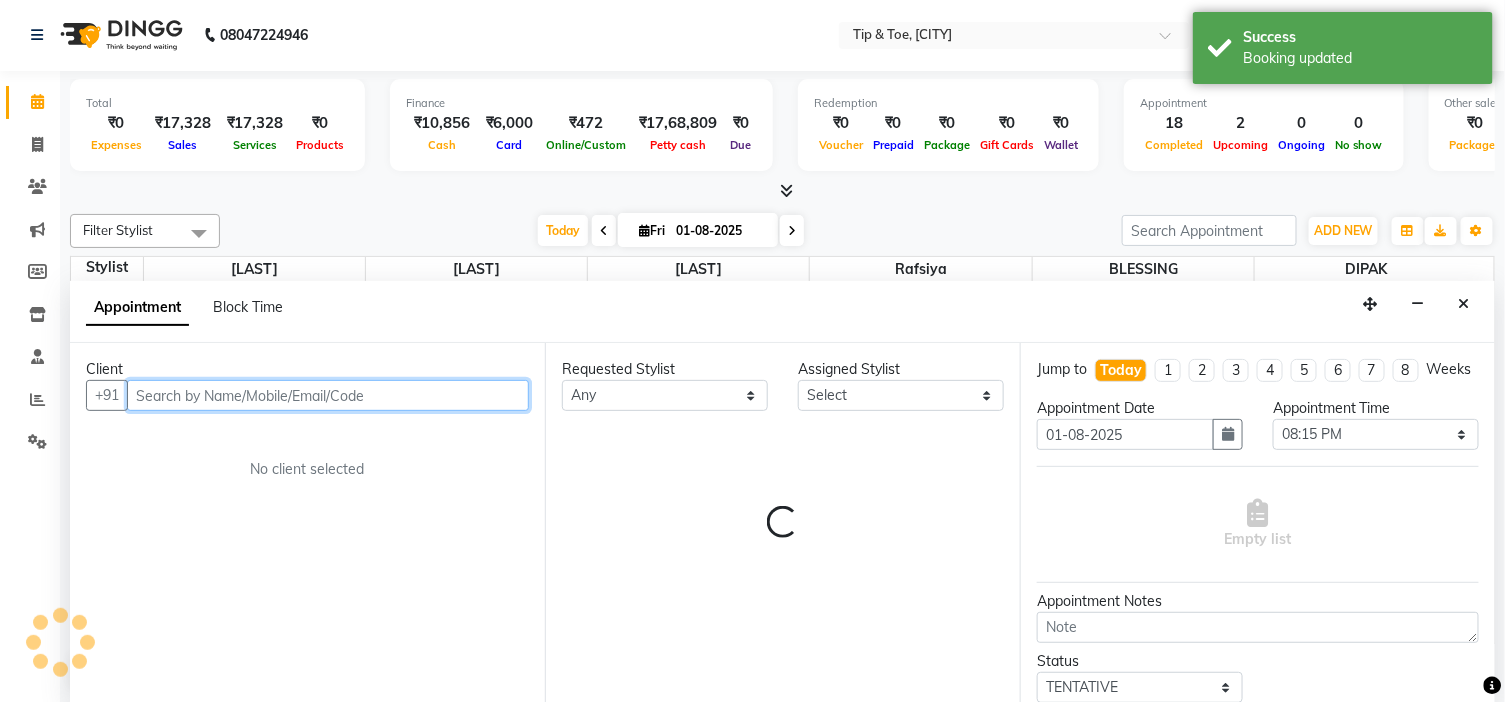 select on "50942" 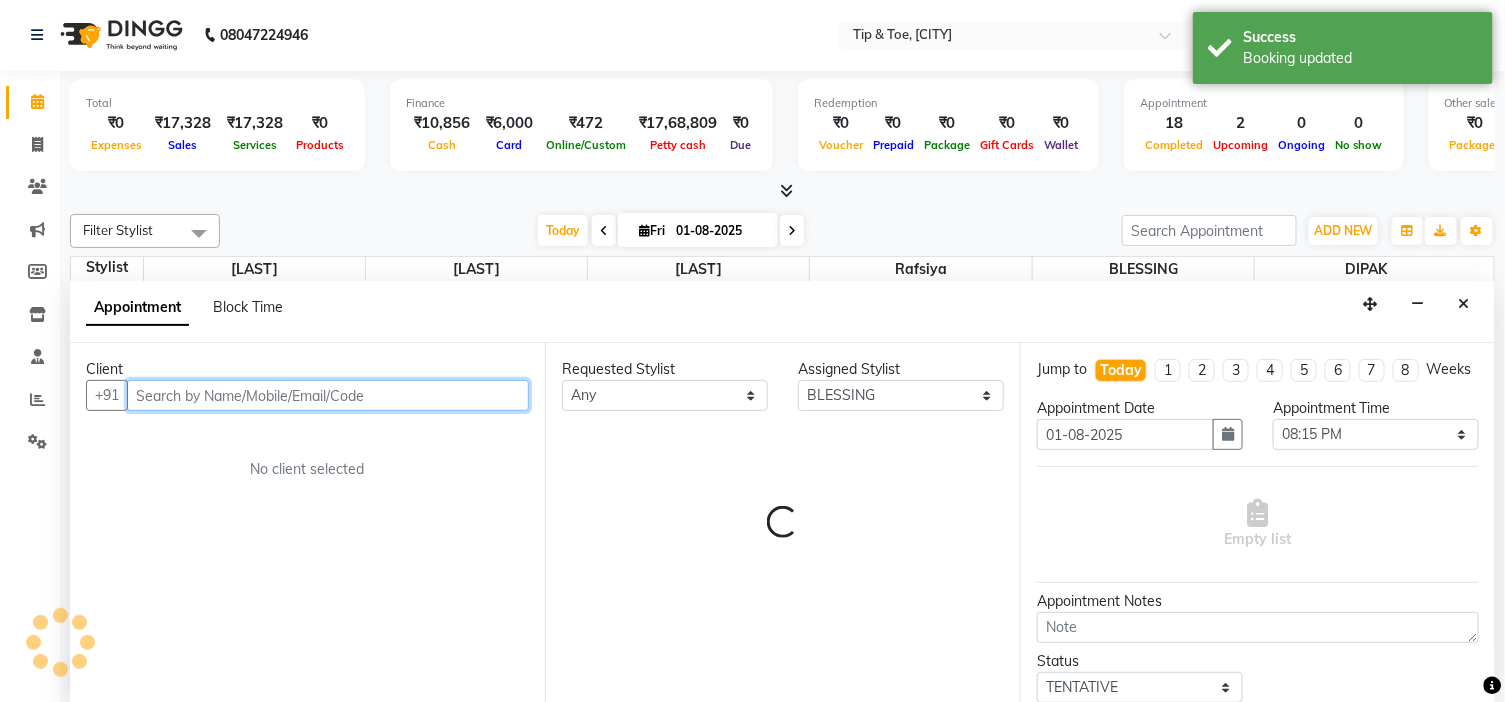 scroll, scrollTop: 788, scrollLeft: 0, axis: vertical 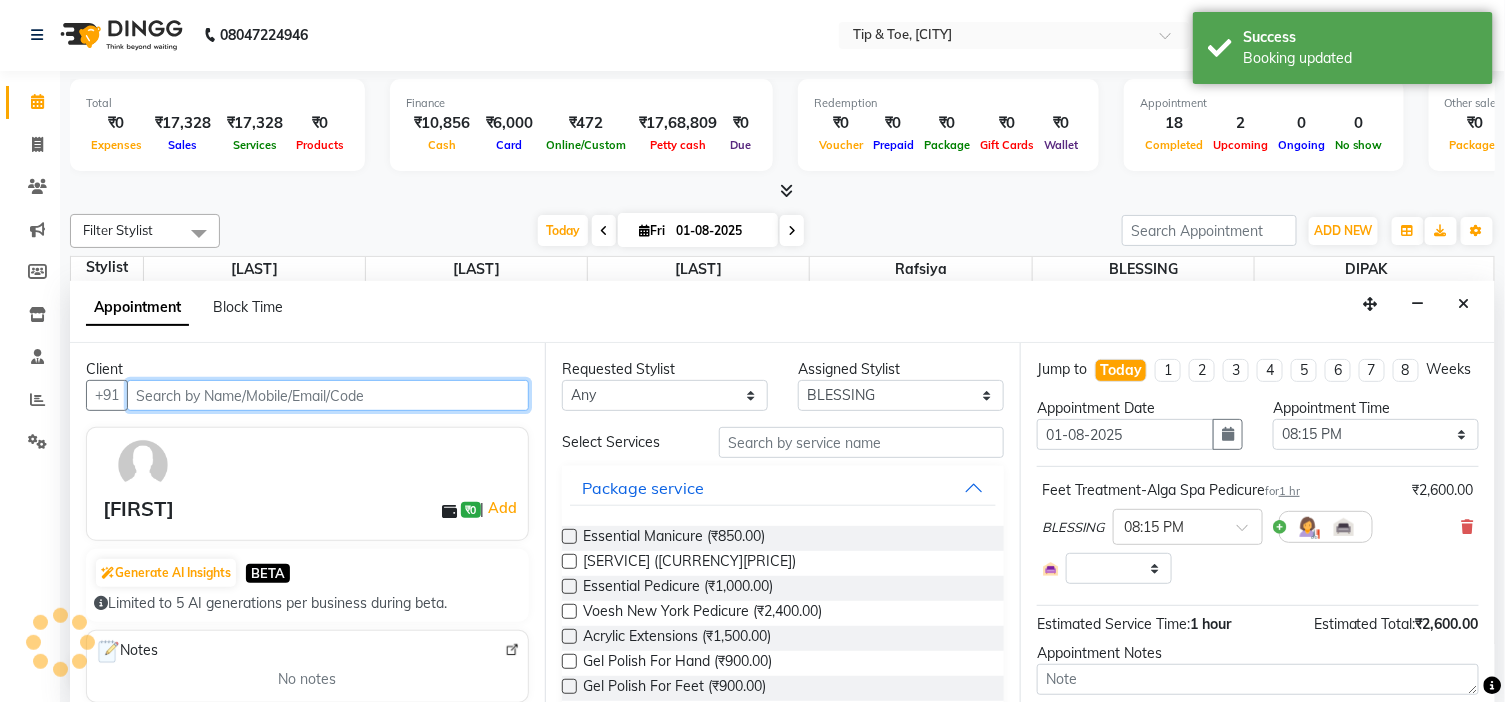 select on "2436" 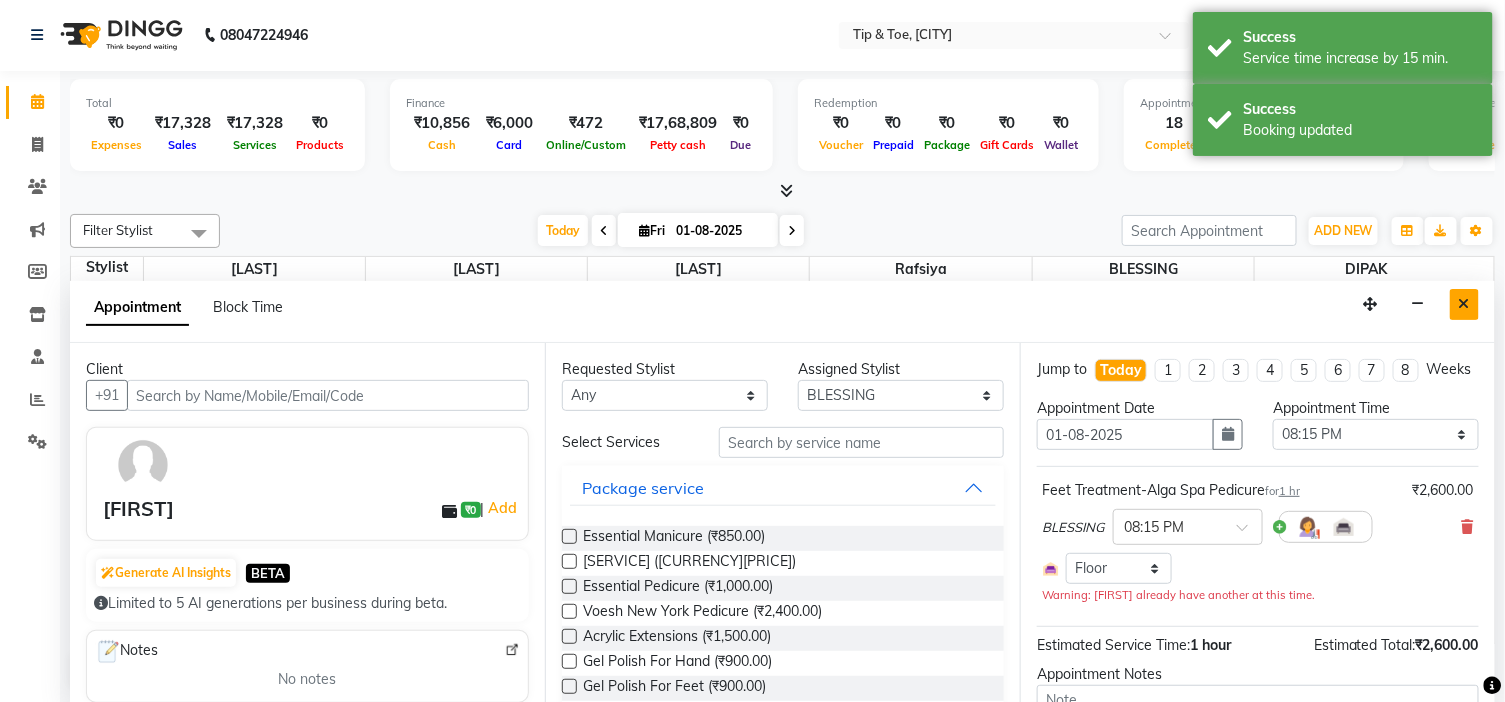 click at bounding box center (1464, 304) 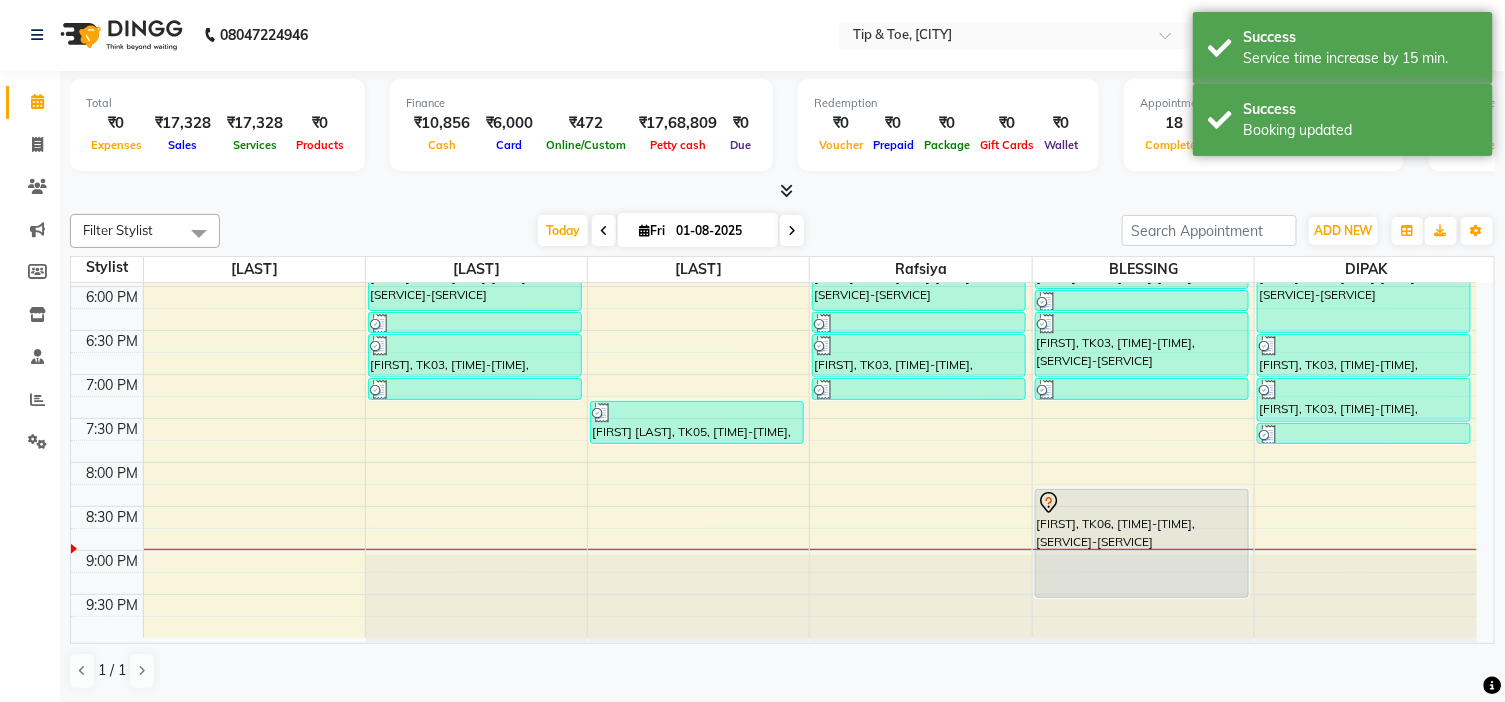 drag, startPoint x: 1350, startPoint y: 671, endPoint x: 1353, endPoint y: 690, distance: 19.235384 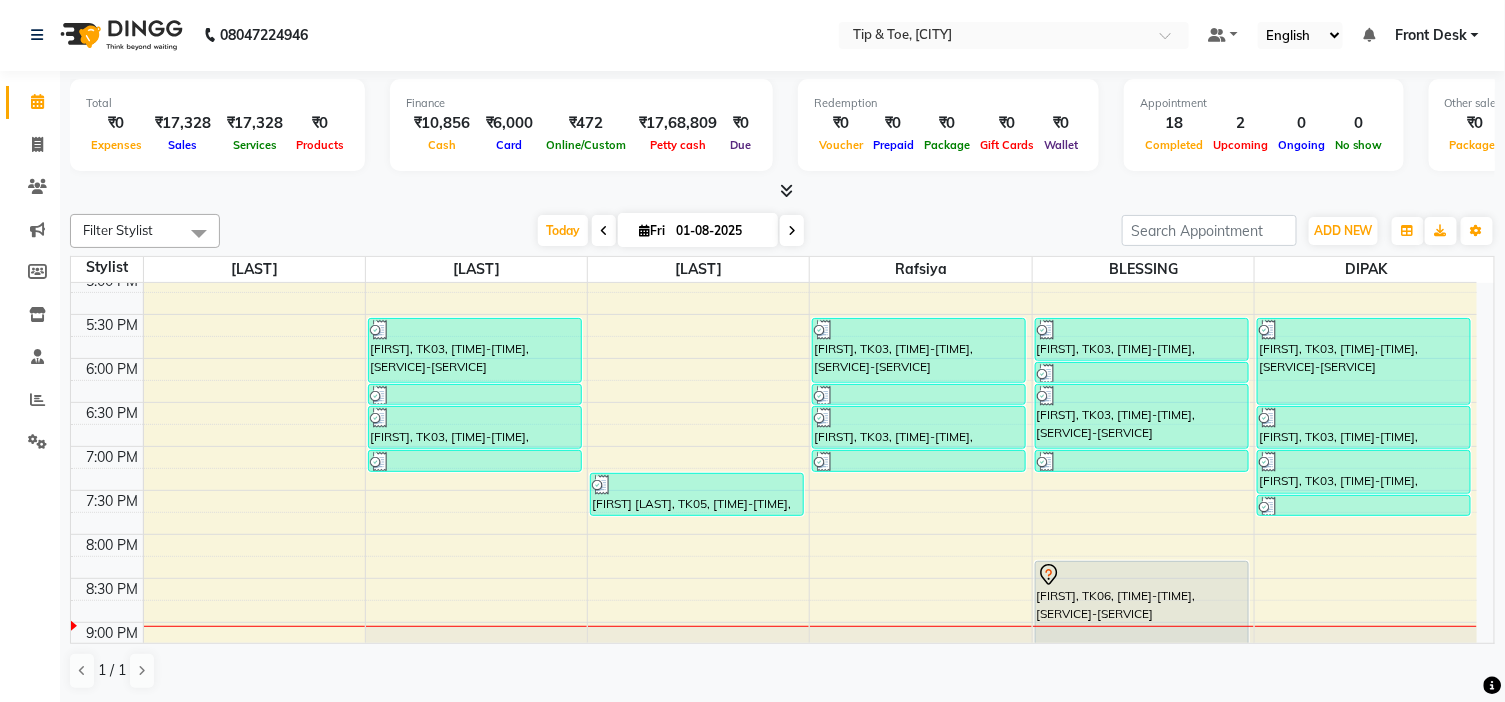 scroll, scrollTop: 677, scrollLeft: 0, axis: vertical 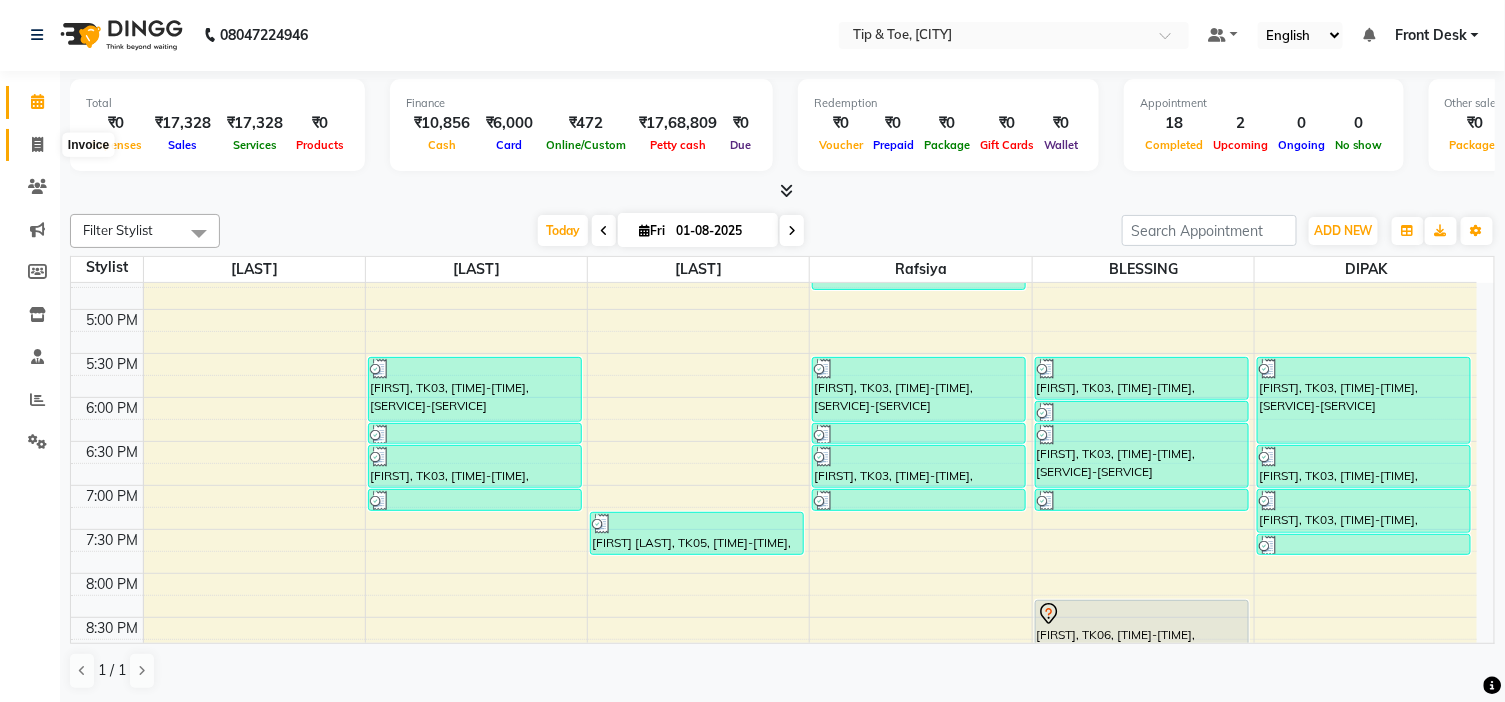 click 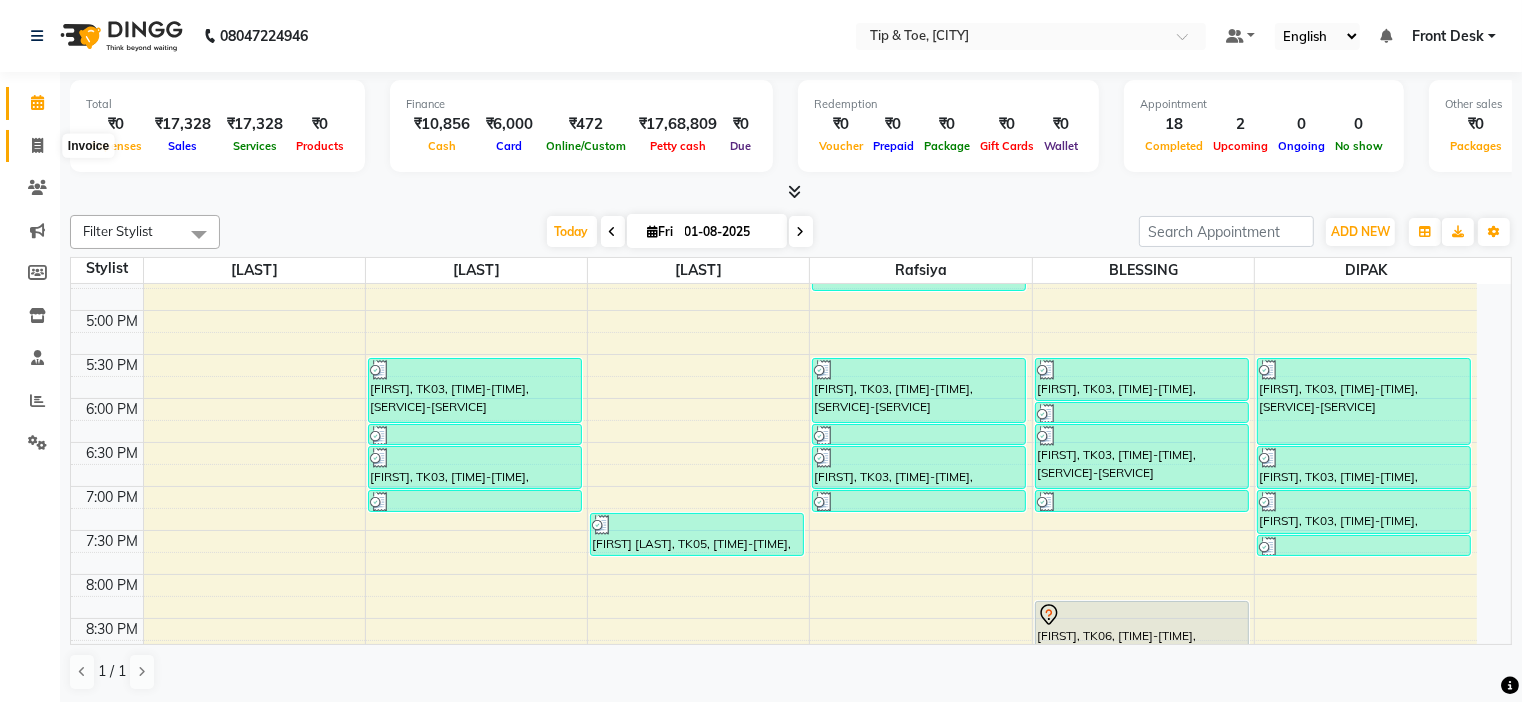 select on "5360" 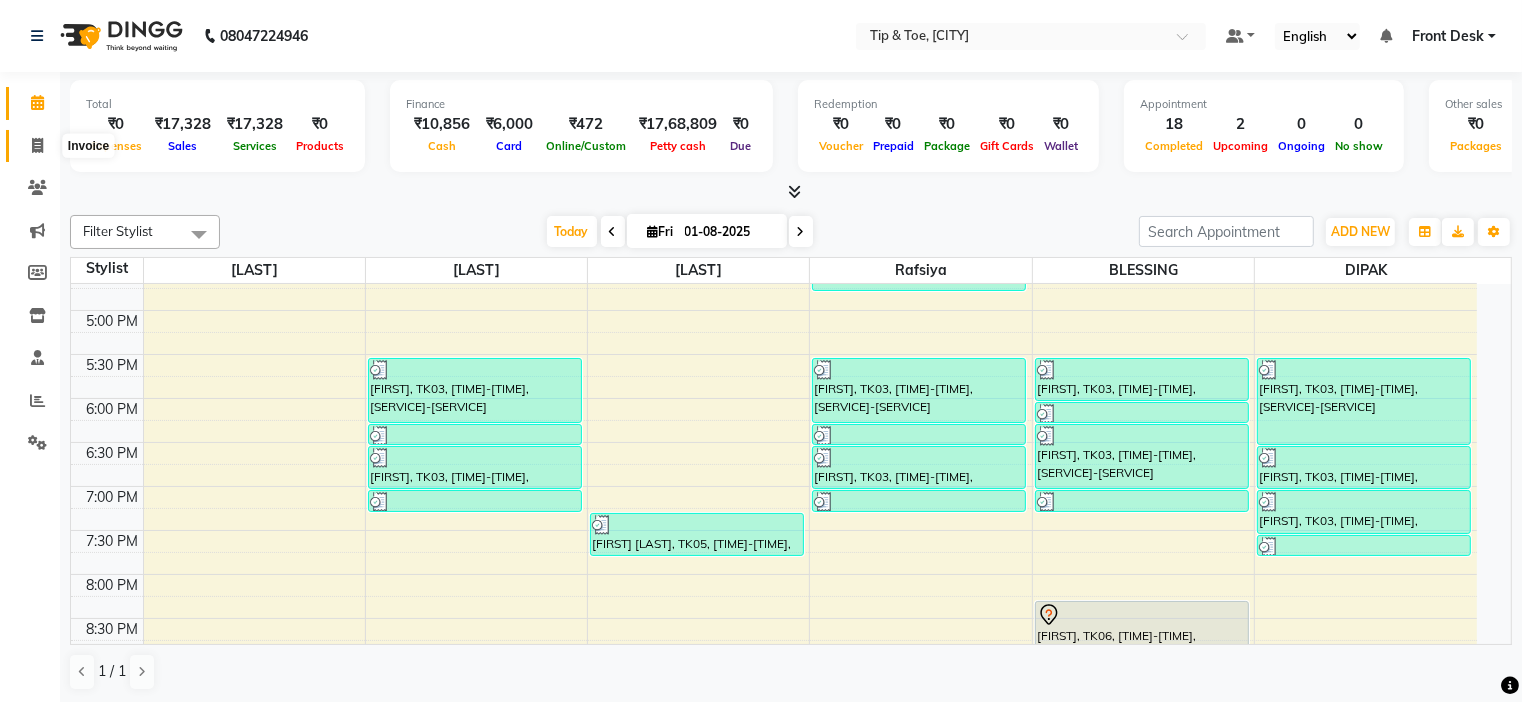 select on "service" 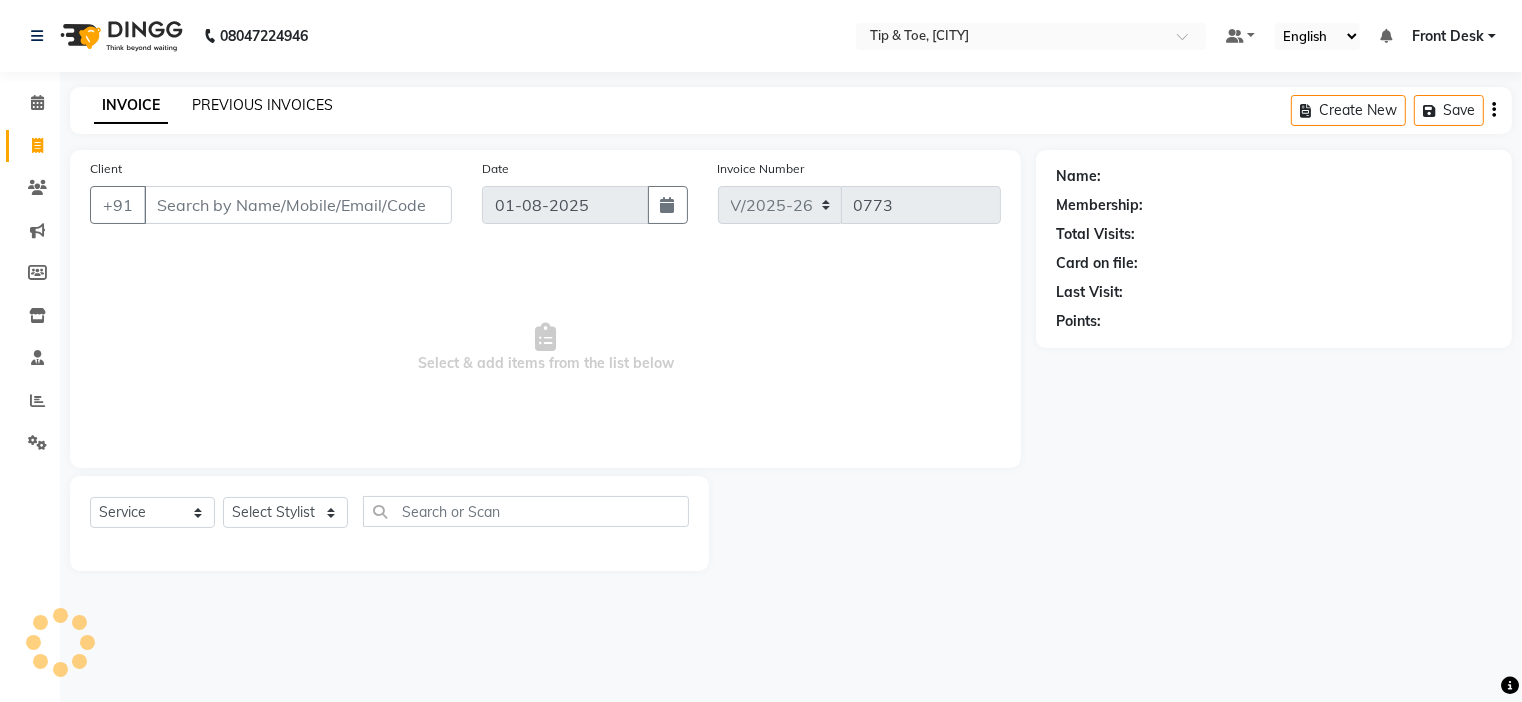 click on "PREVIOUS INVOICES" 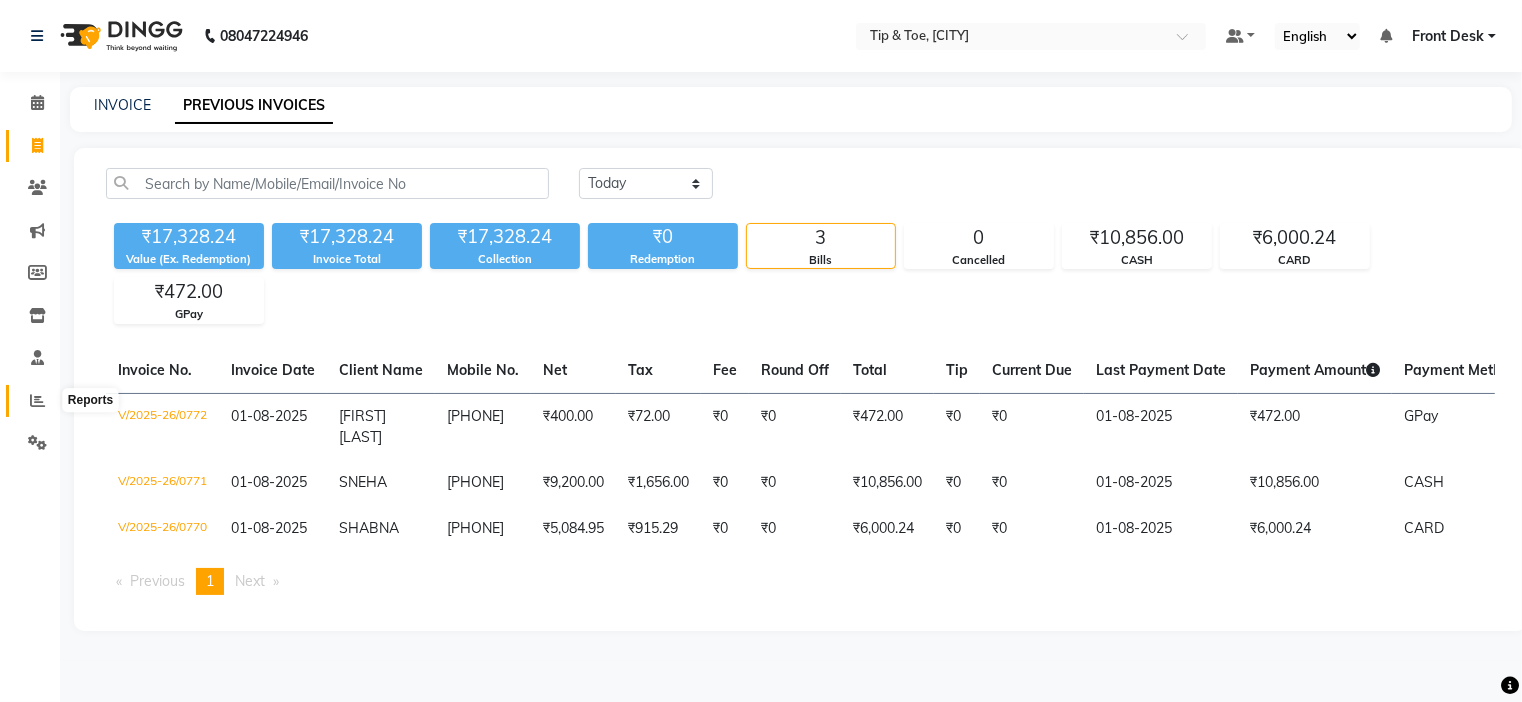 drag, startPoint x: 36, startPoint y: 405, endPoint x: 55, endPoint y: 390, distance: 24.207438 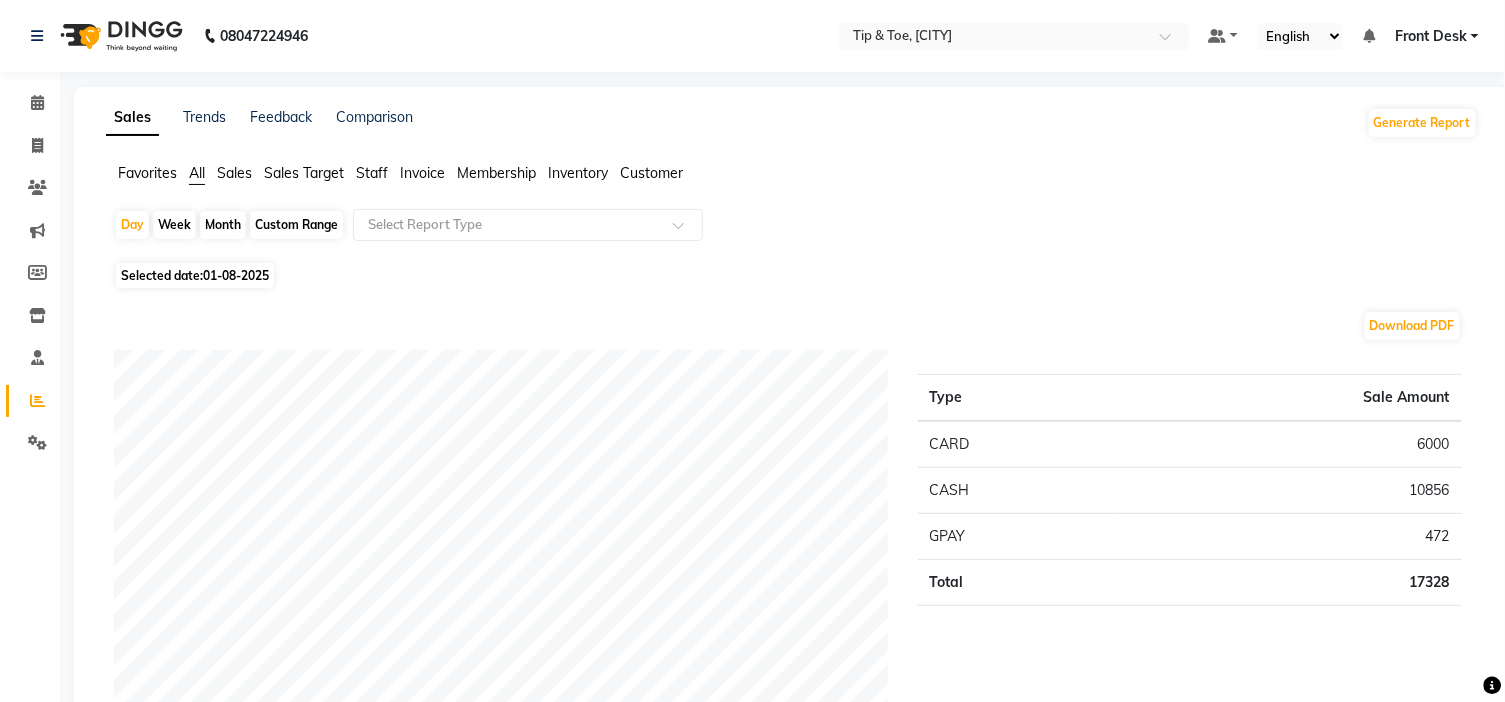 click on "Staff" 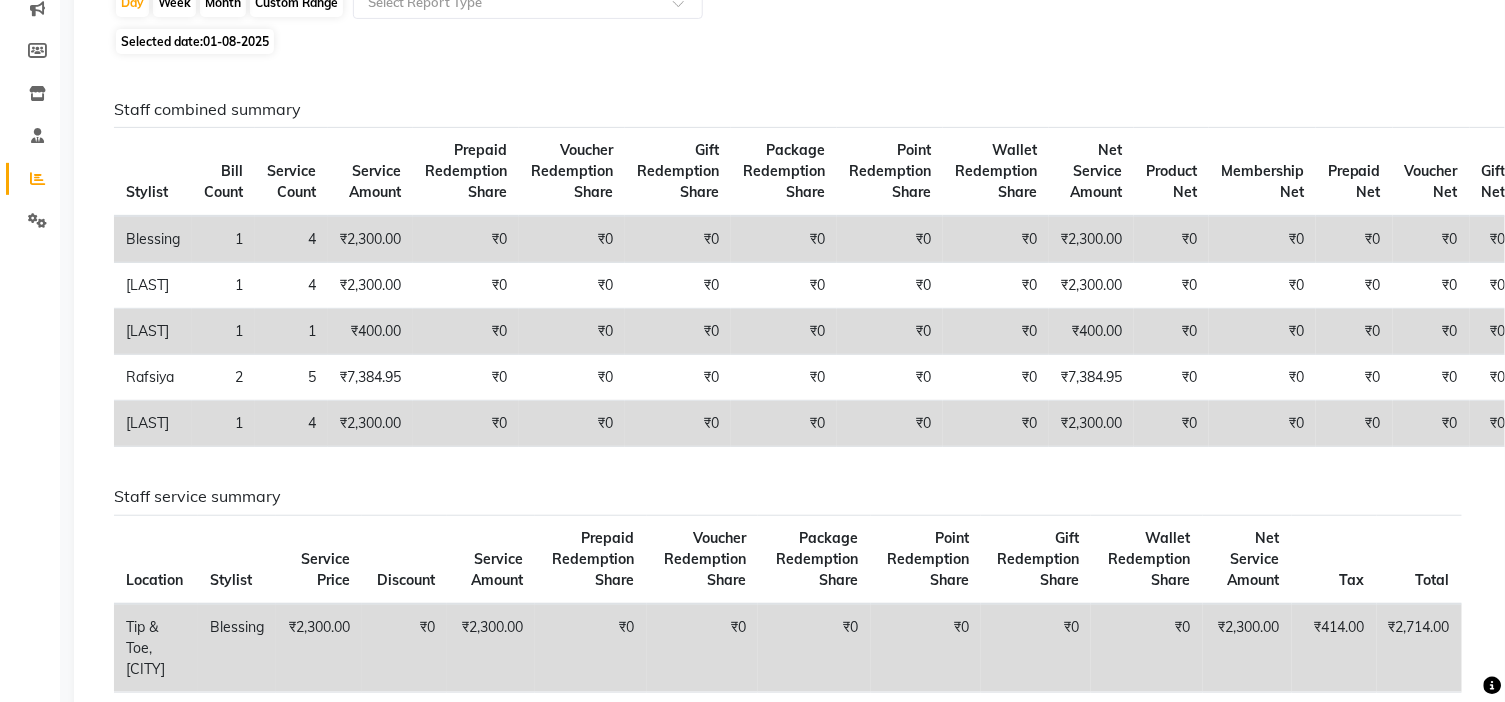 scroll, scrollTop: 0, scrollLeft: 0, axis: both 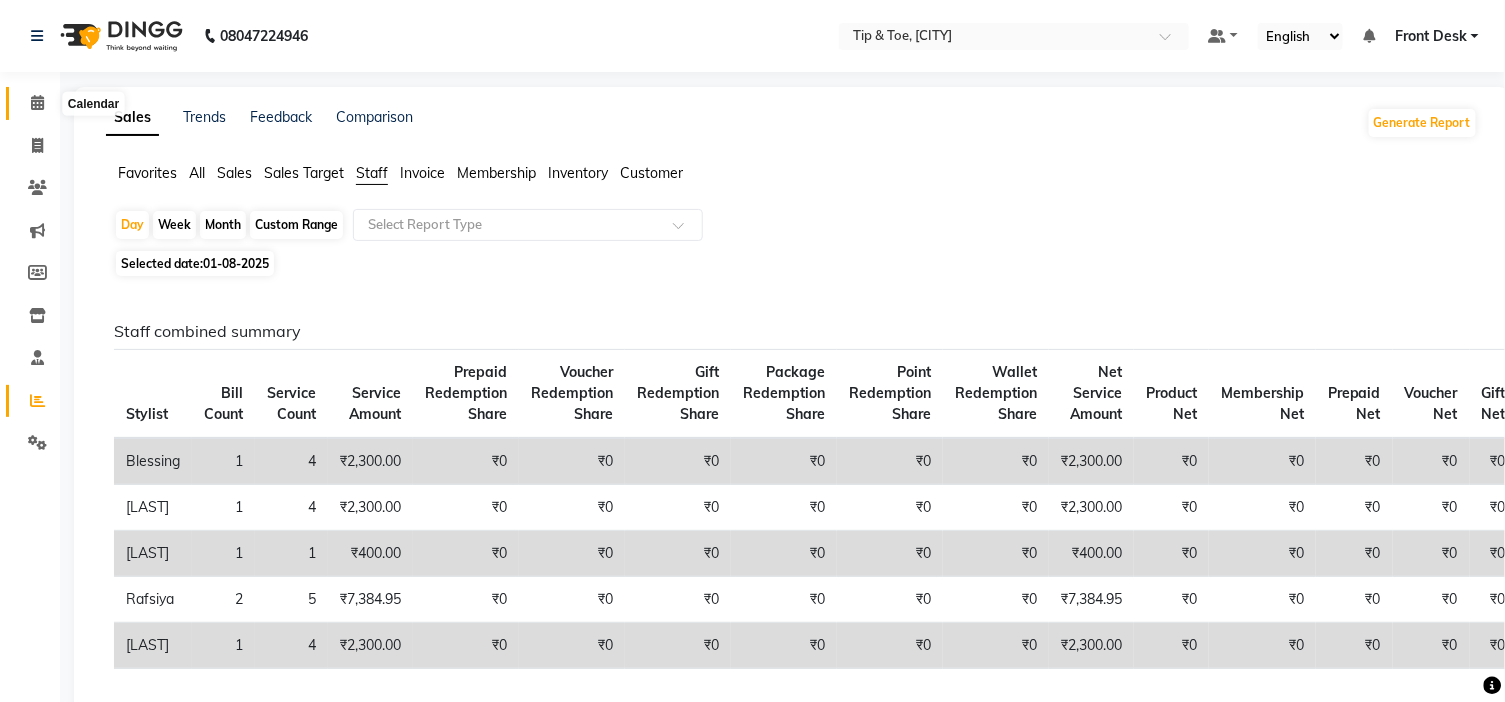 click 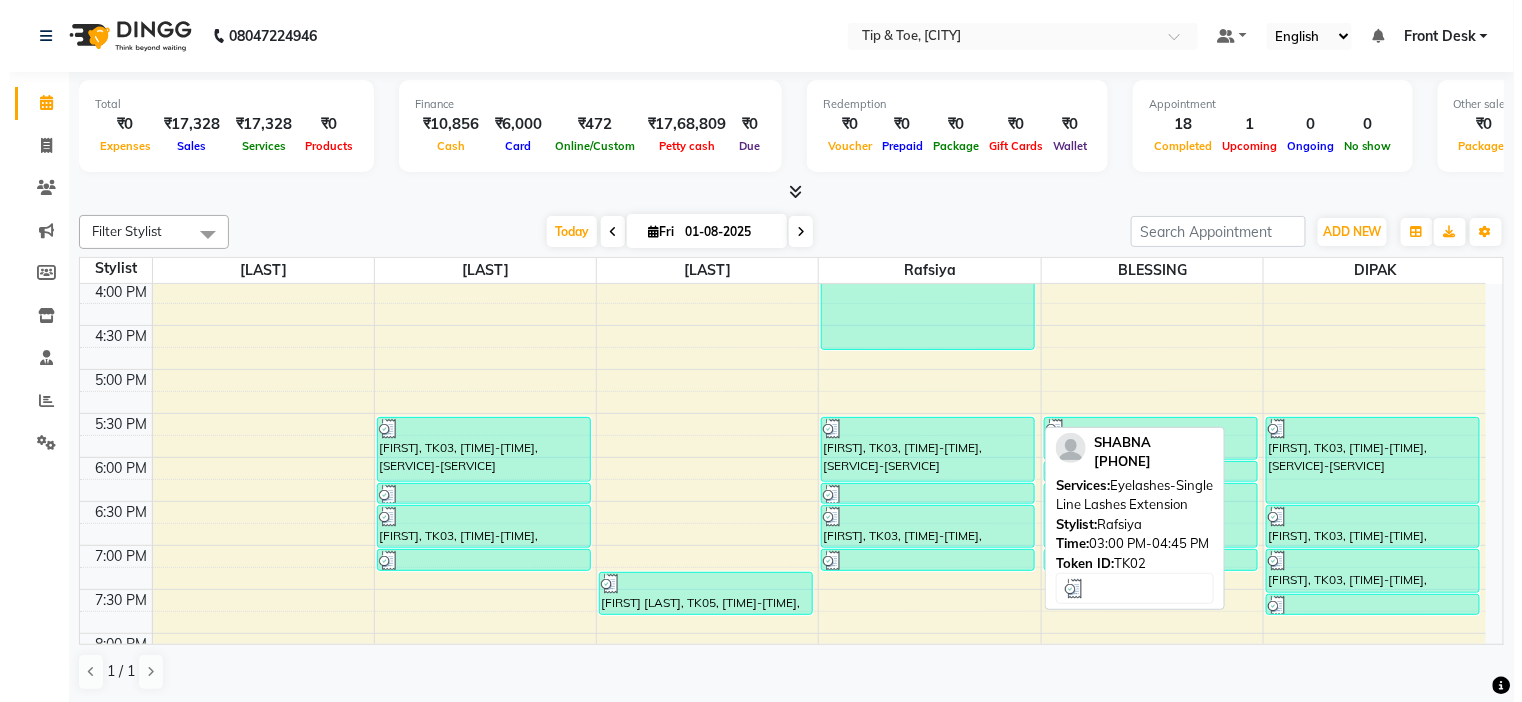 scroll, scrollTop: 566, scrollLeft: 0, axis: vertical 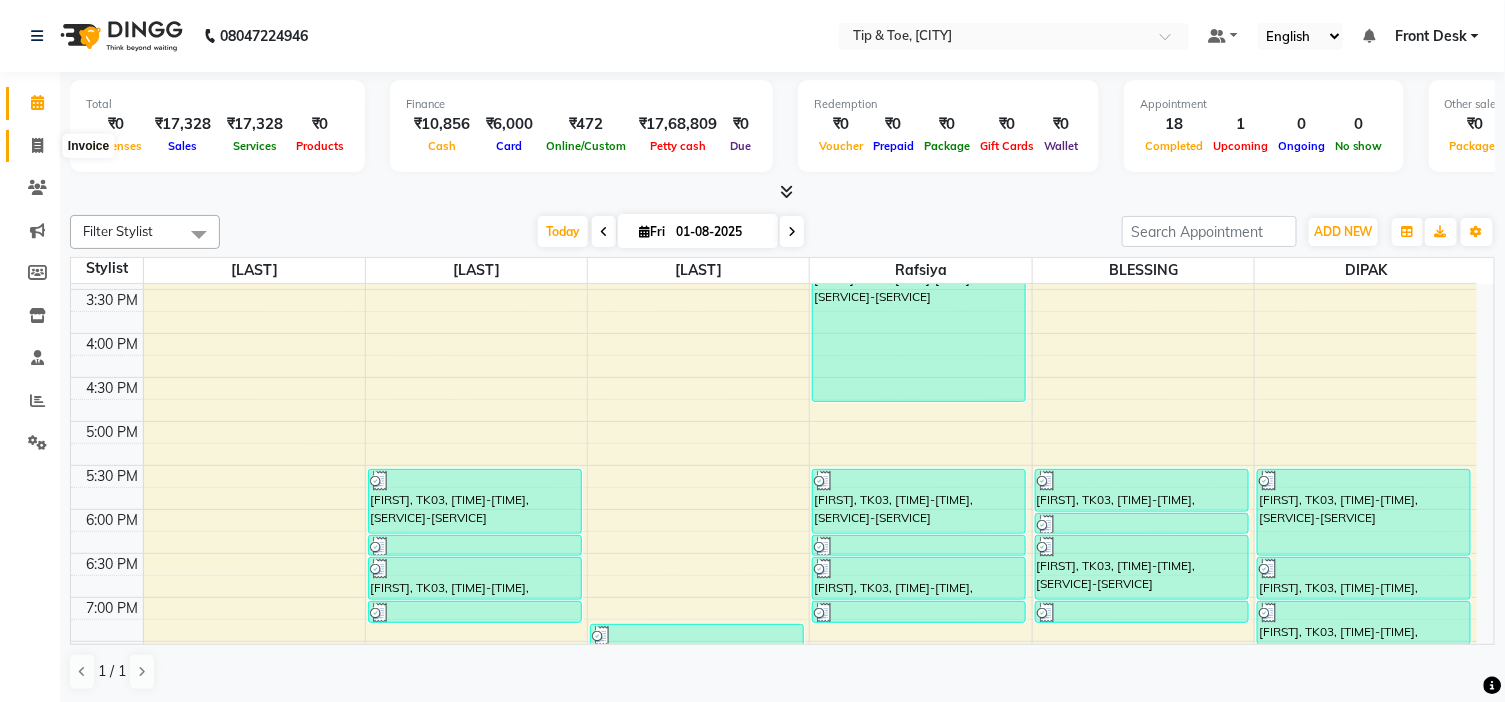 drag, startPoint x: 27, startPoint y: 142, endPoint x: 82, endPoint y: 142, distance: 55 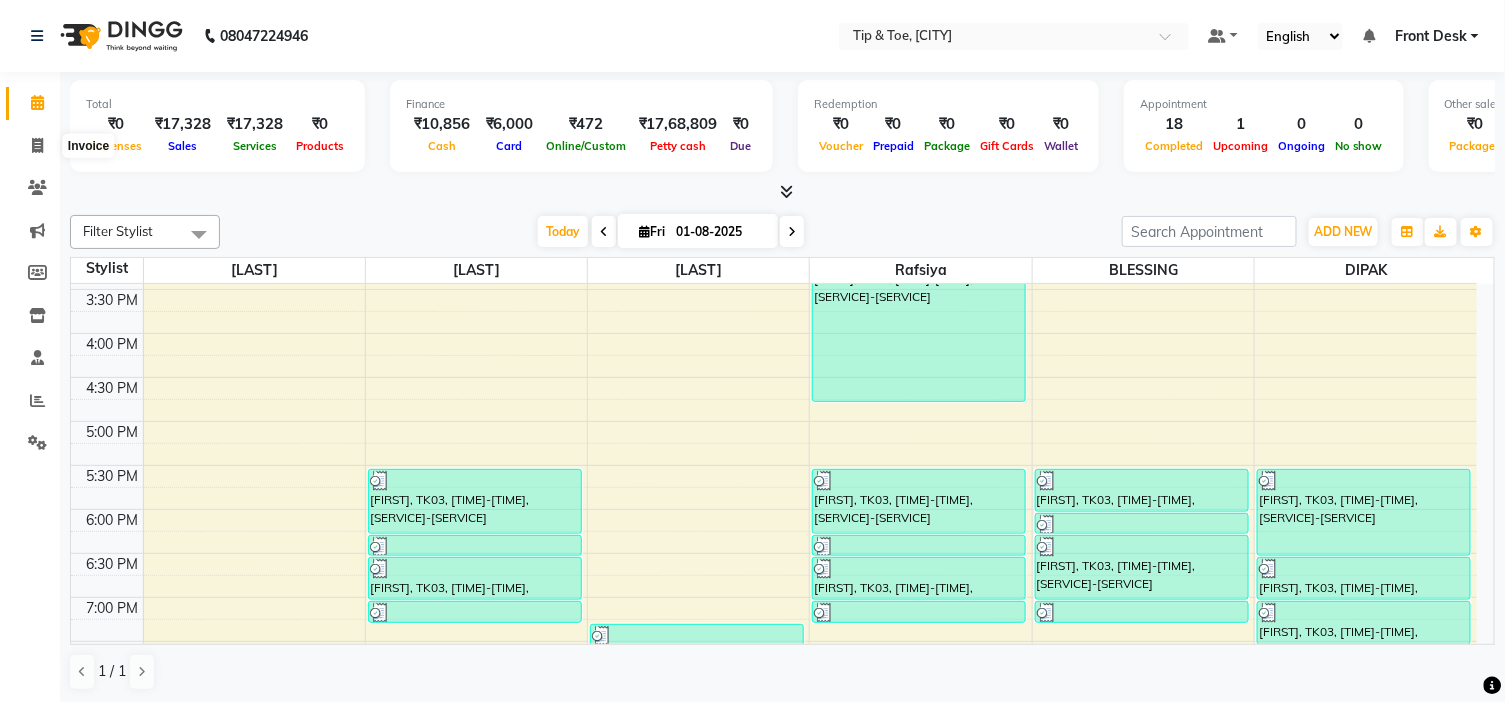 select on "service" 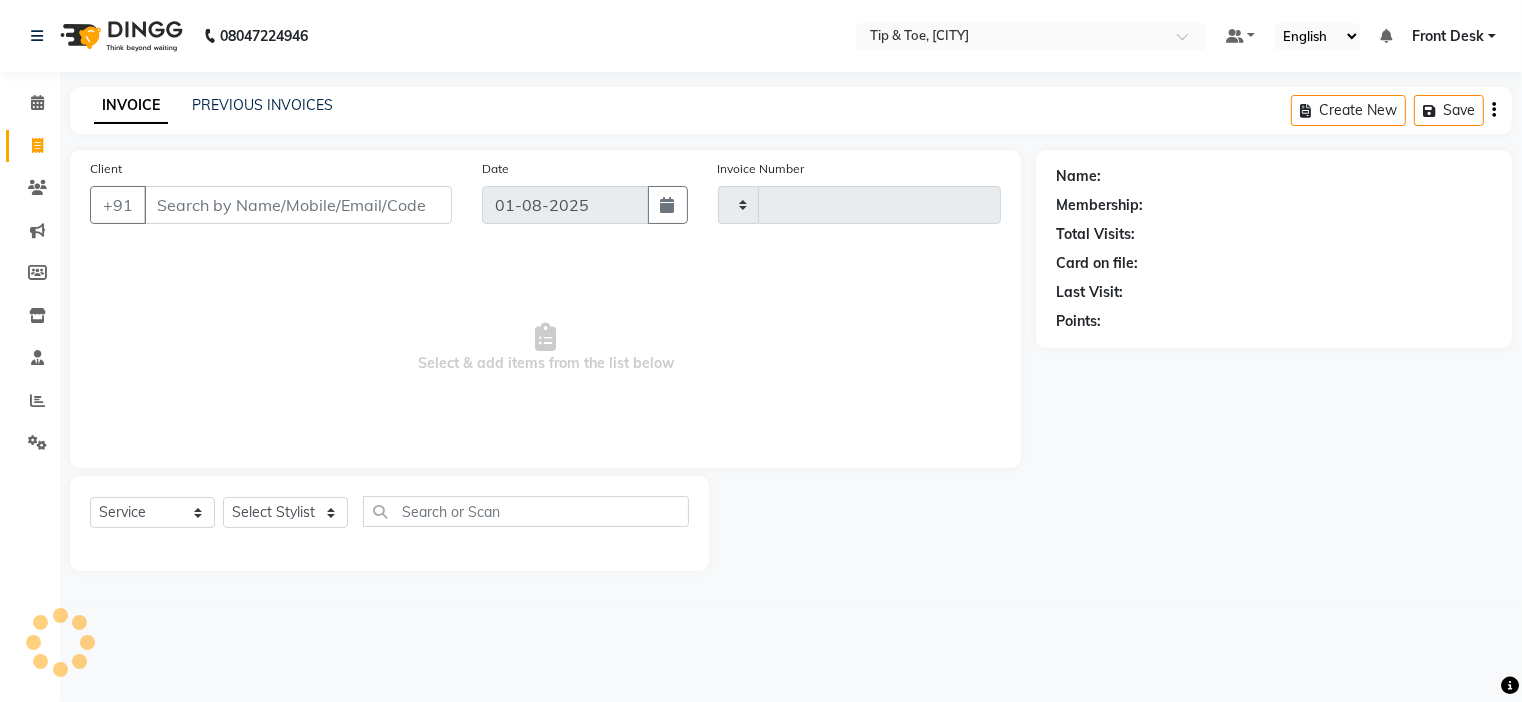 type on "0773" 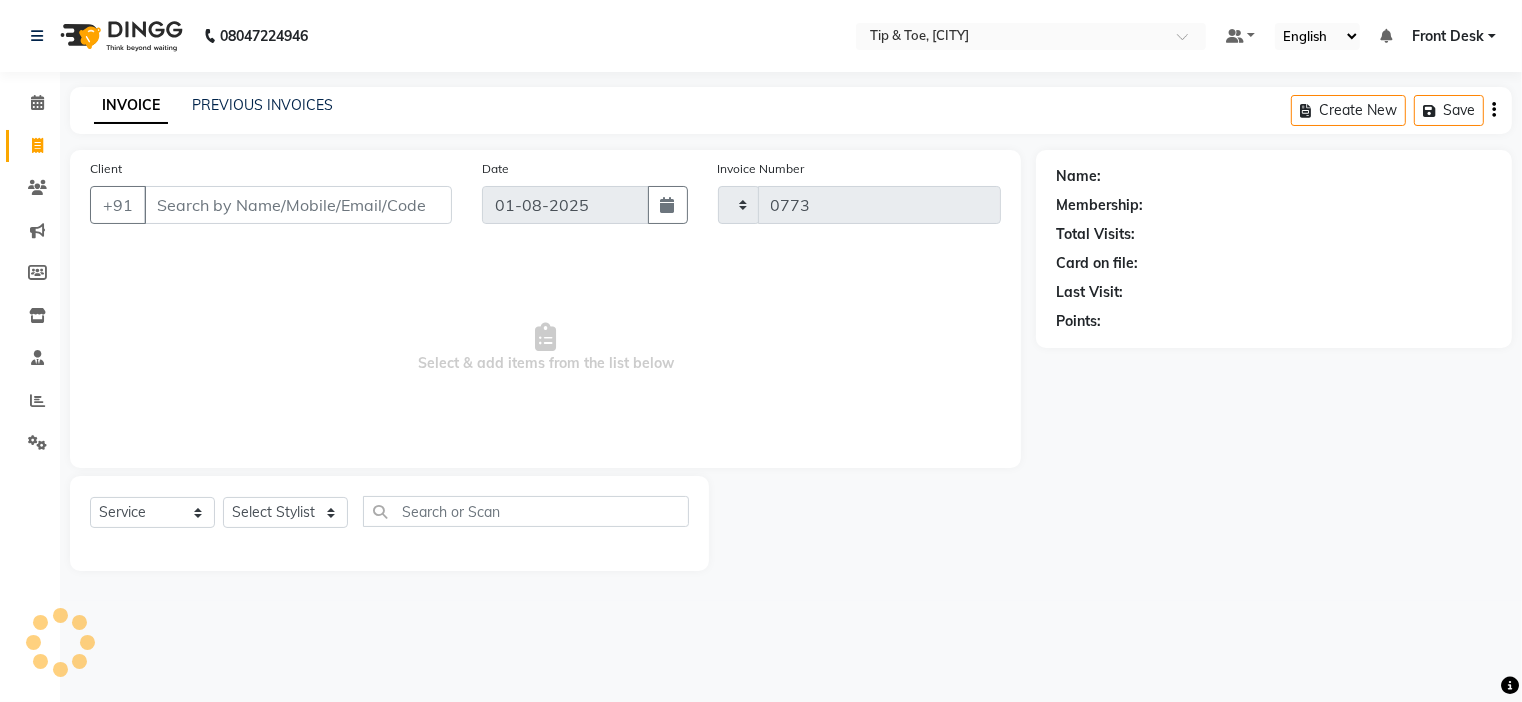select on "5360" 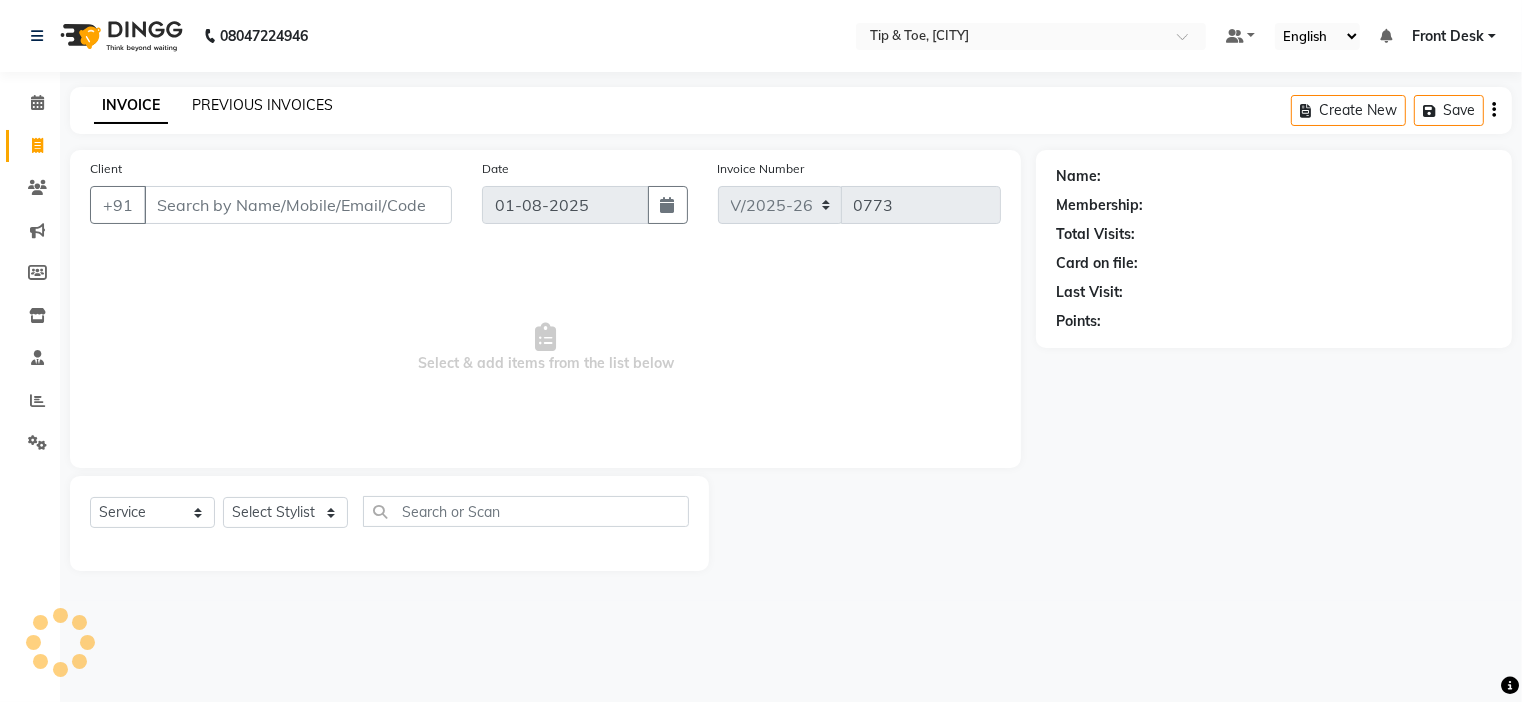 click on "PREVIOUS INVOICES" 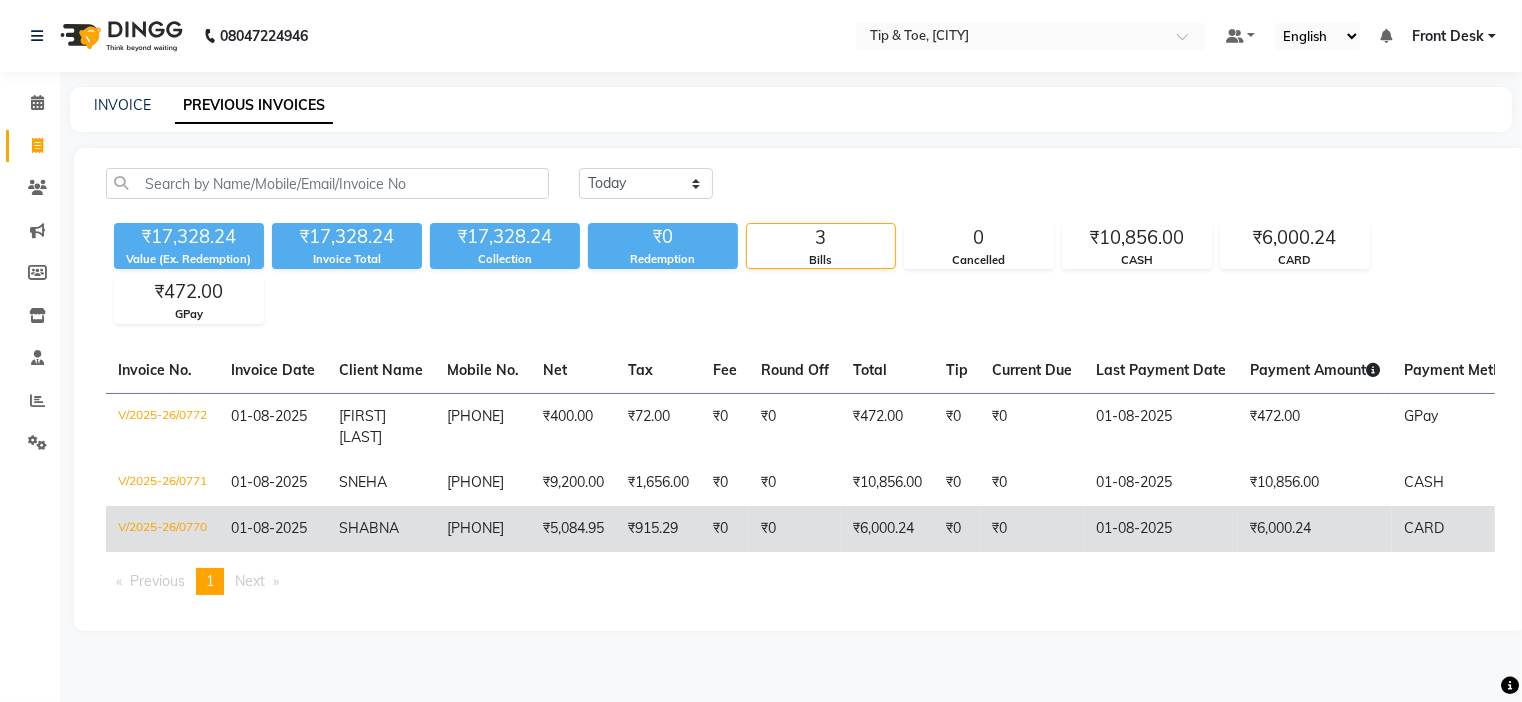 click on "₹915.29" 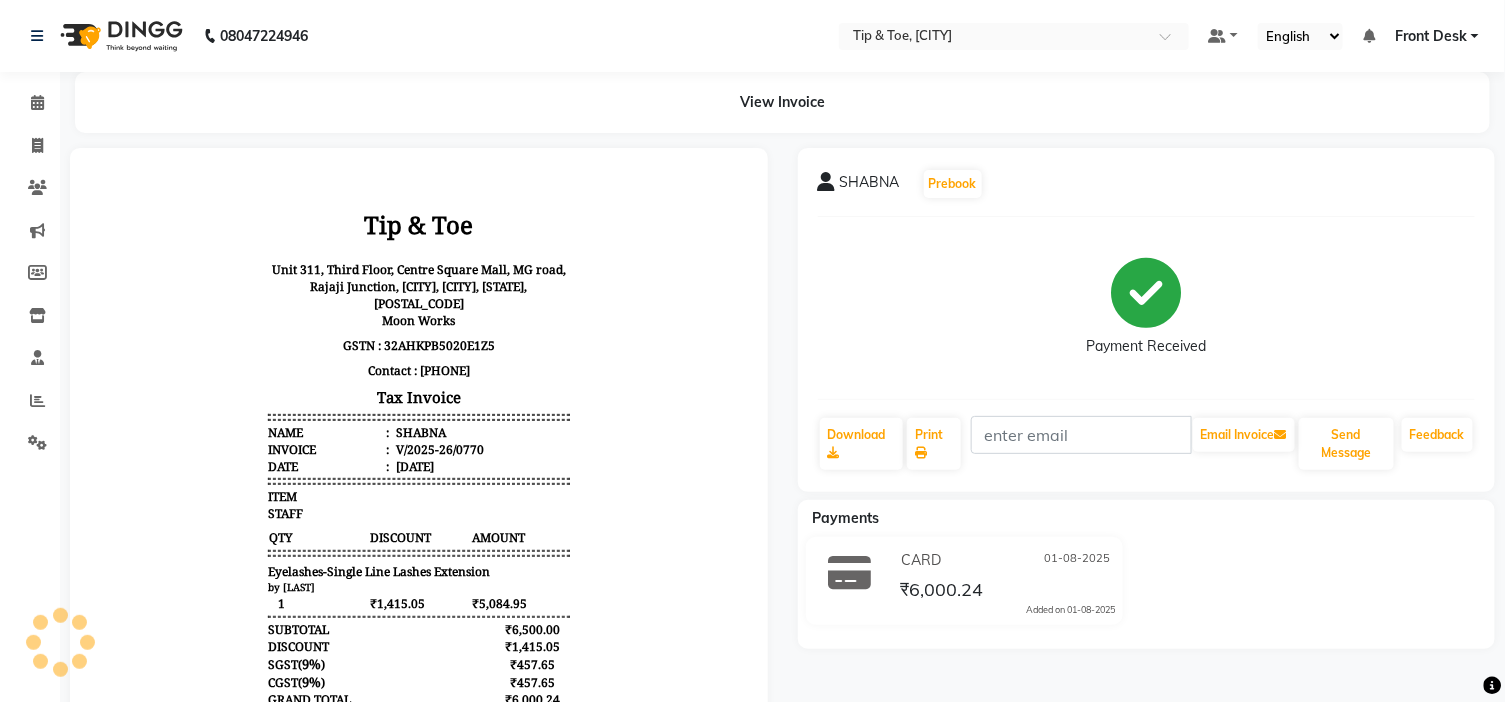 scroll, scrollTop: 0, scrollLeft: 0, axis: both 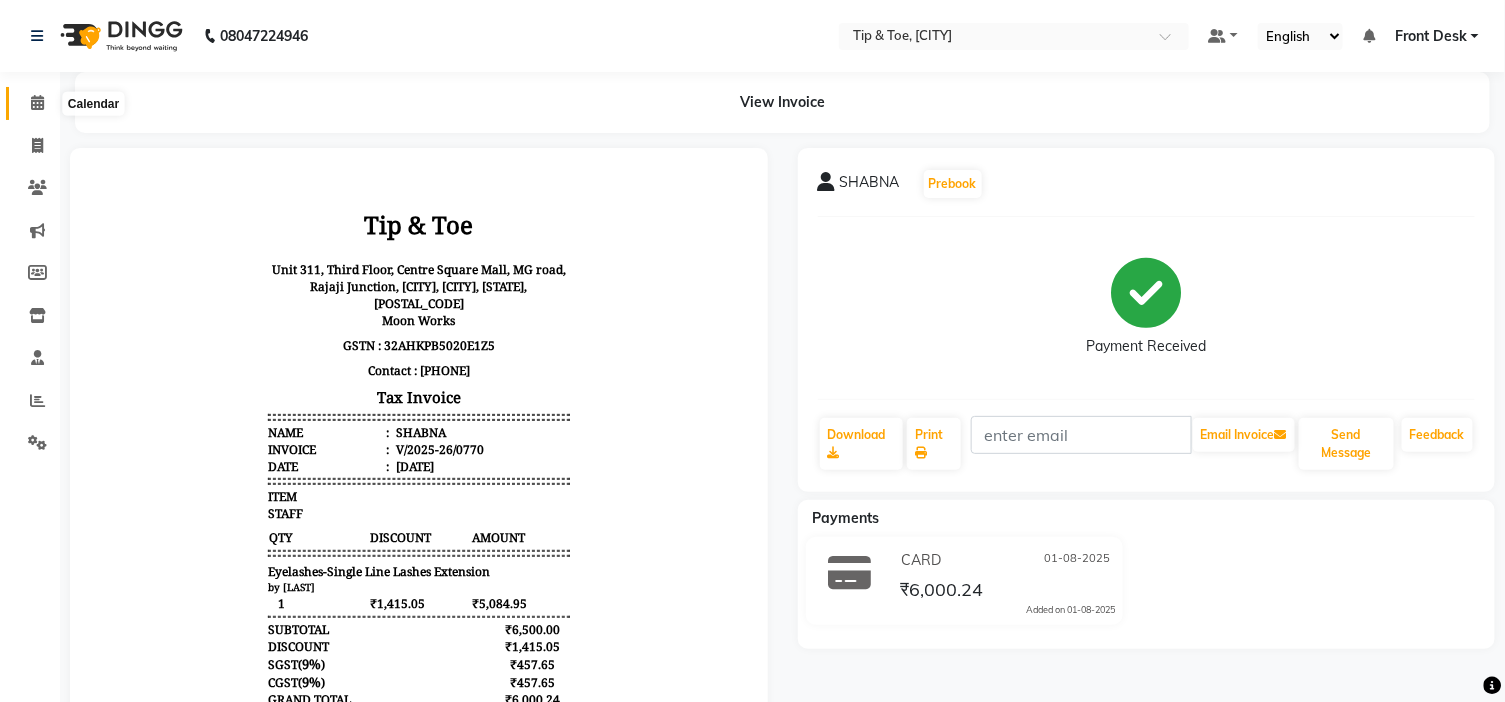 click 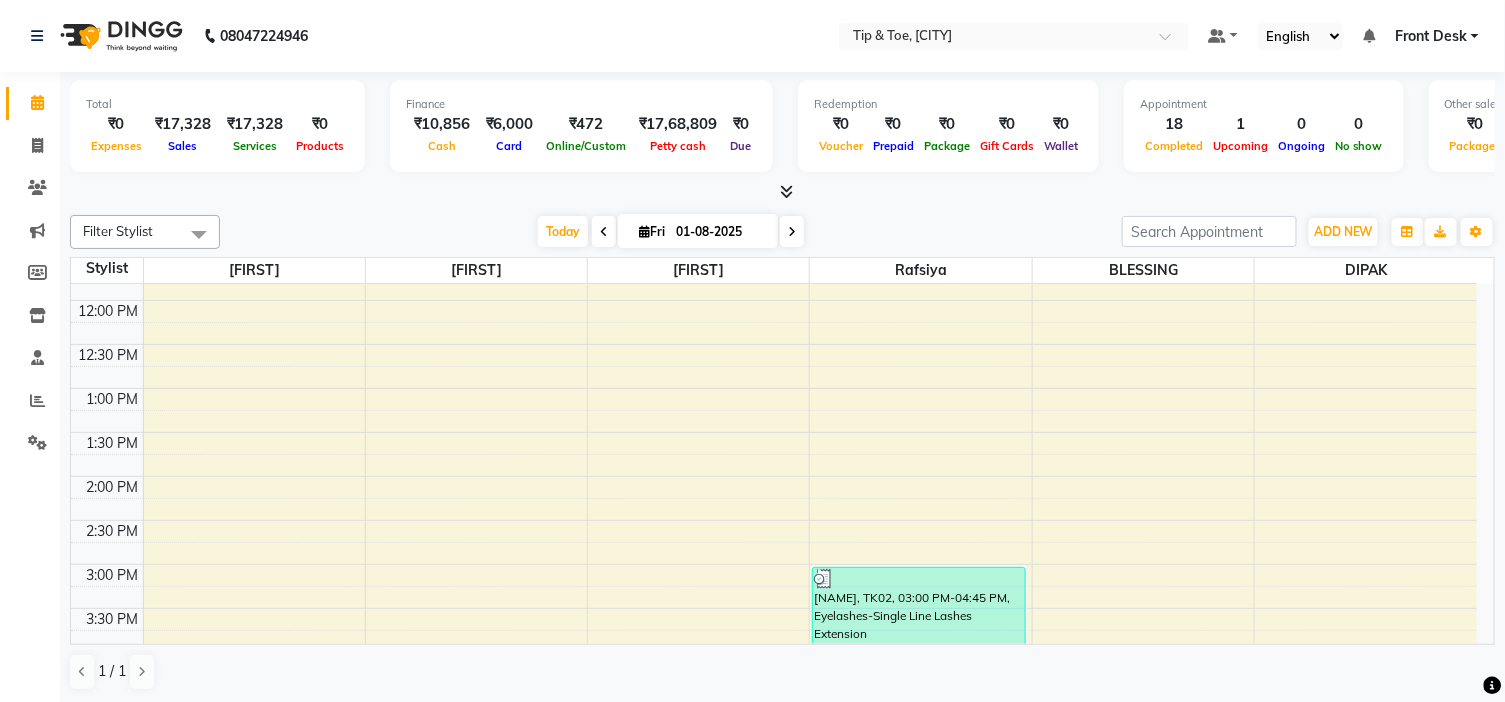 scroll, scrollTop: 333, scrollLeft: 0, axis: vertical 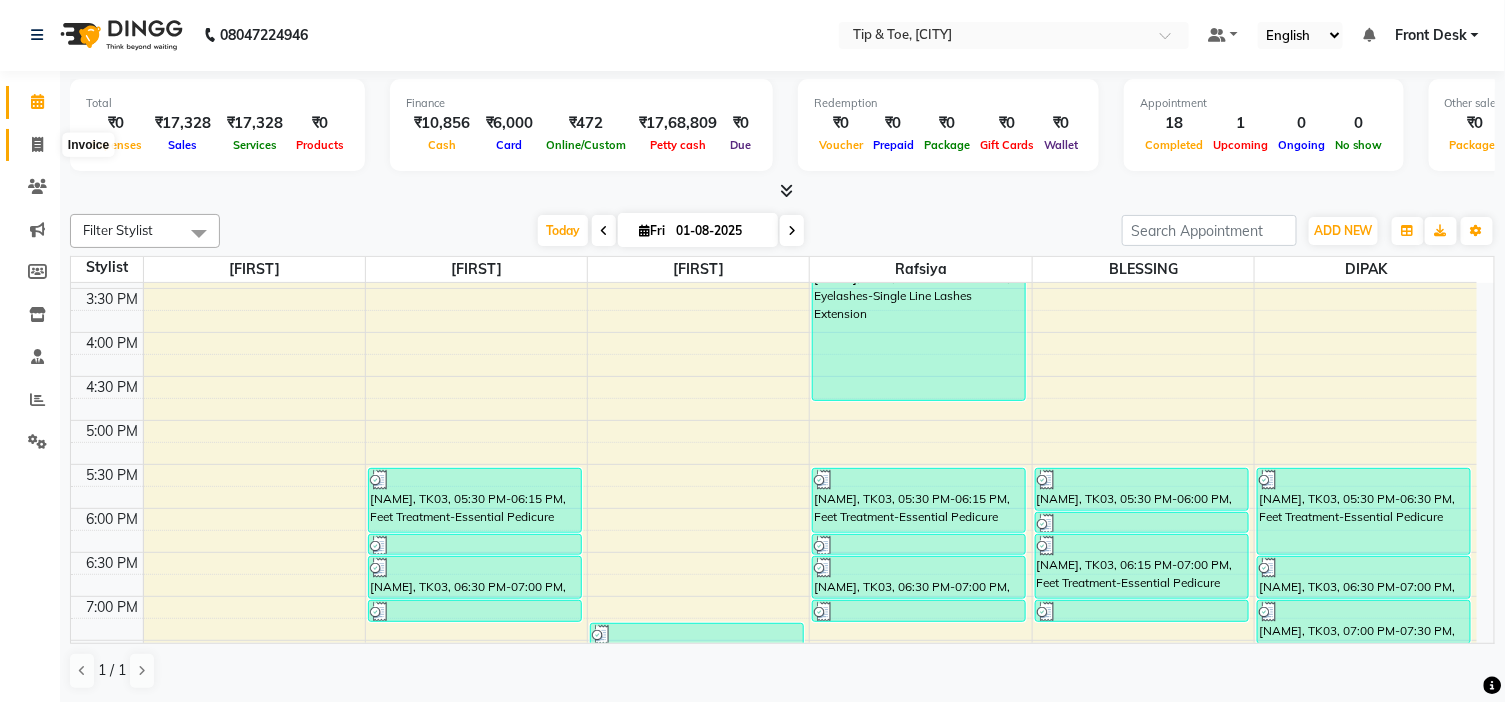 click 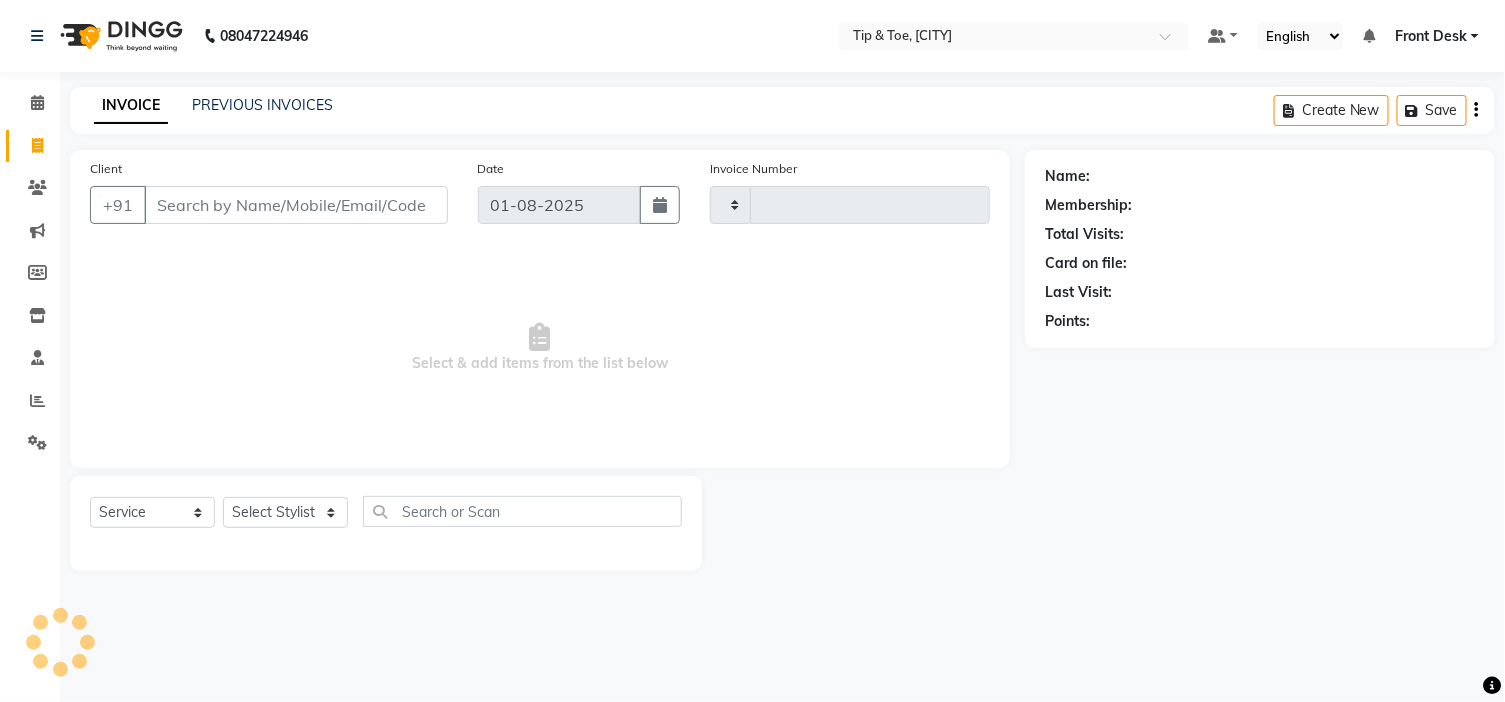scroll, scrollTop: 0, scrollLeft: 0, axis: both 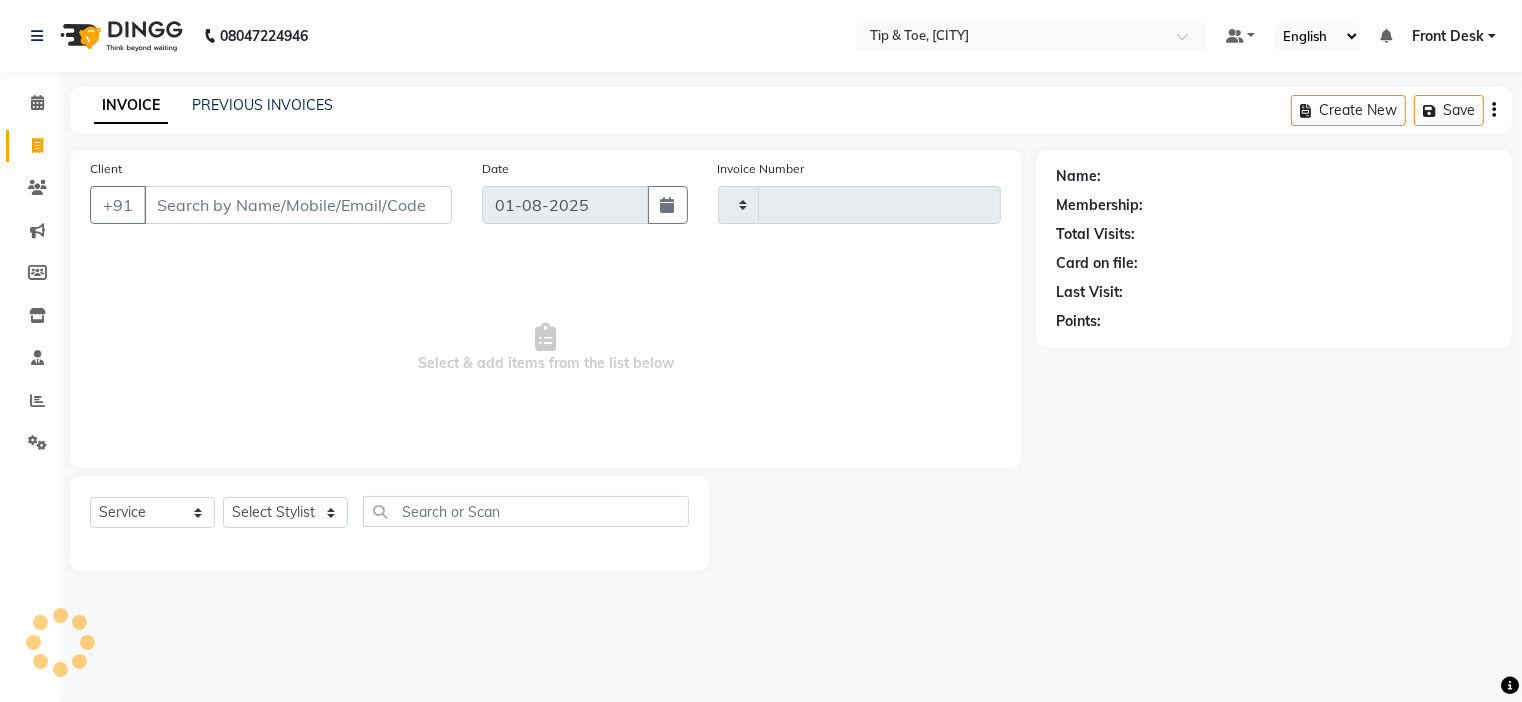 type on "0773" 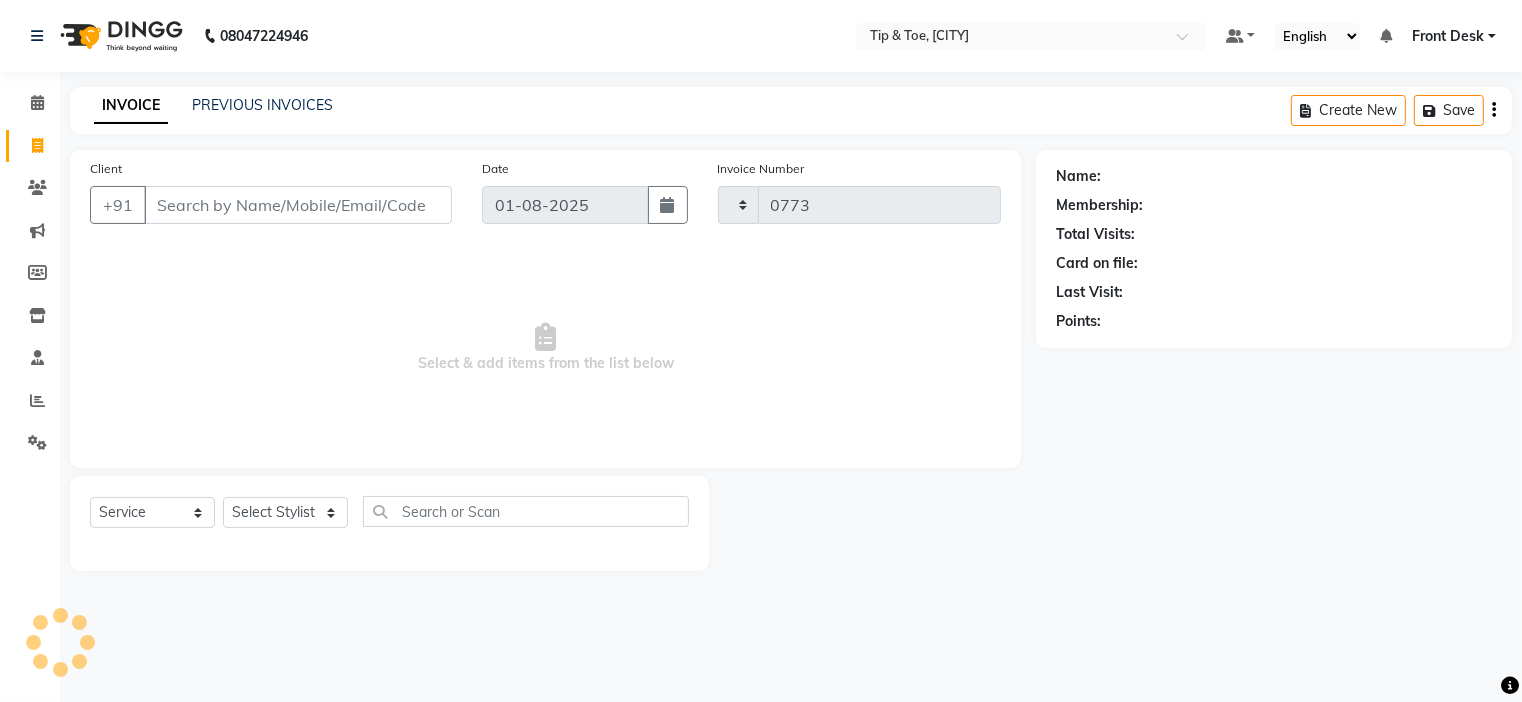 select on "5360" 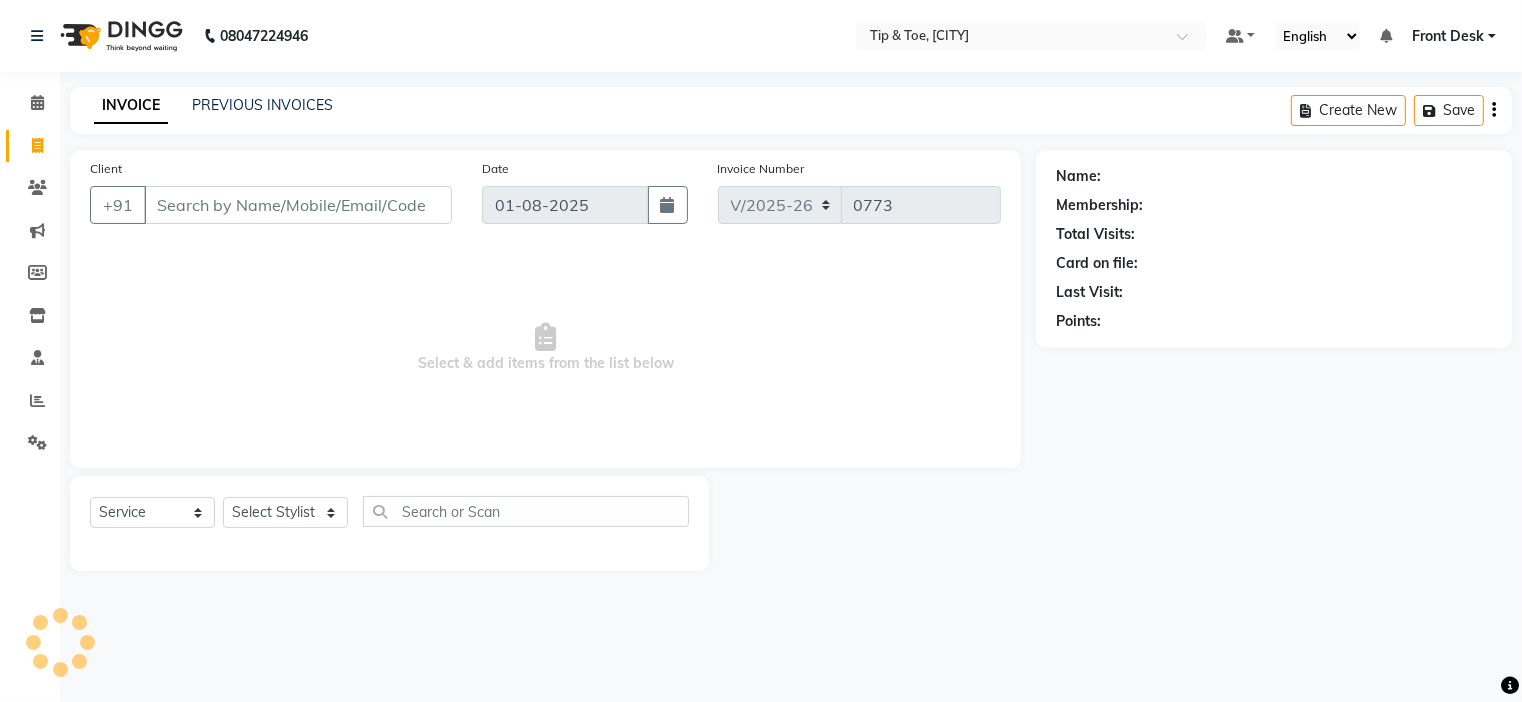 click on "INVOICE PREVIOUS INVOICES Create New   Save" 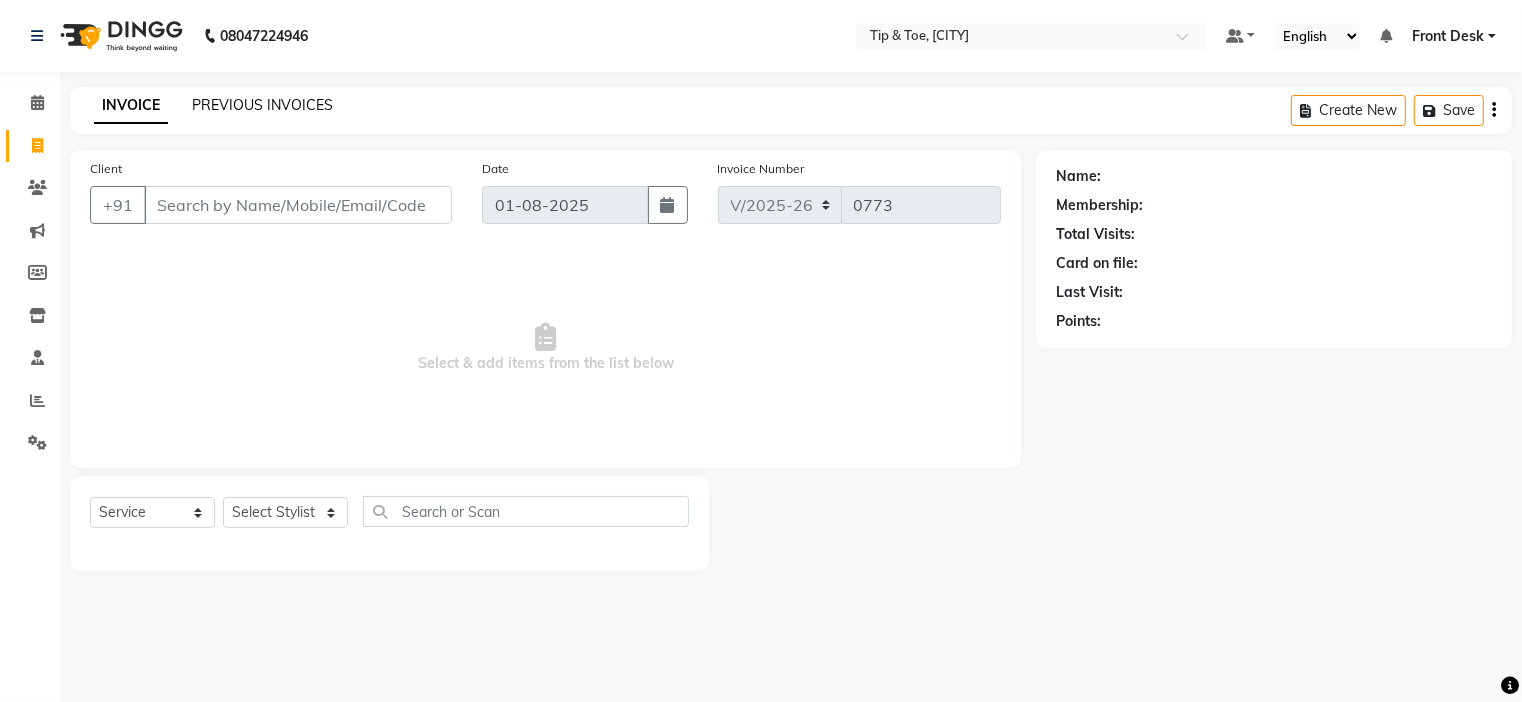 click on "PREVIOUS INVOICES" 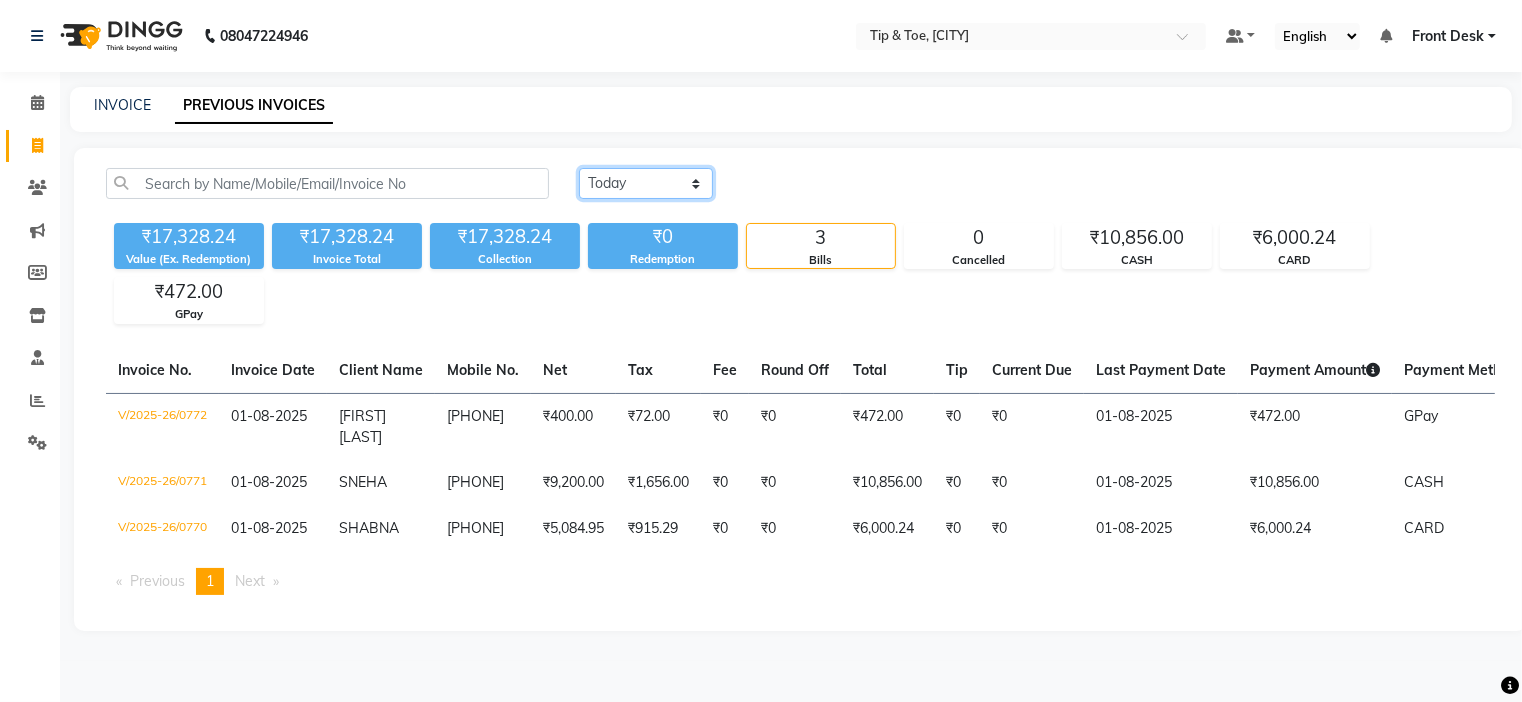 click on "Today Yesterday Custom Range" 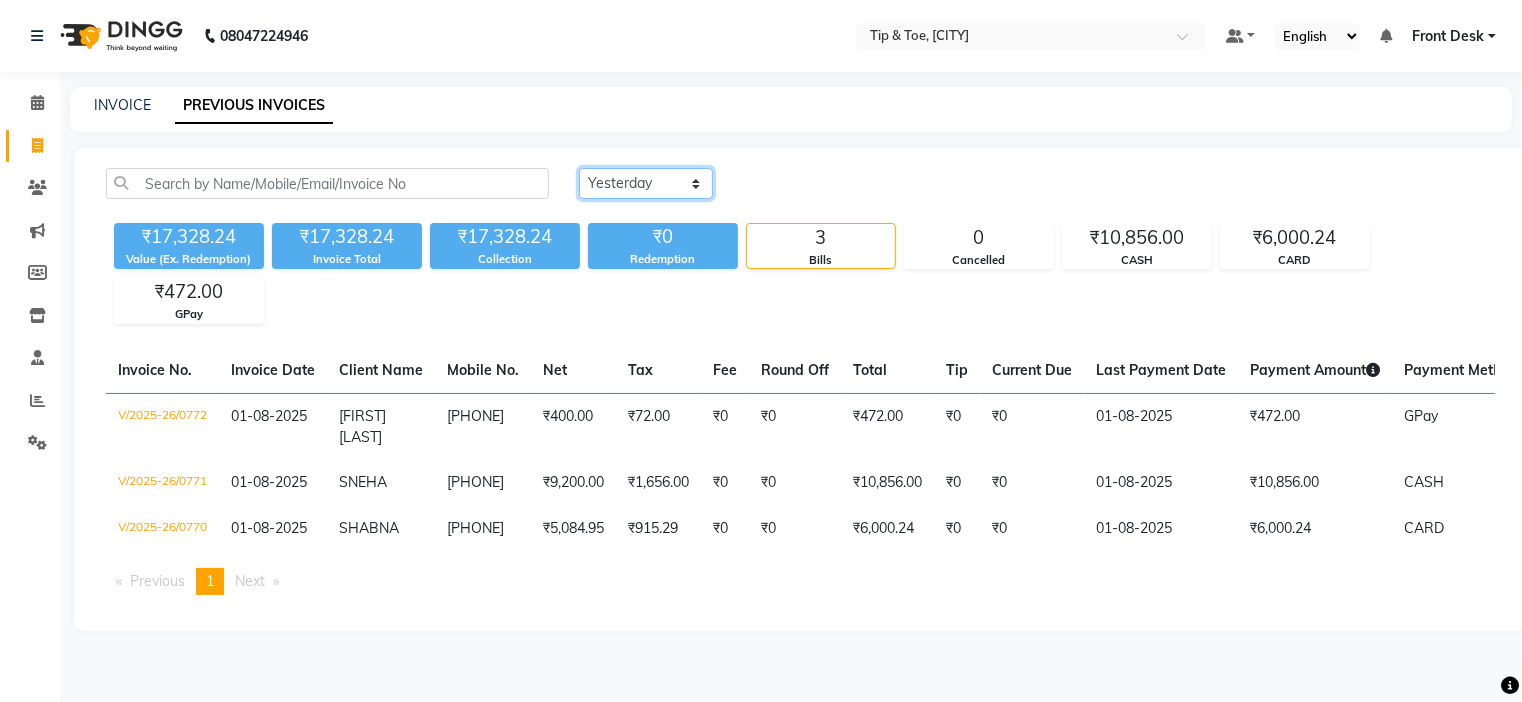 click on "Today Yesterday Custom Range" 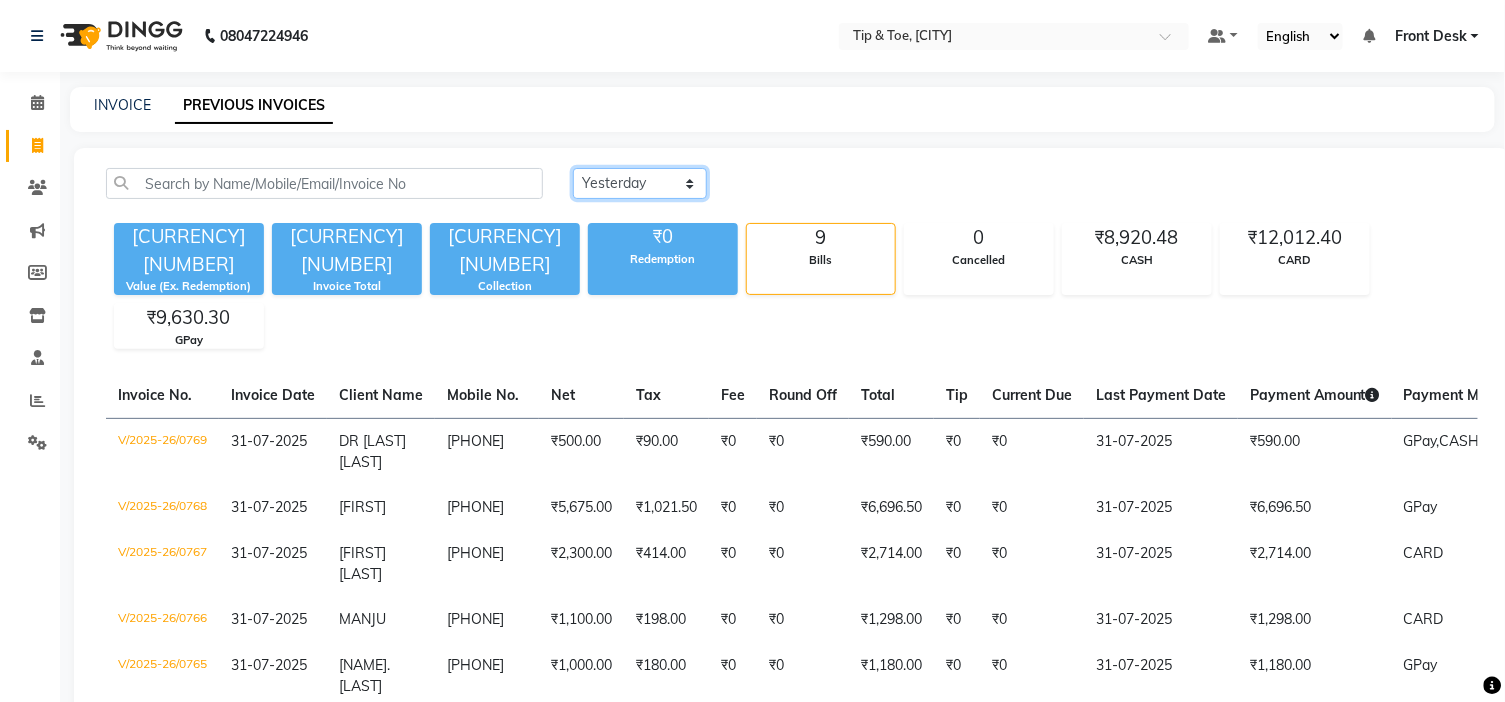click on "Today Yesterday Custom Range" 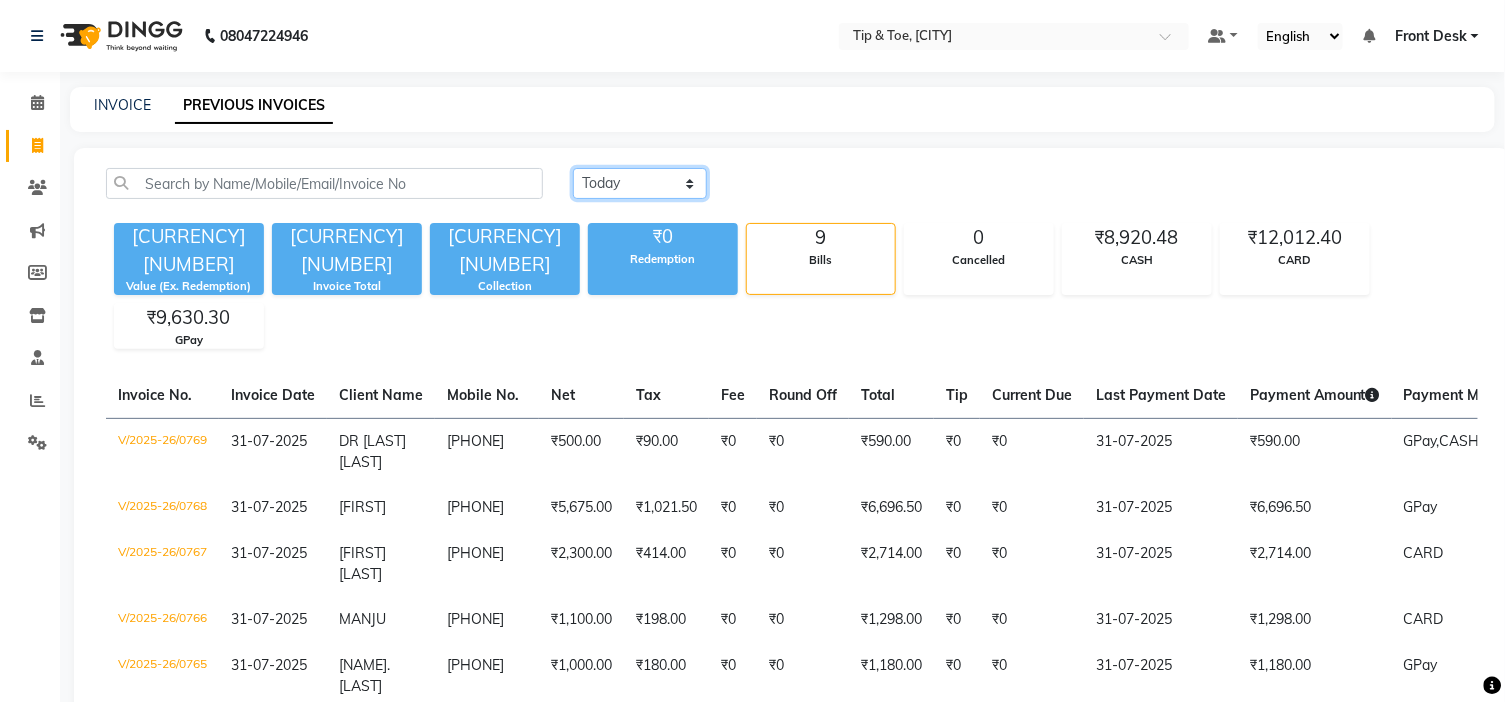 click on "Today Yesterday Custom Range" 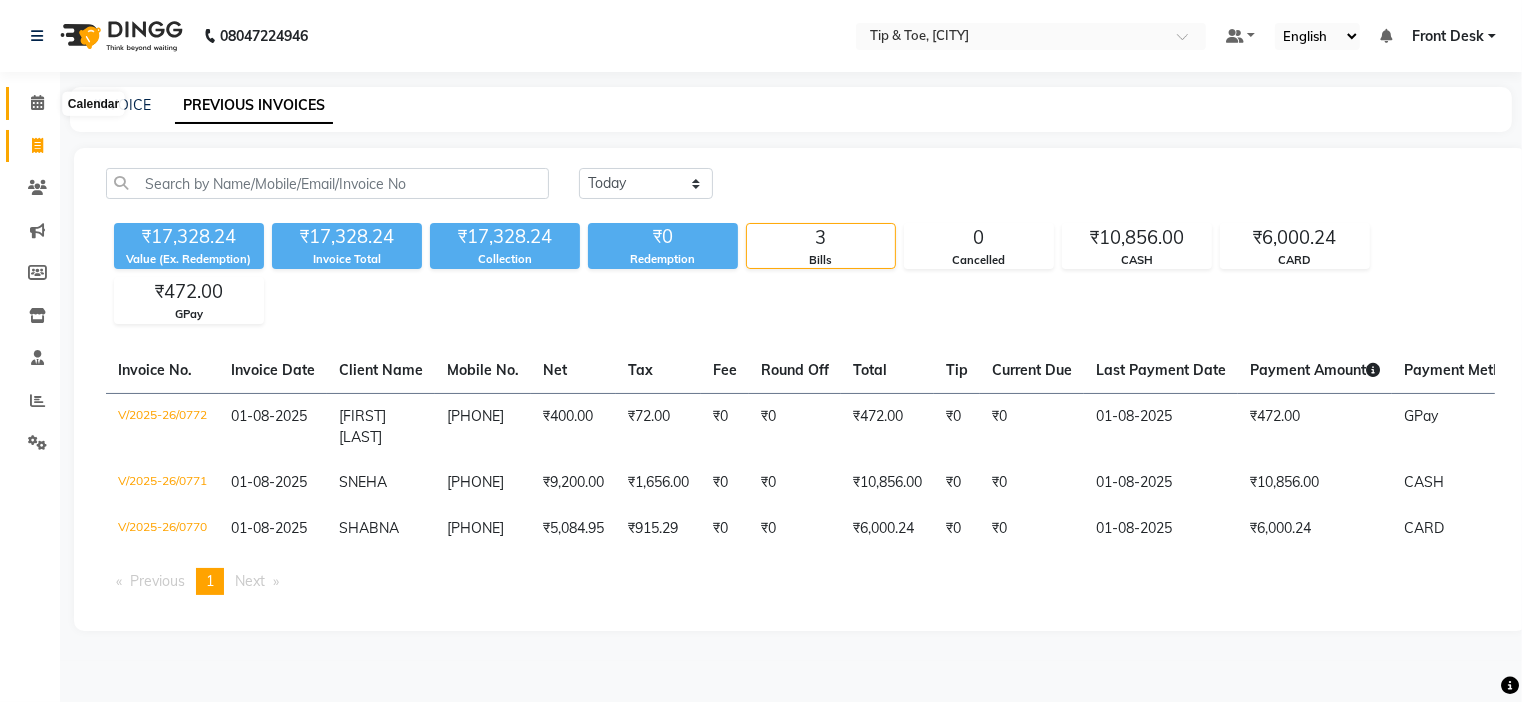 click 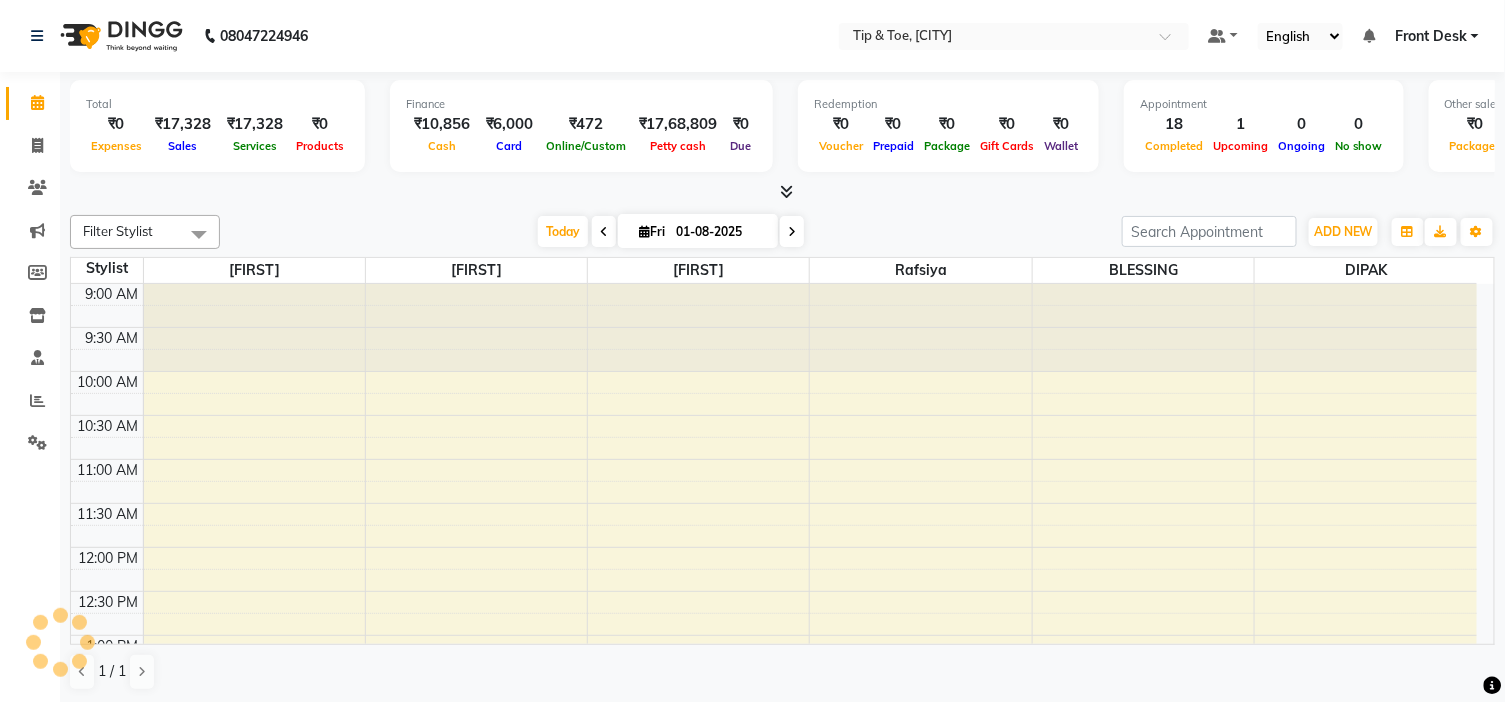 scroll, scrollTop: 0, scrollLeft: 0, axis: both 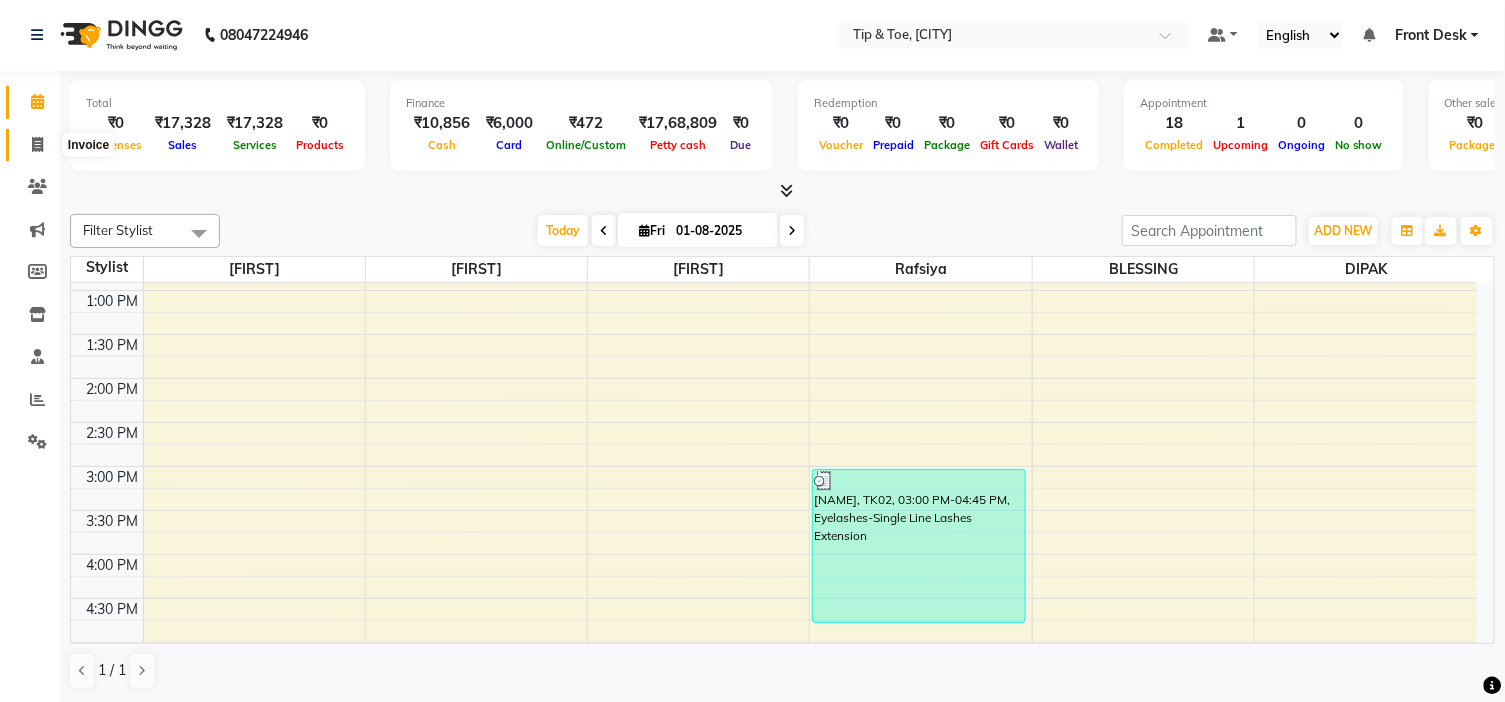 click 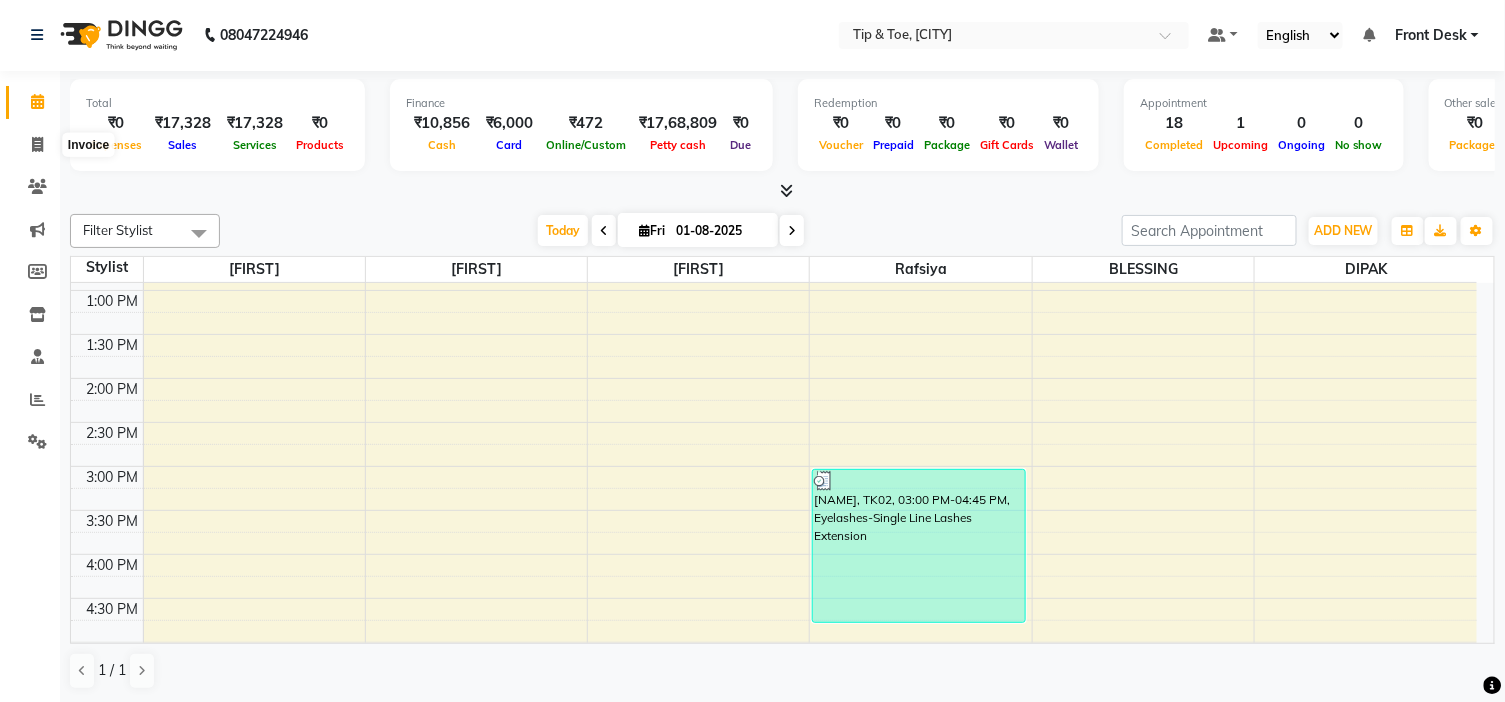 select on "5360" 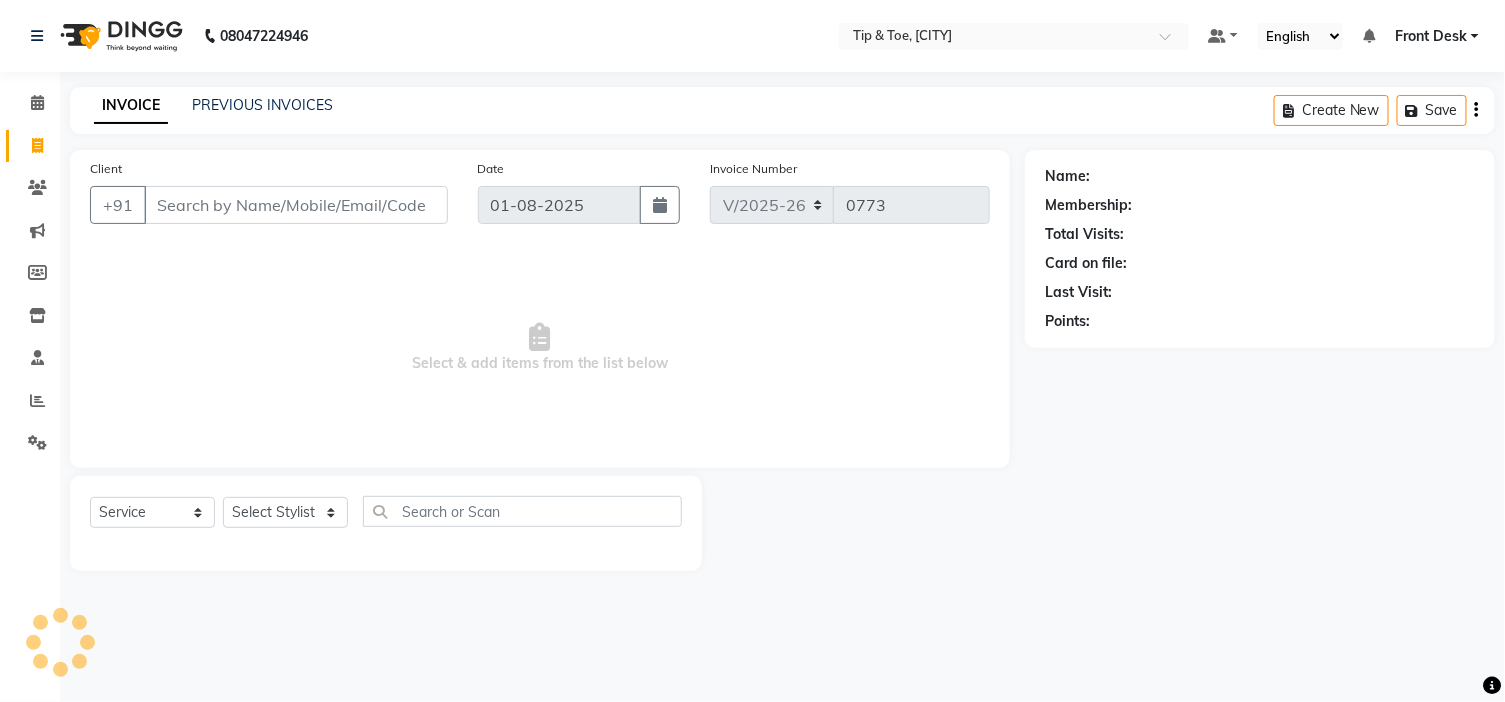 scroll, scrollTop: 0, scrollLeft: 0, axis: both 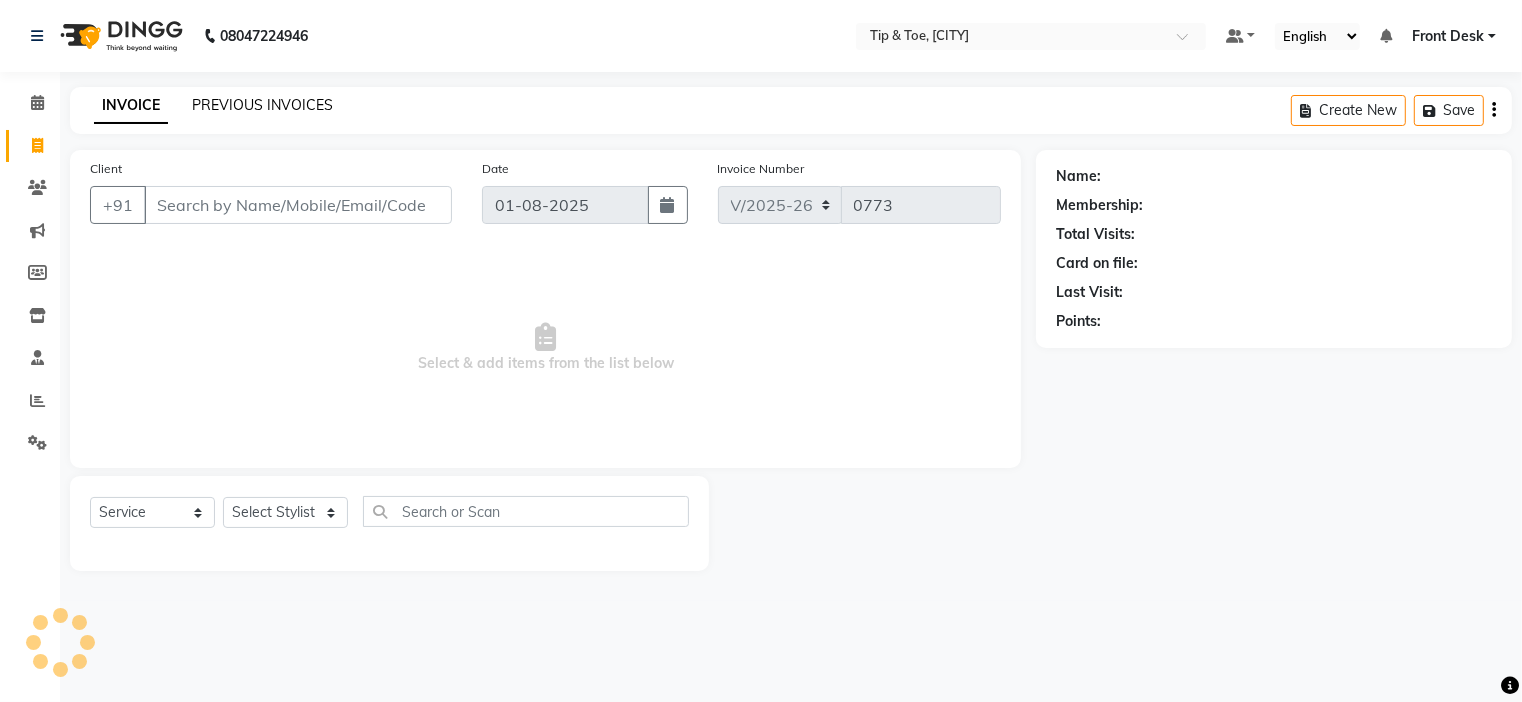 click on "PREVIOUS INVOICES" 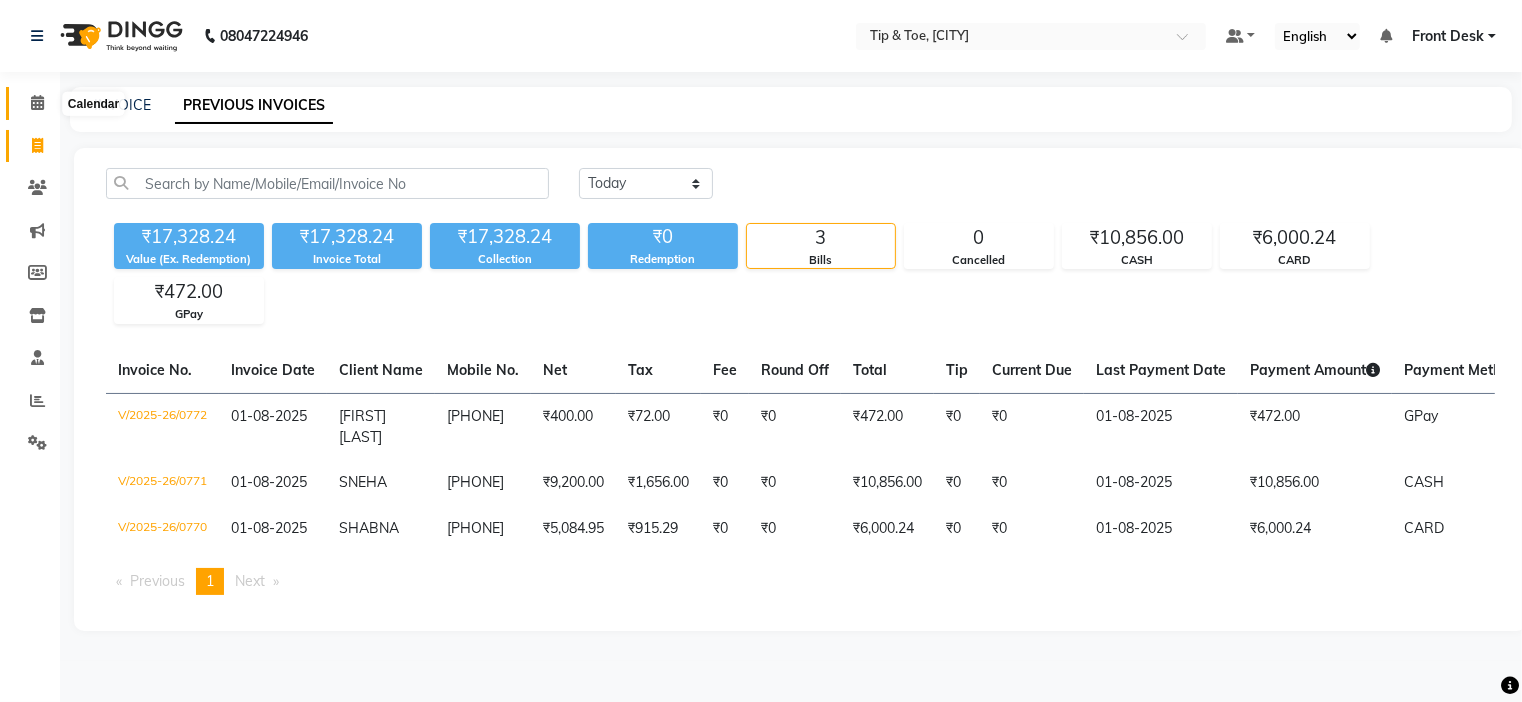 click 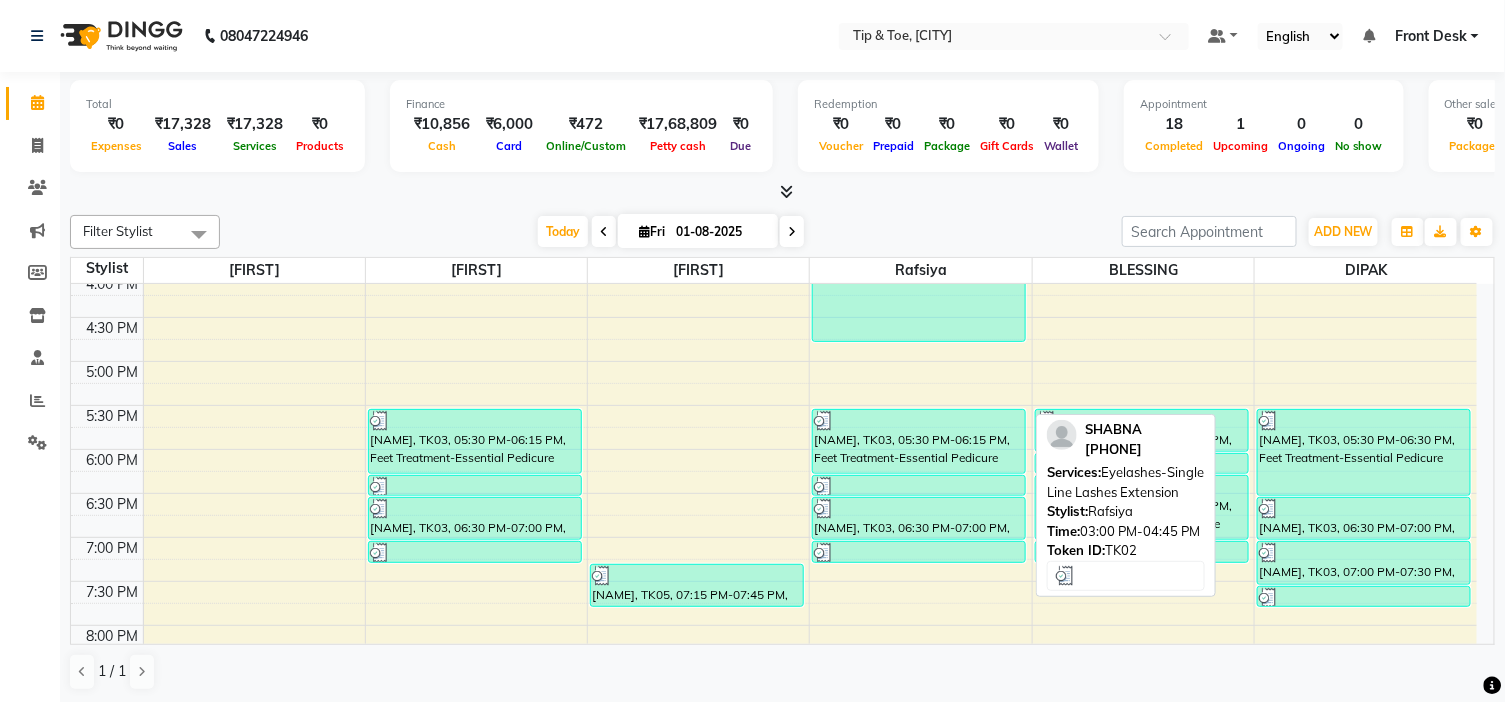 scroll, scrollTop: 777, scrollLeft: 0, axis: vertical 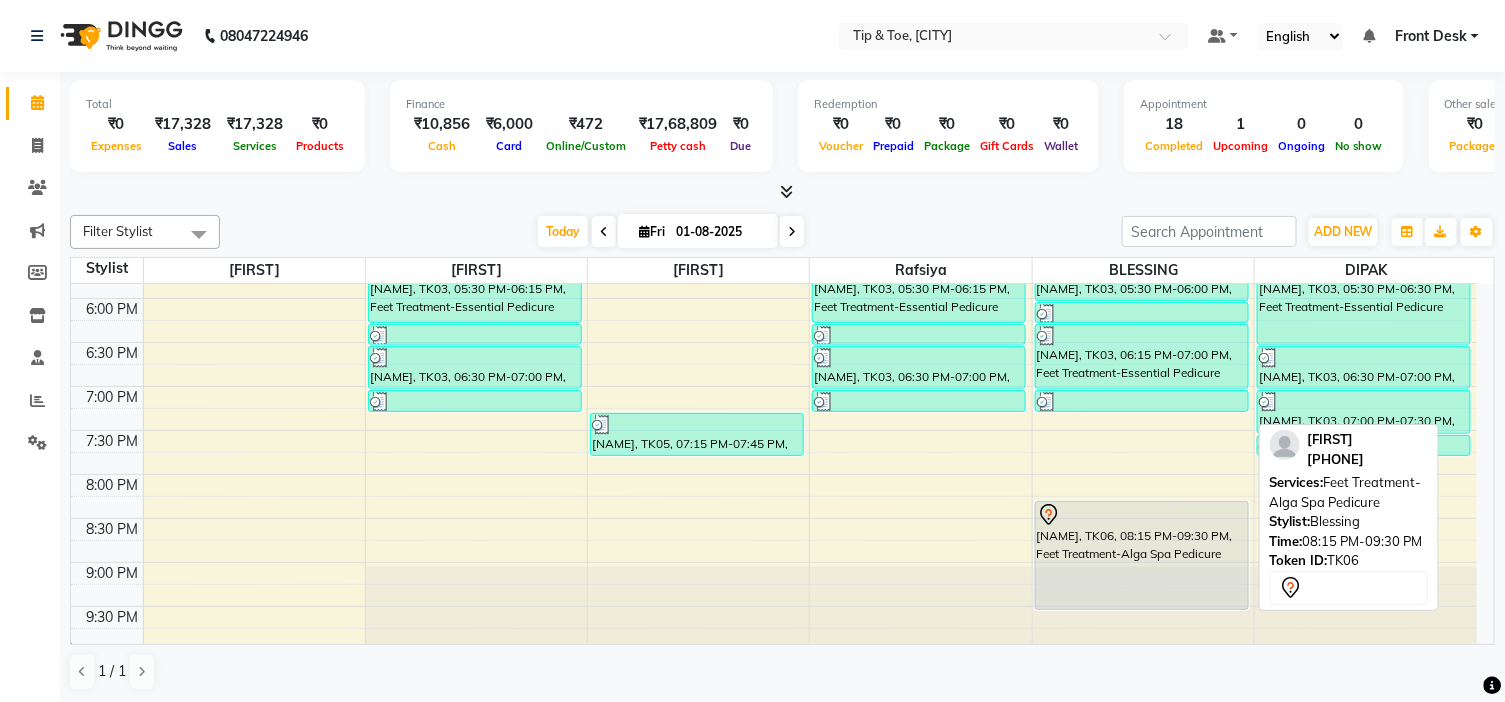 click on "[FIRST], TK06, [TIME]-[TIME], [SERVICE]-[SERVICE]" at bounding box center (1142, 555) 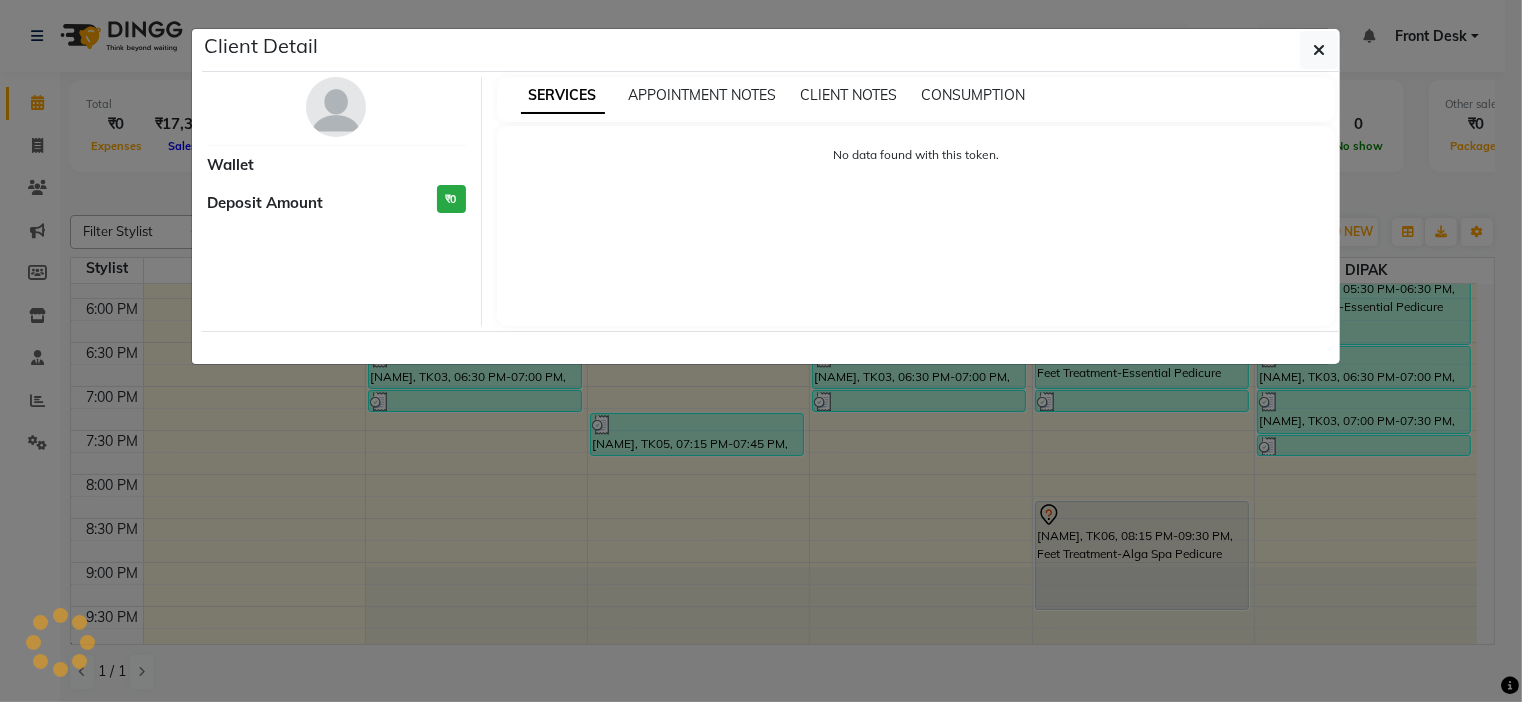 select on "7" 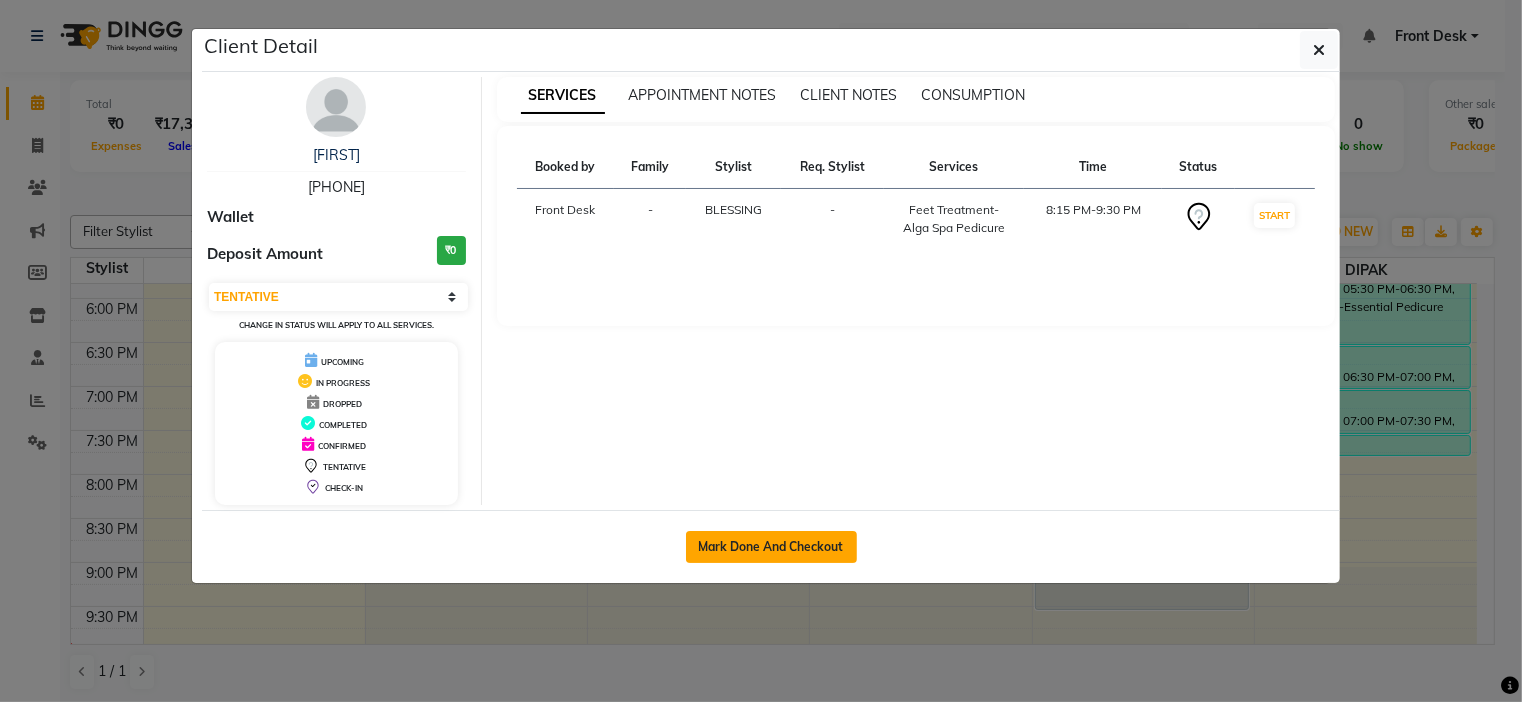 click on "Mark Done And Checkout" 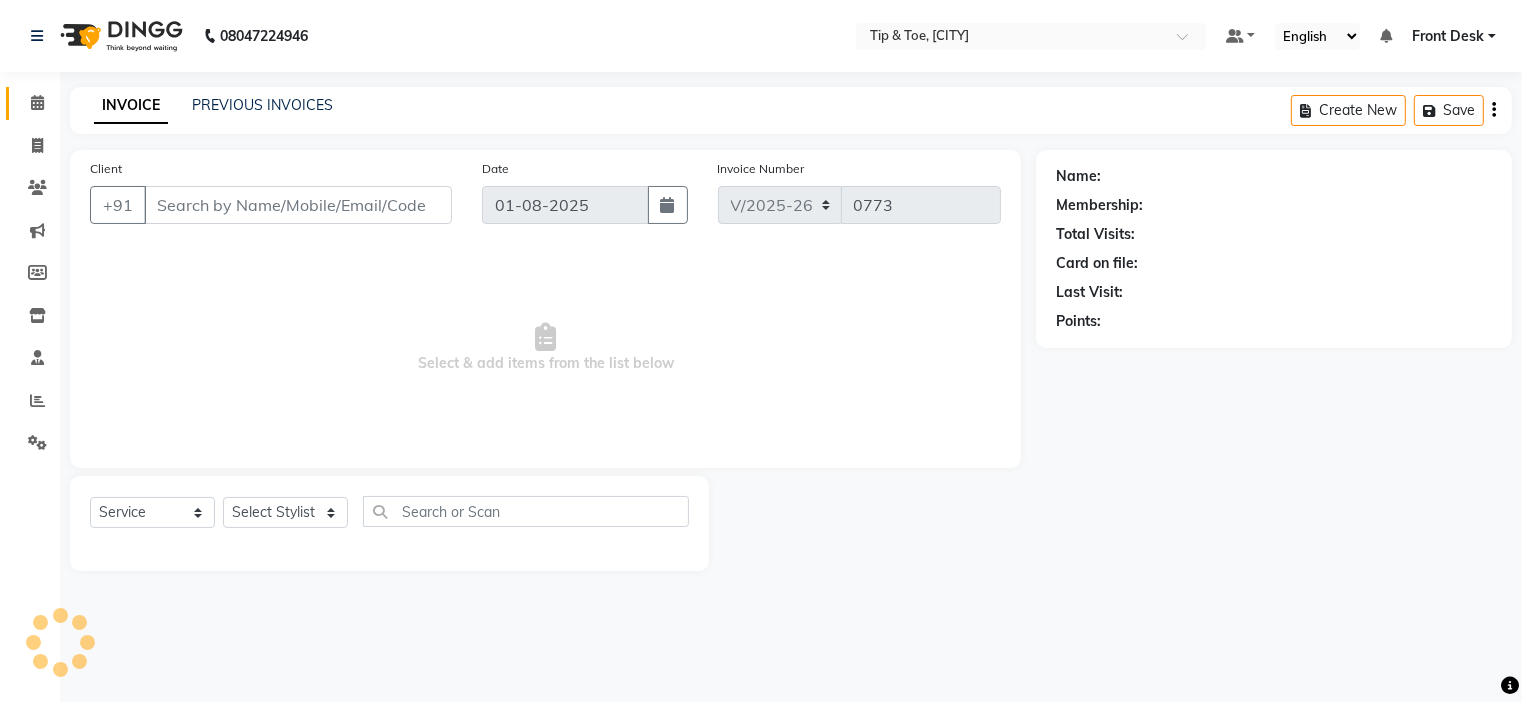 type on "[PHONE]" 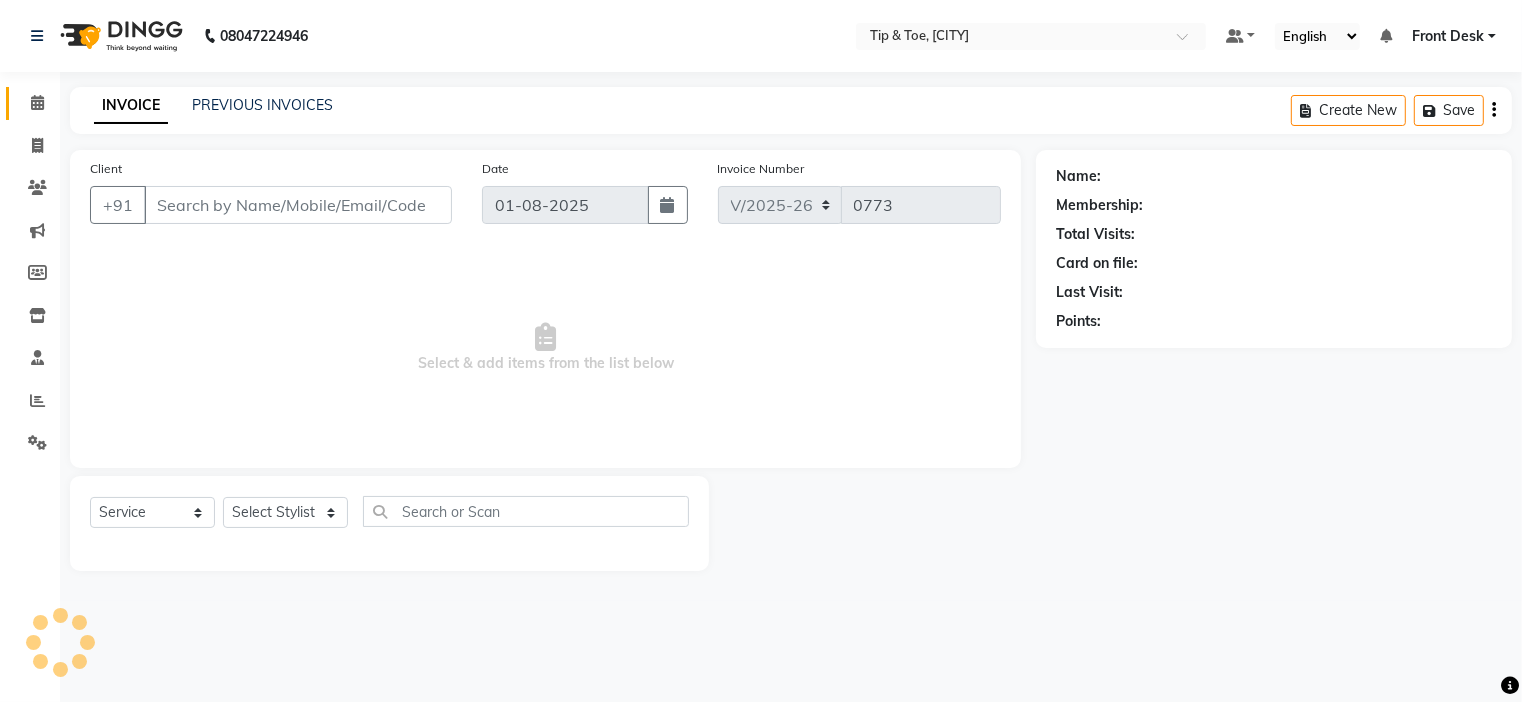 select on "50942" 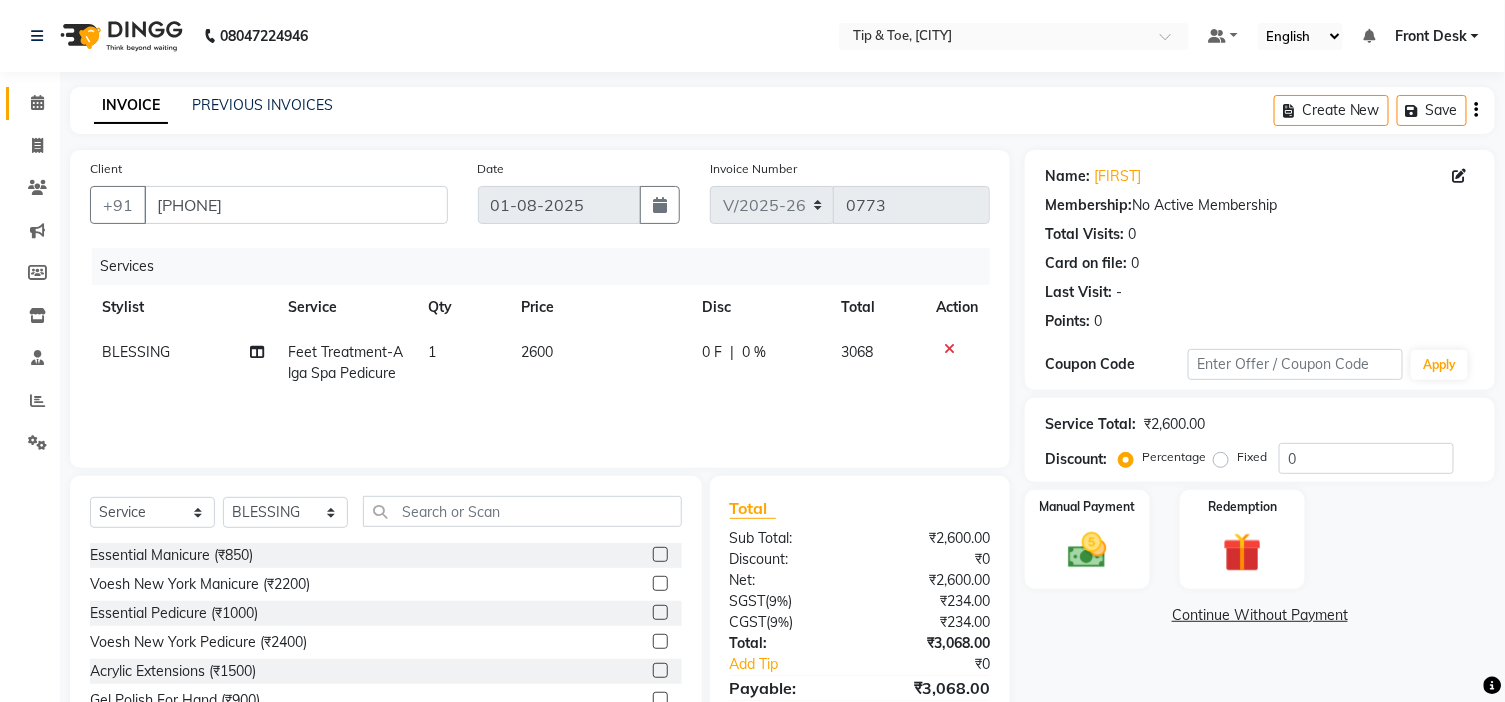 scroll, scrollTop: 98, scrollLeft: 0, axis: vertical 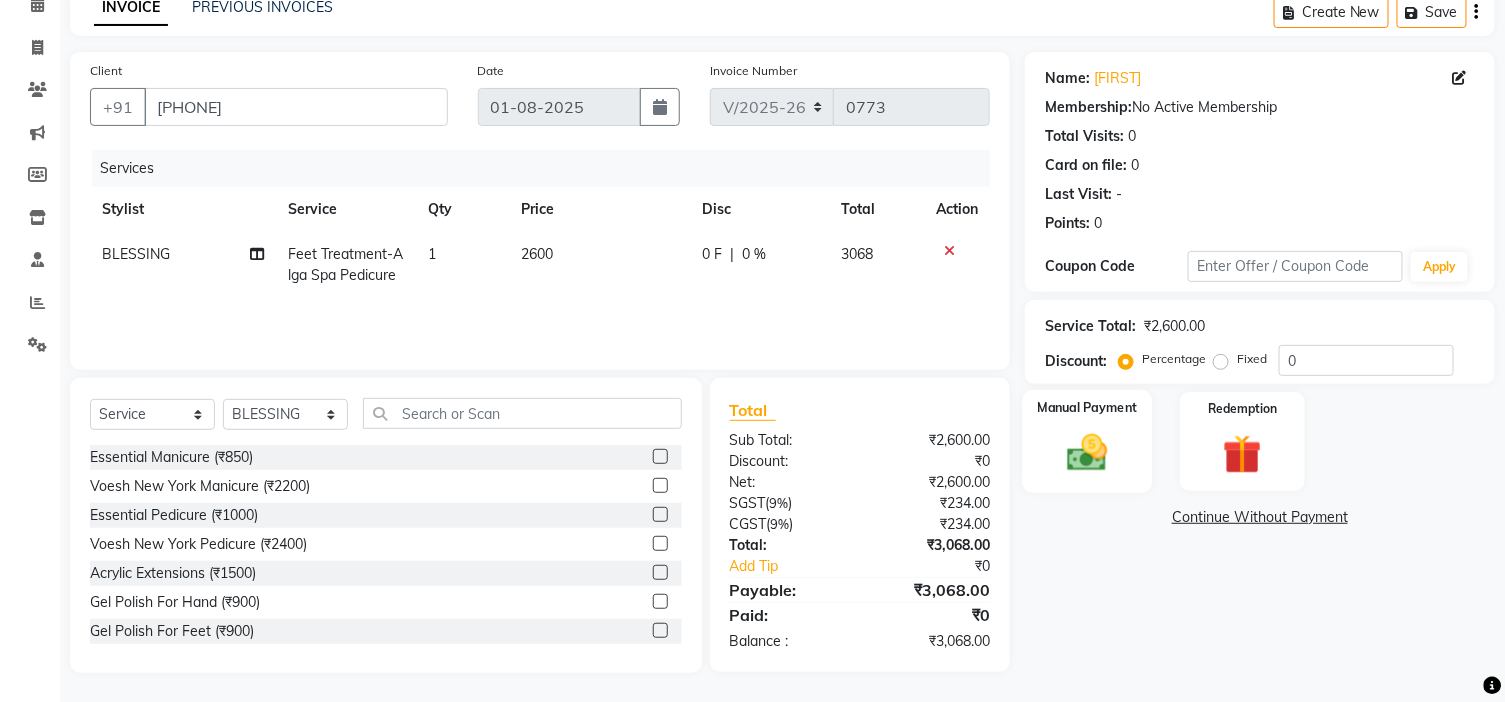 click 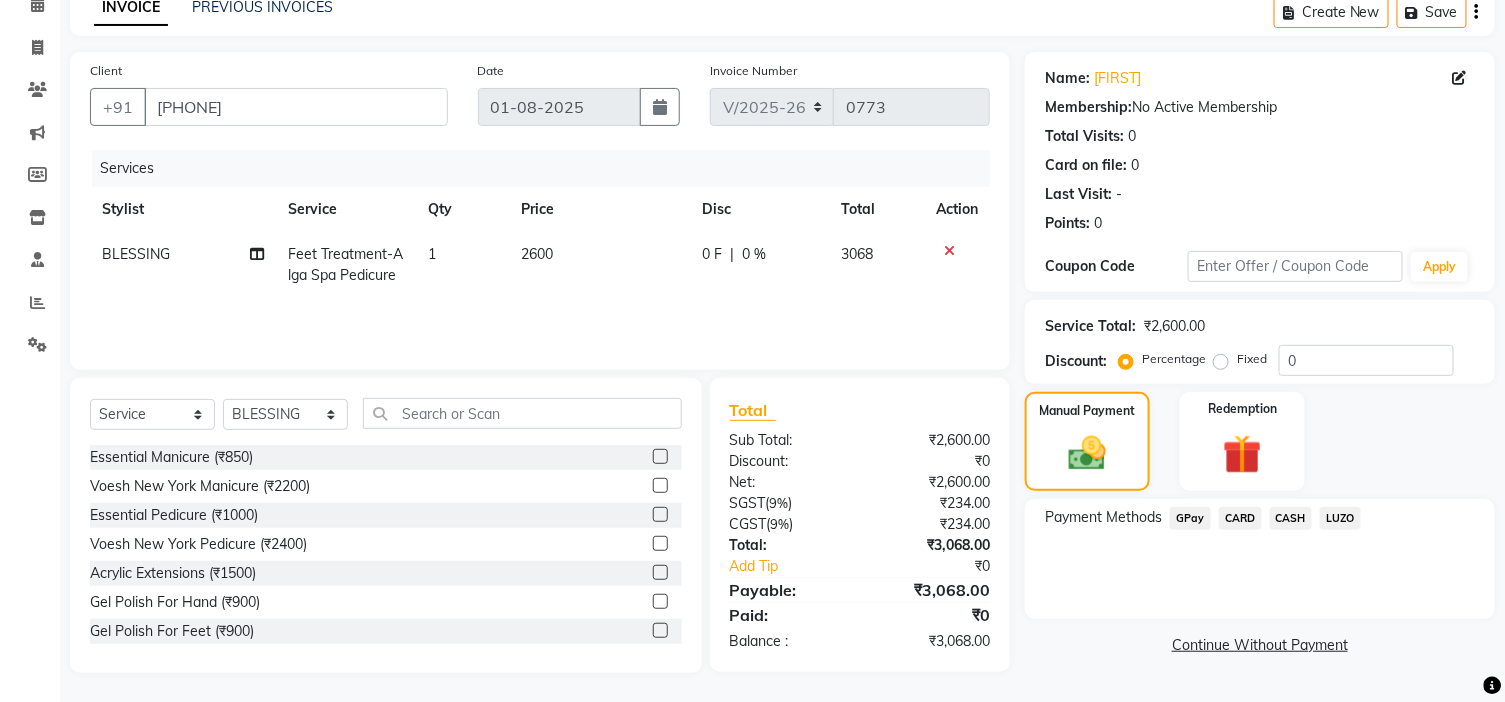 click on "CARD" 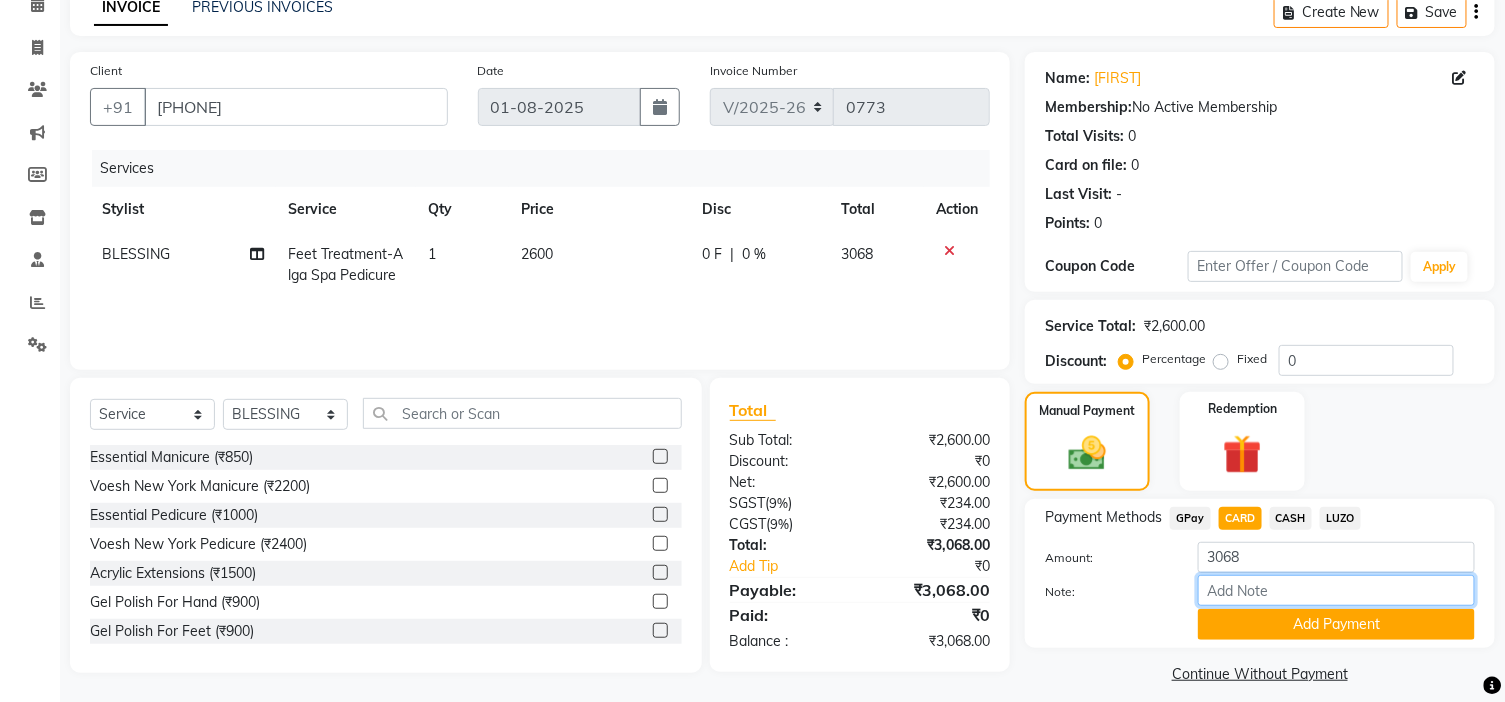 click on "Note:" at bounding box center (1336, 590) 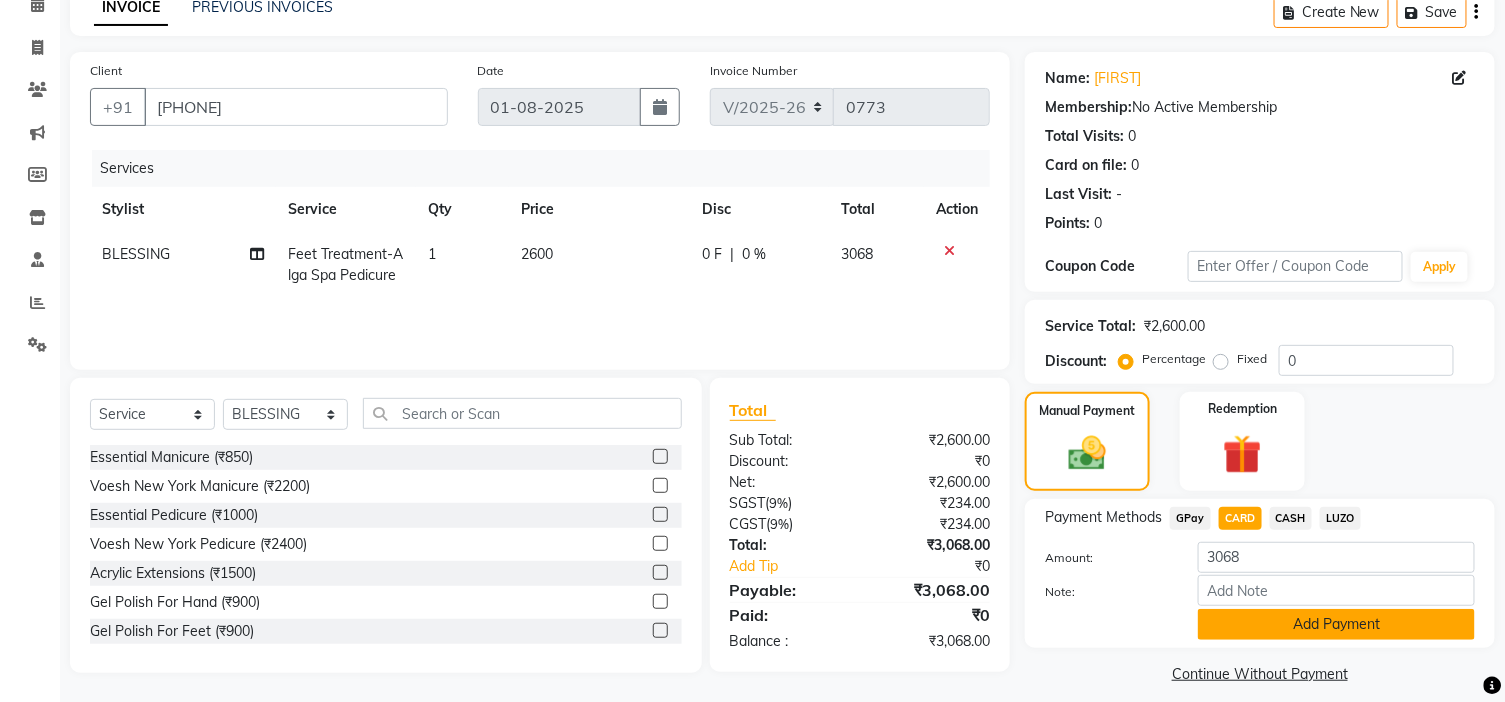 click on "Add Payment" 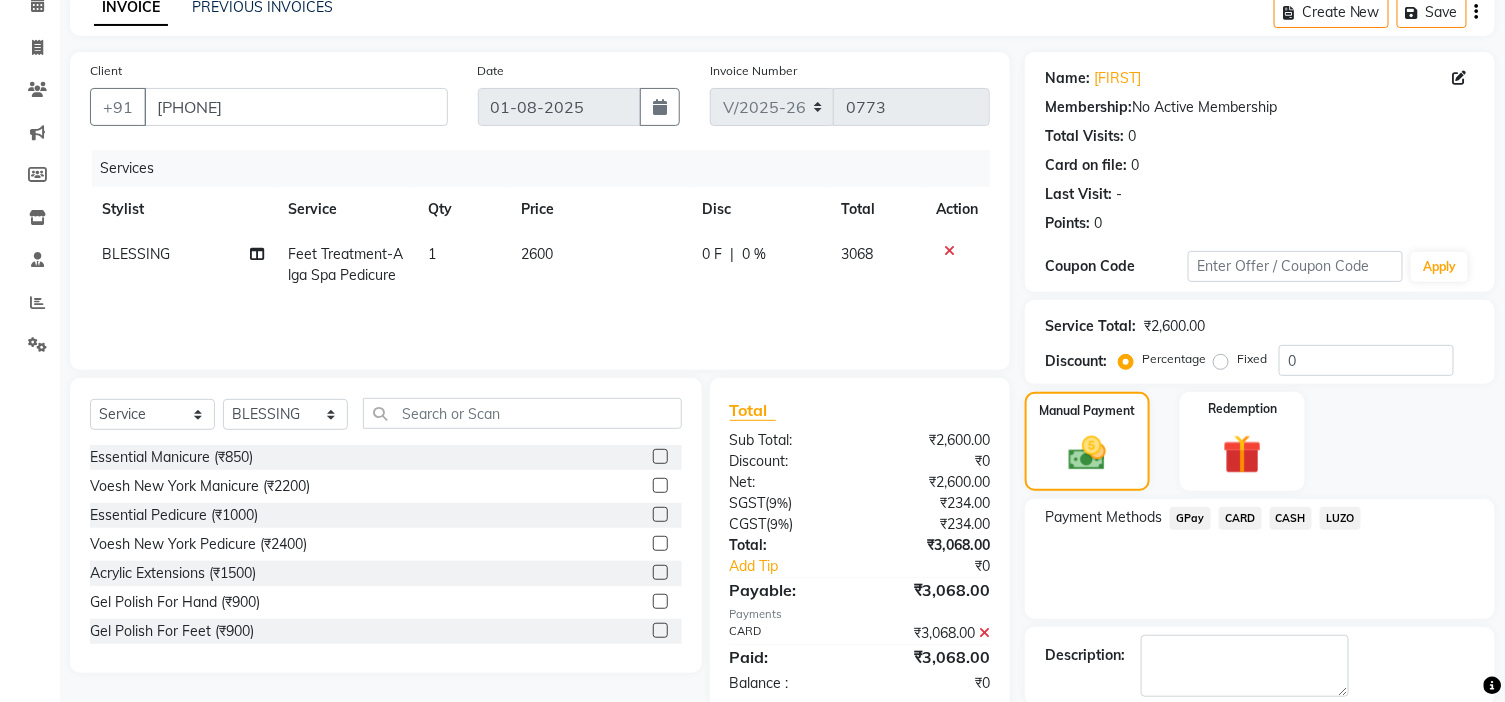 scroll, scrollTop: 198, scrollLeft: 0, axis: vertical 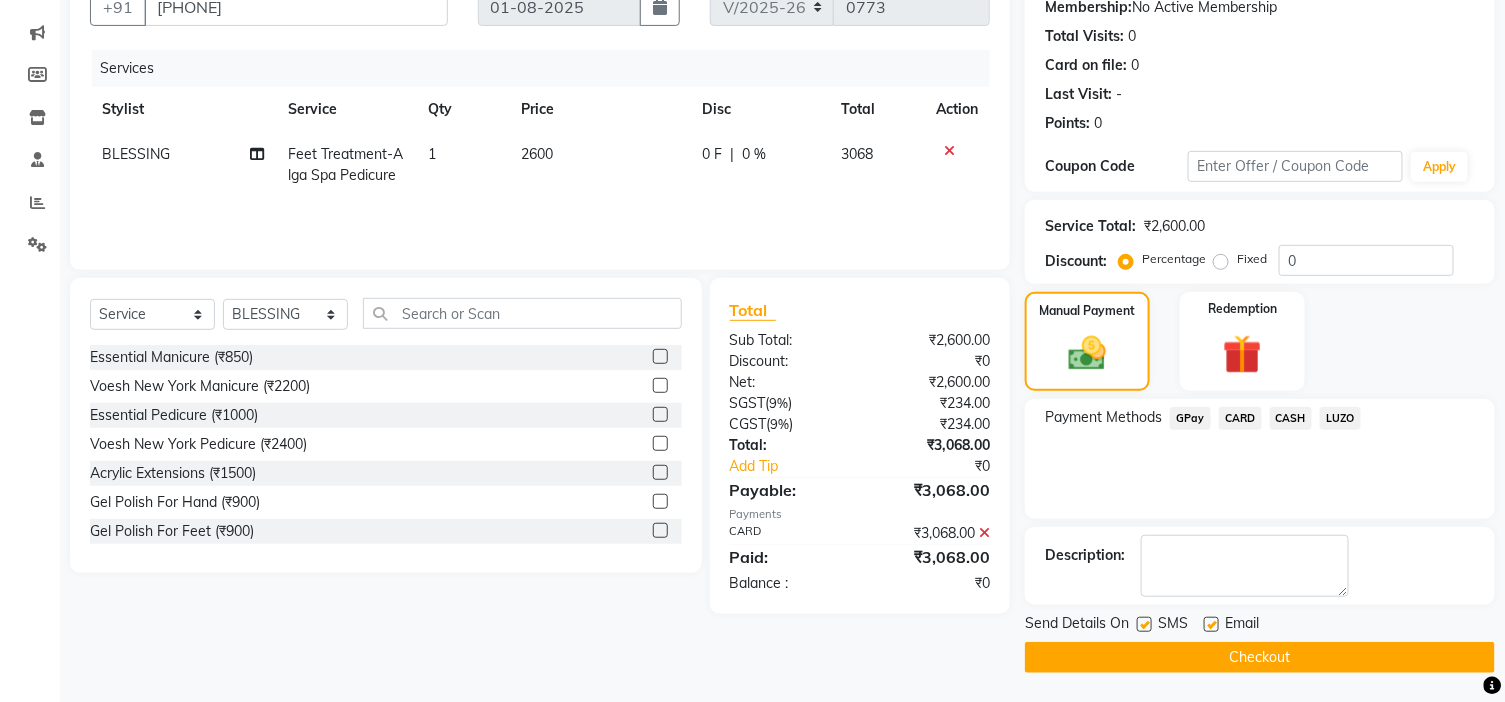 click 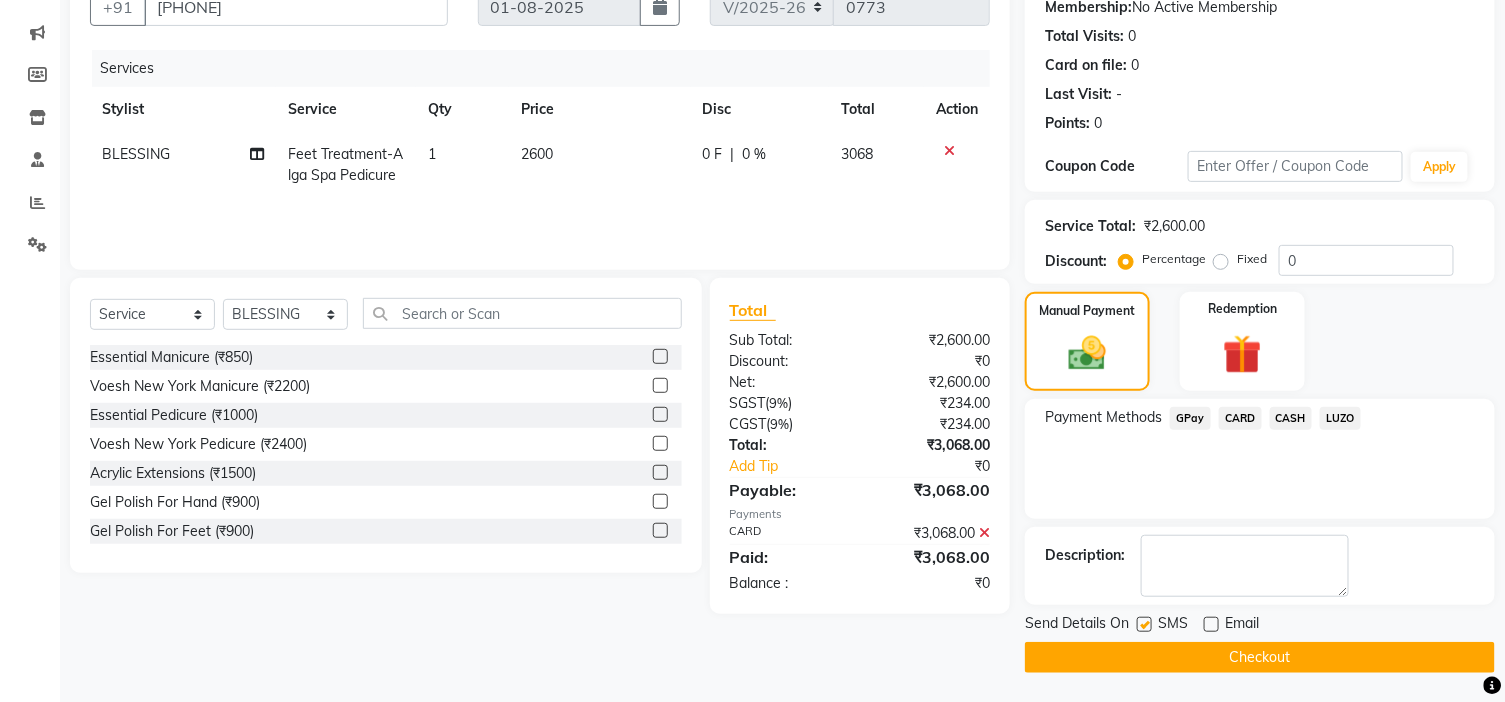 click on "Checkout" 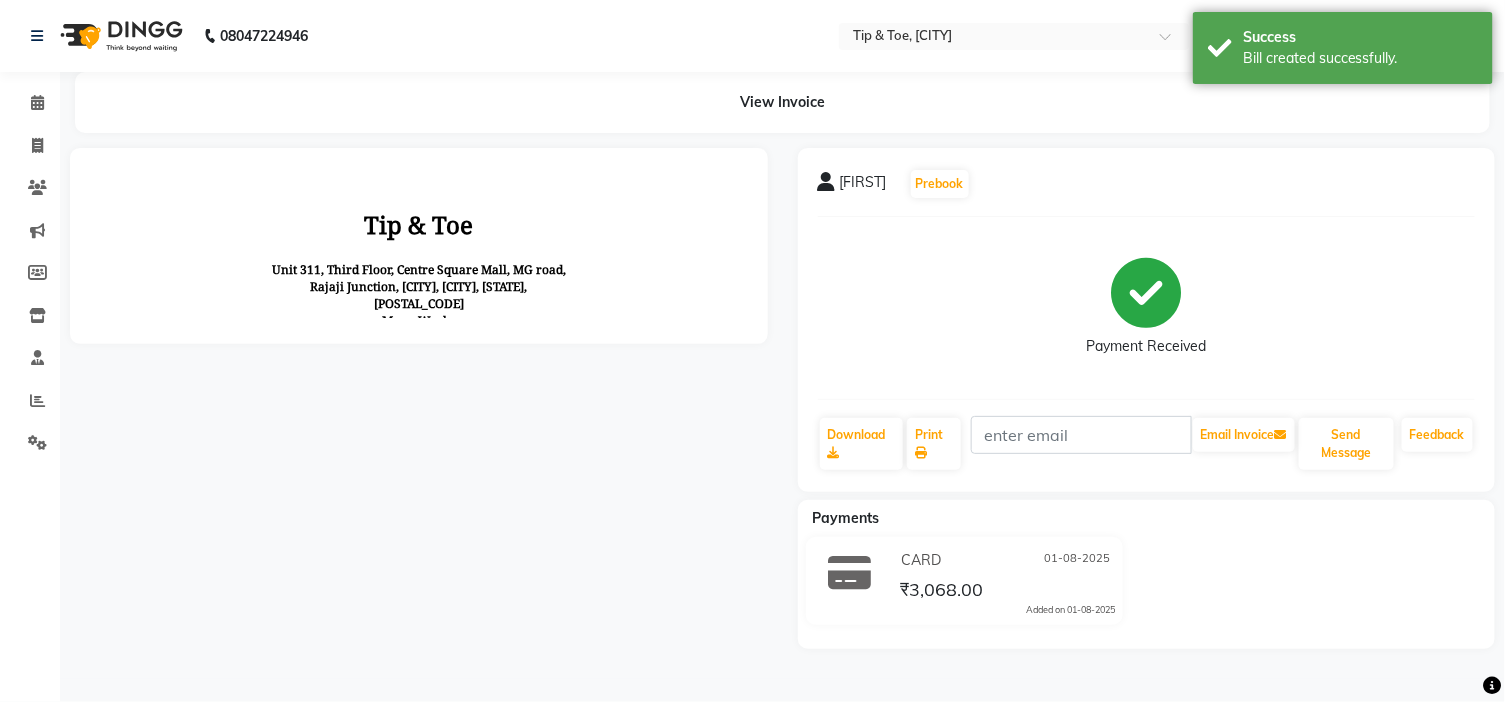 scroll, scrollTop: 0, scrollLeft: 0, axis: both 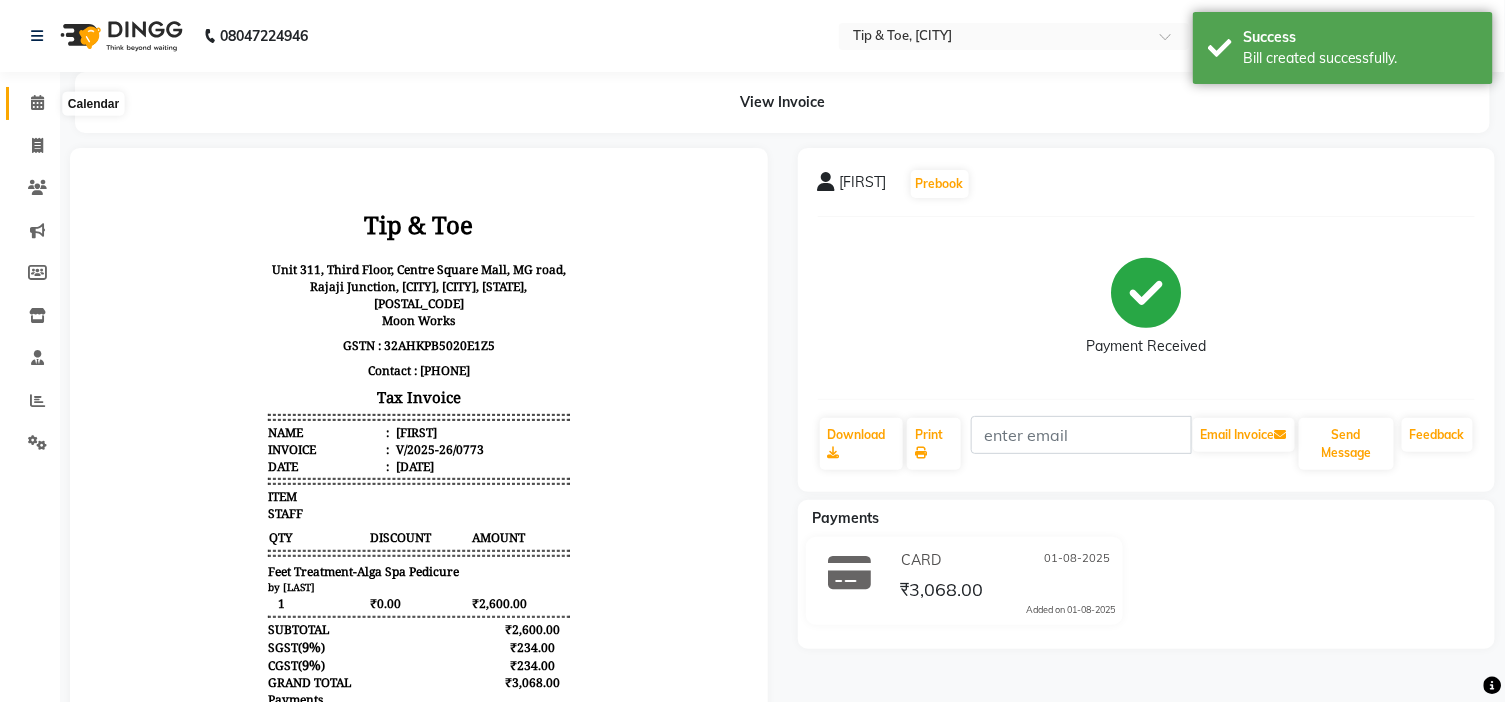 click 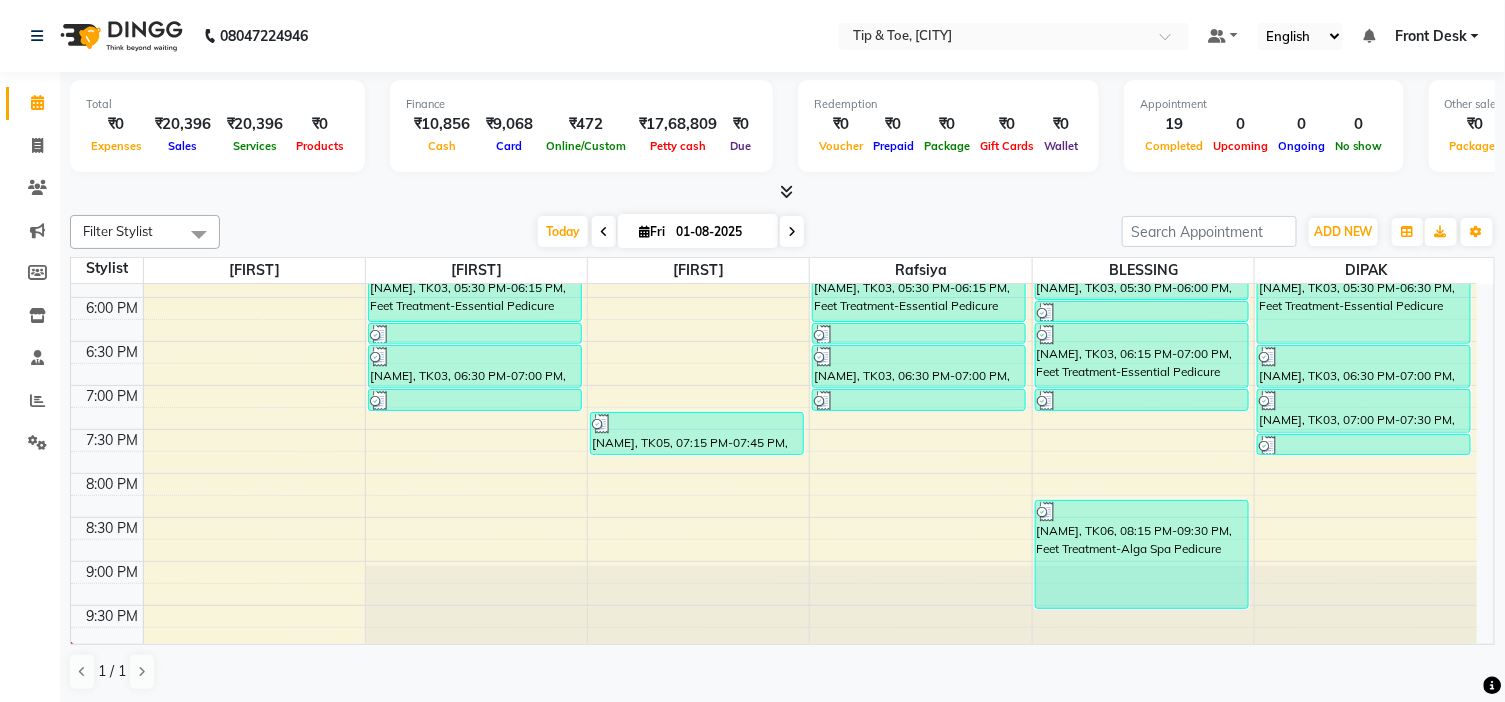 scroll, scrollTop: 788, scrollLeft: 0, axis: vertical 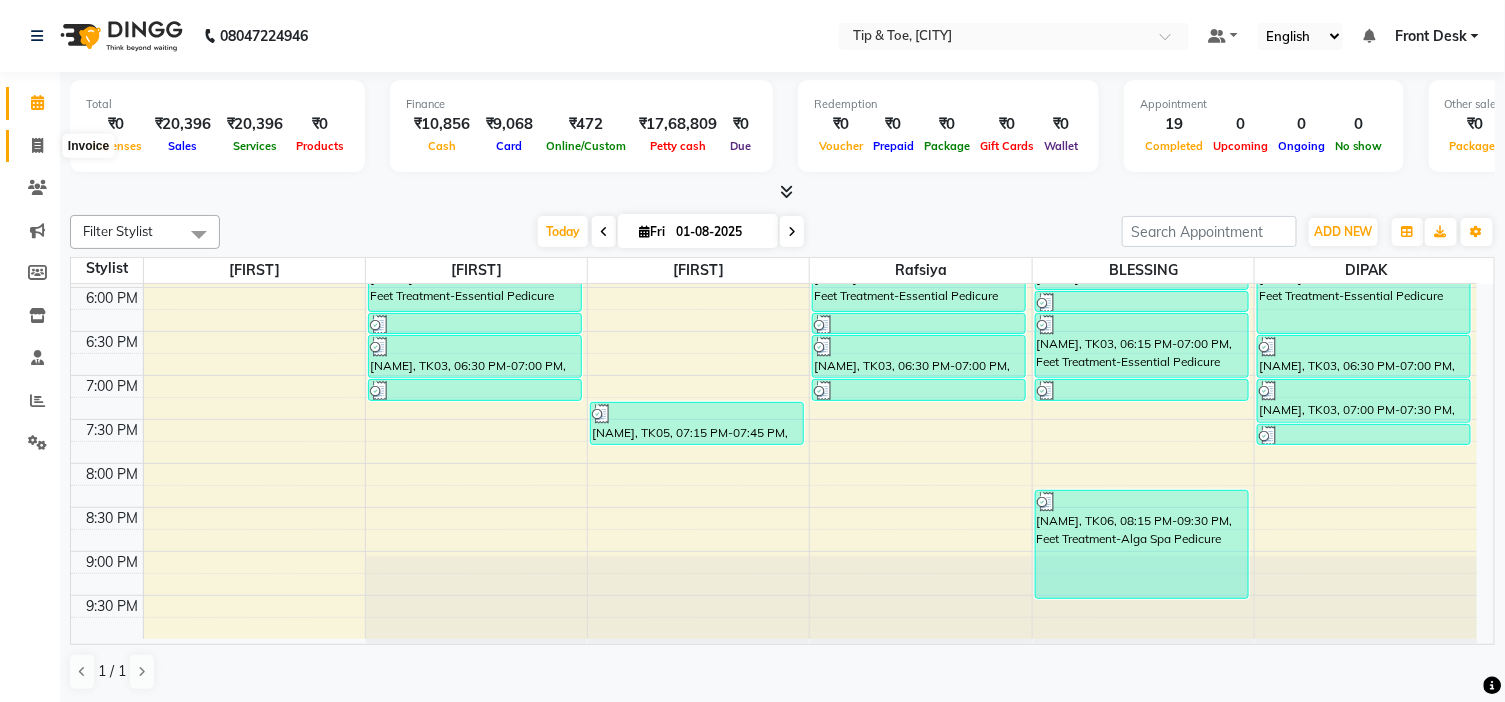 click 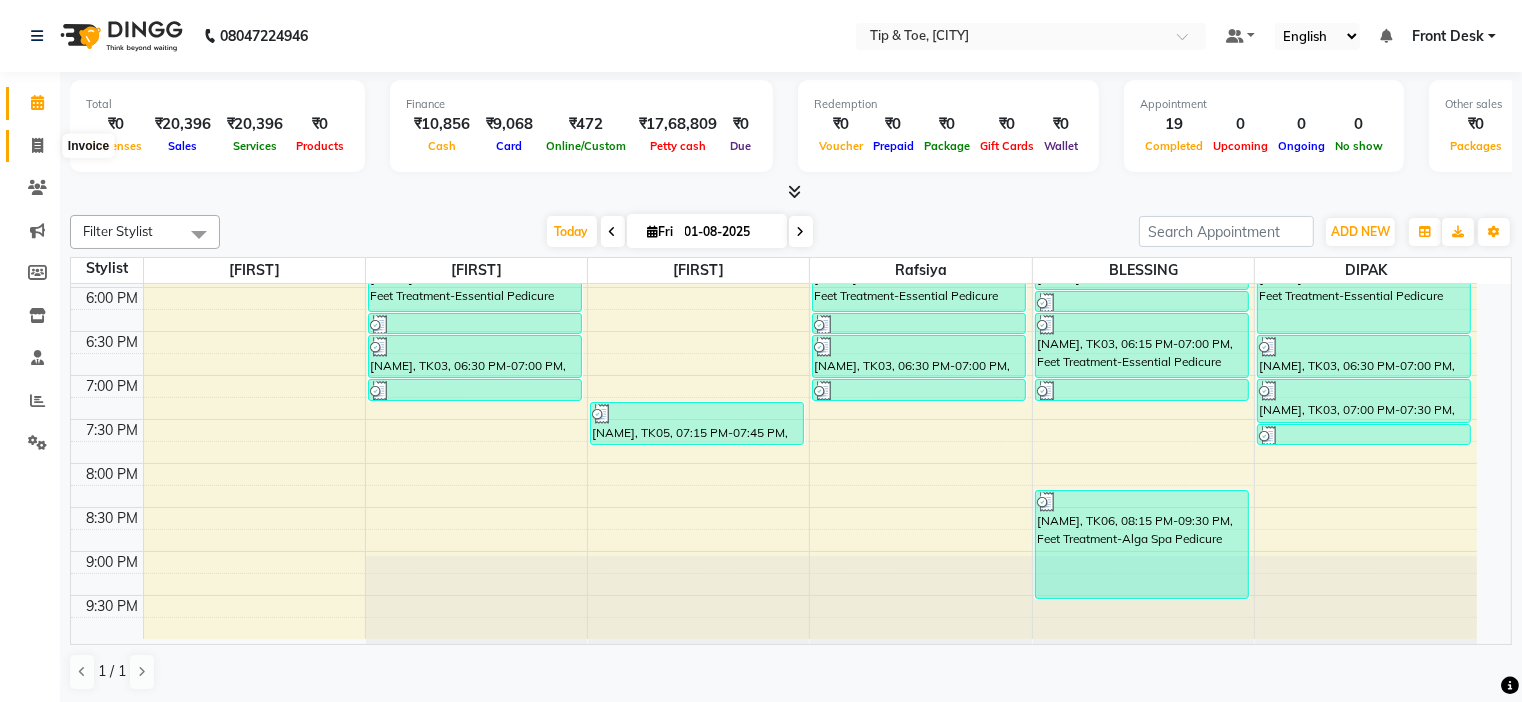 select on "service" 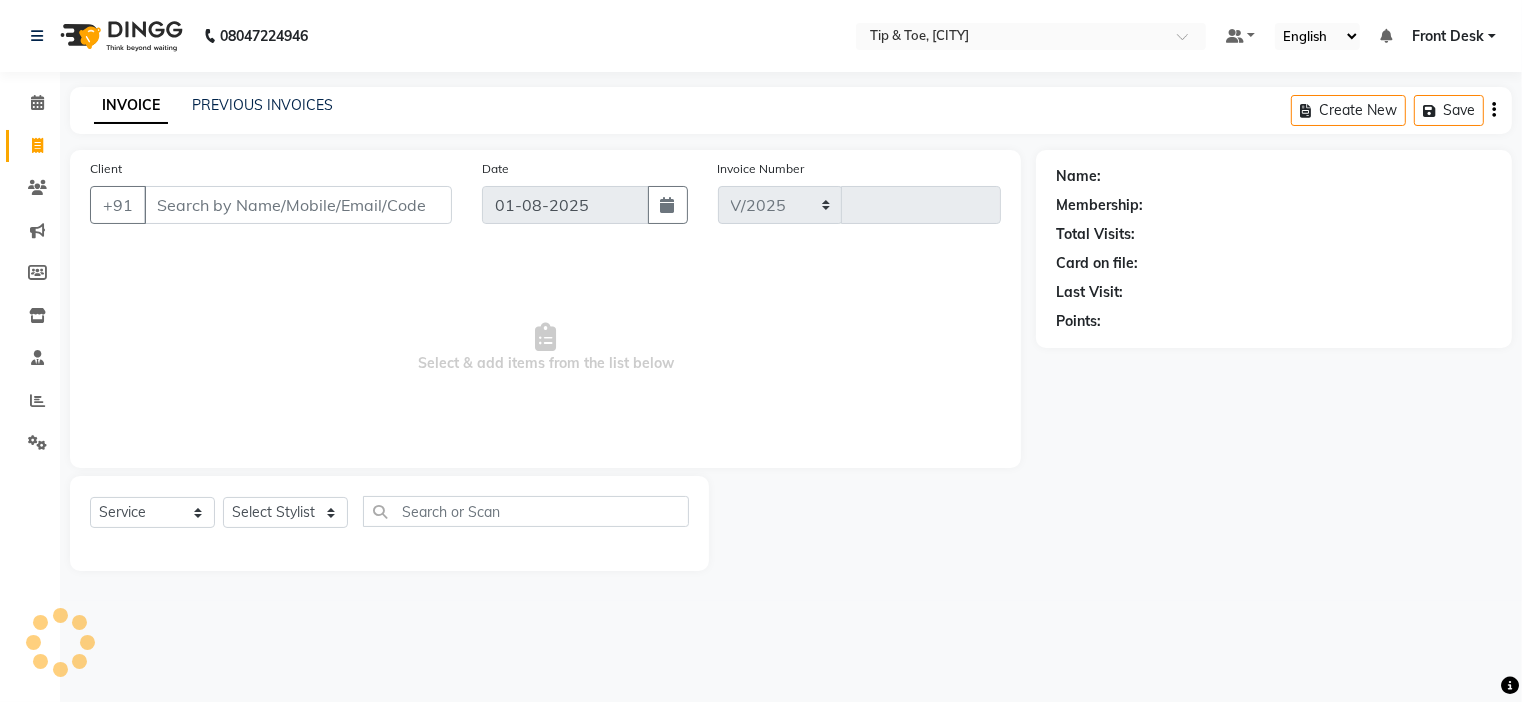 select on "5360" 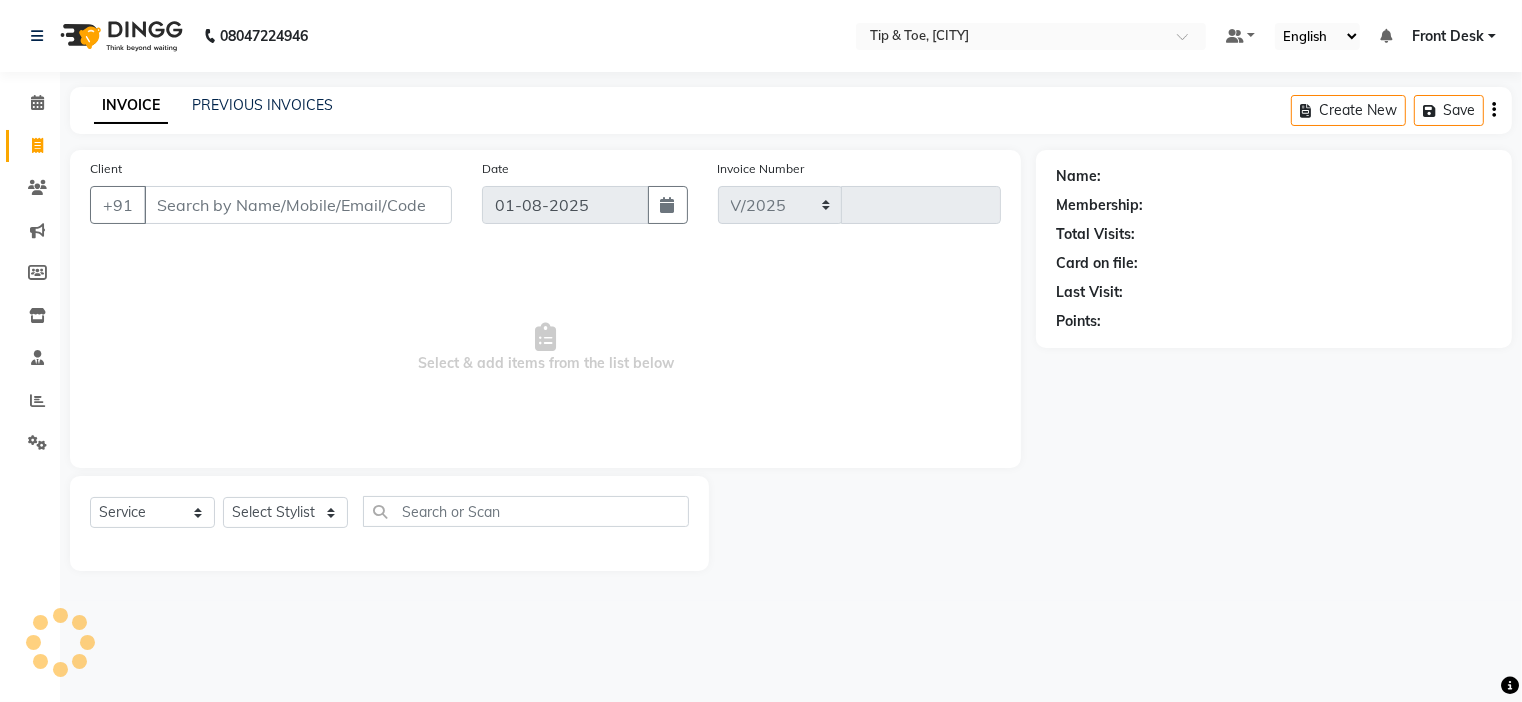 type on "0774" 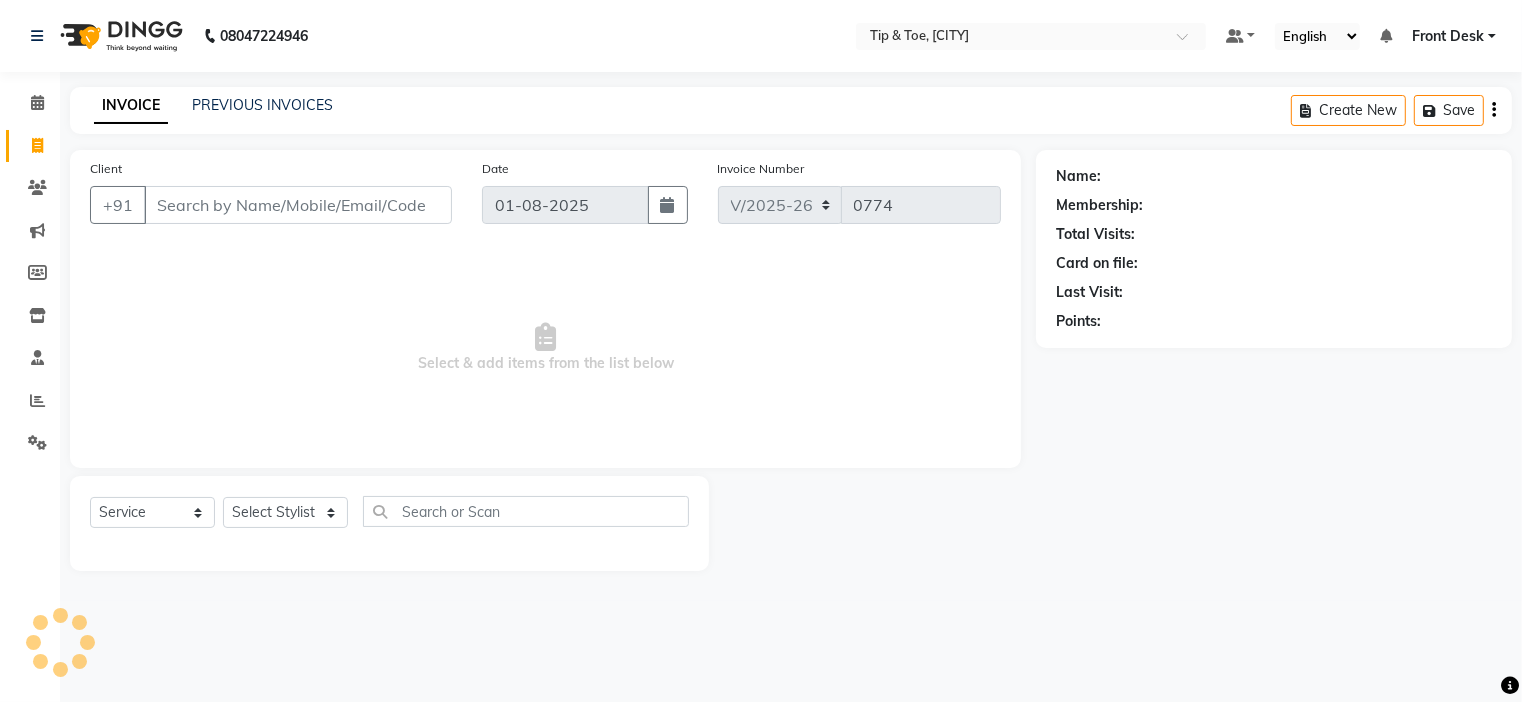 click on "INVOICE PREVIOUS INVOICES Create New   Save" 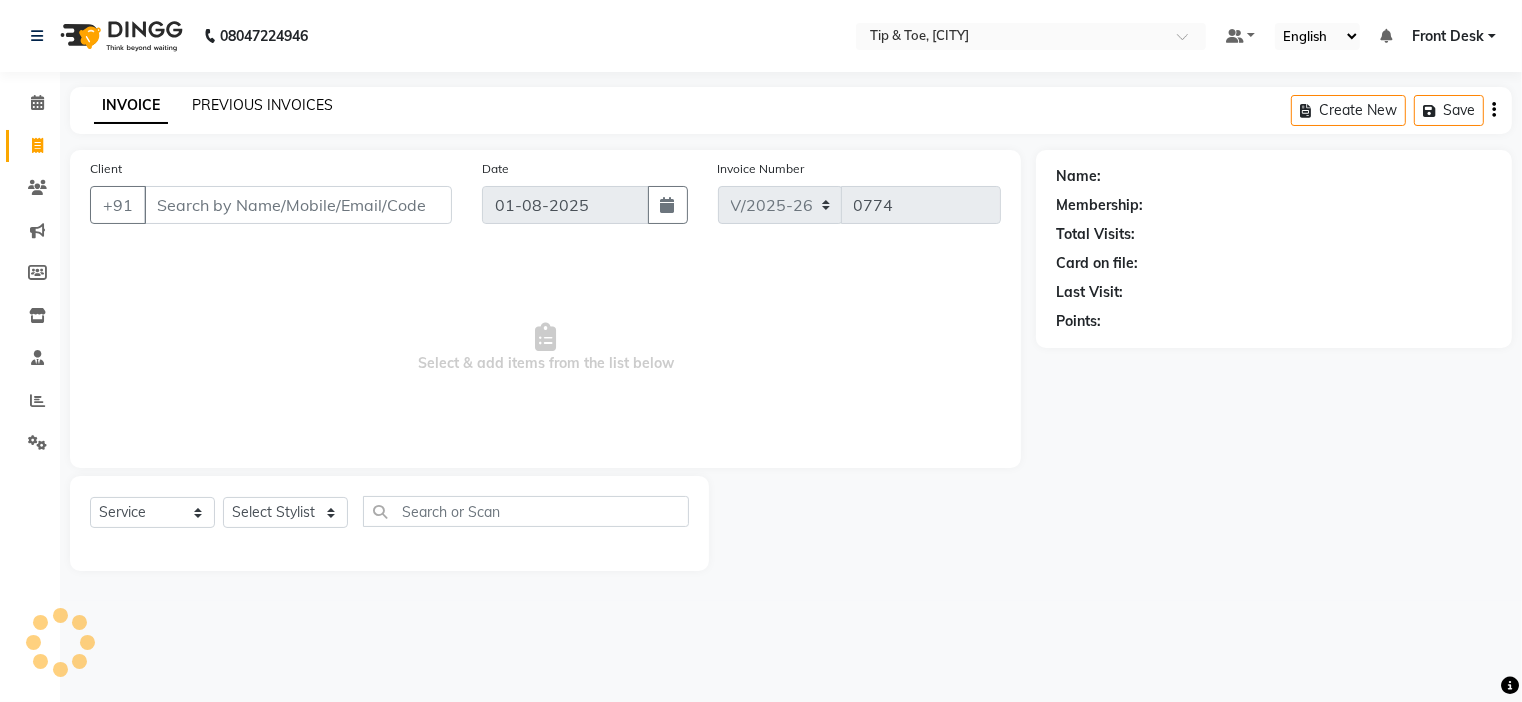 click on "PREVIOUS INVOICES" 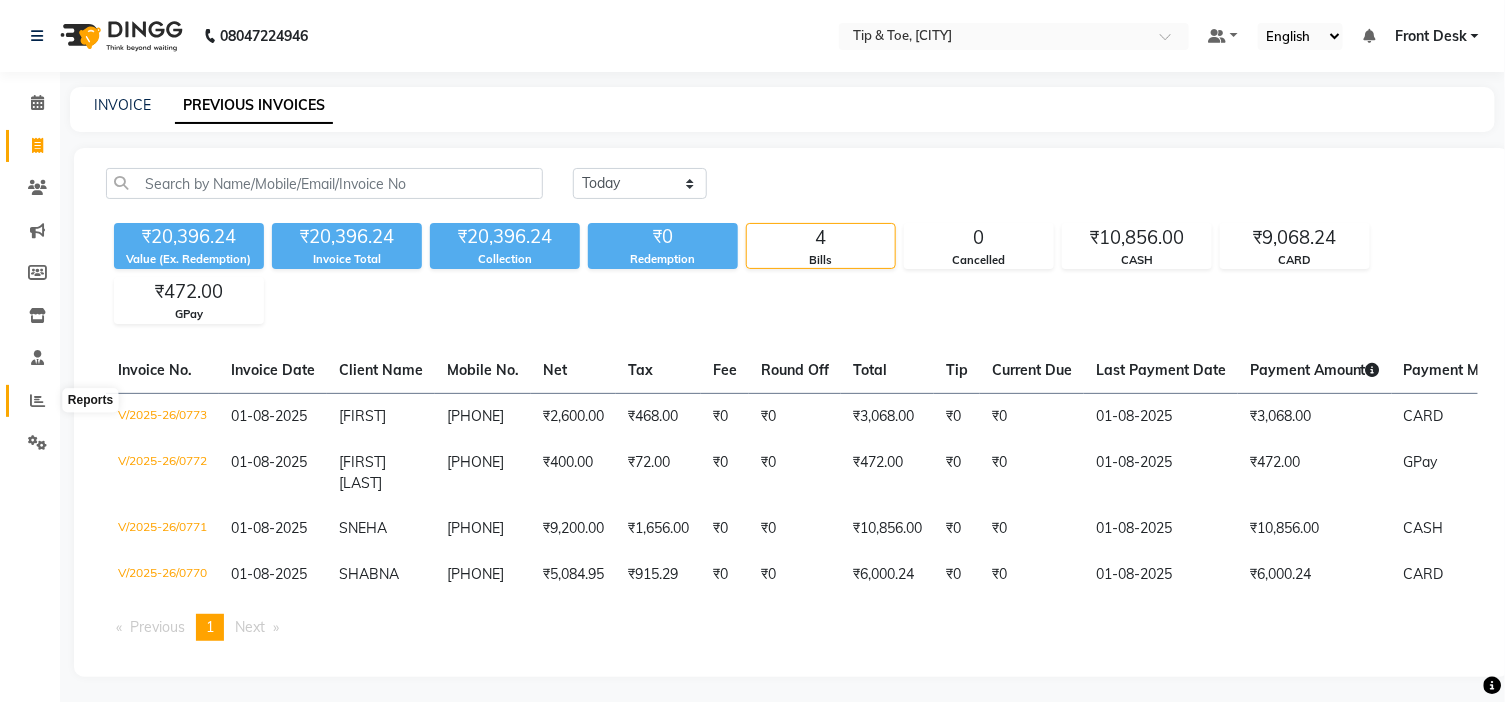 click 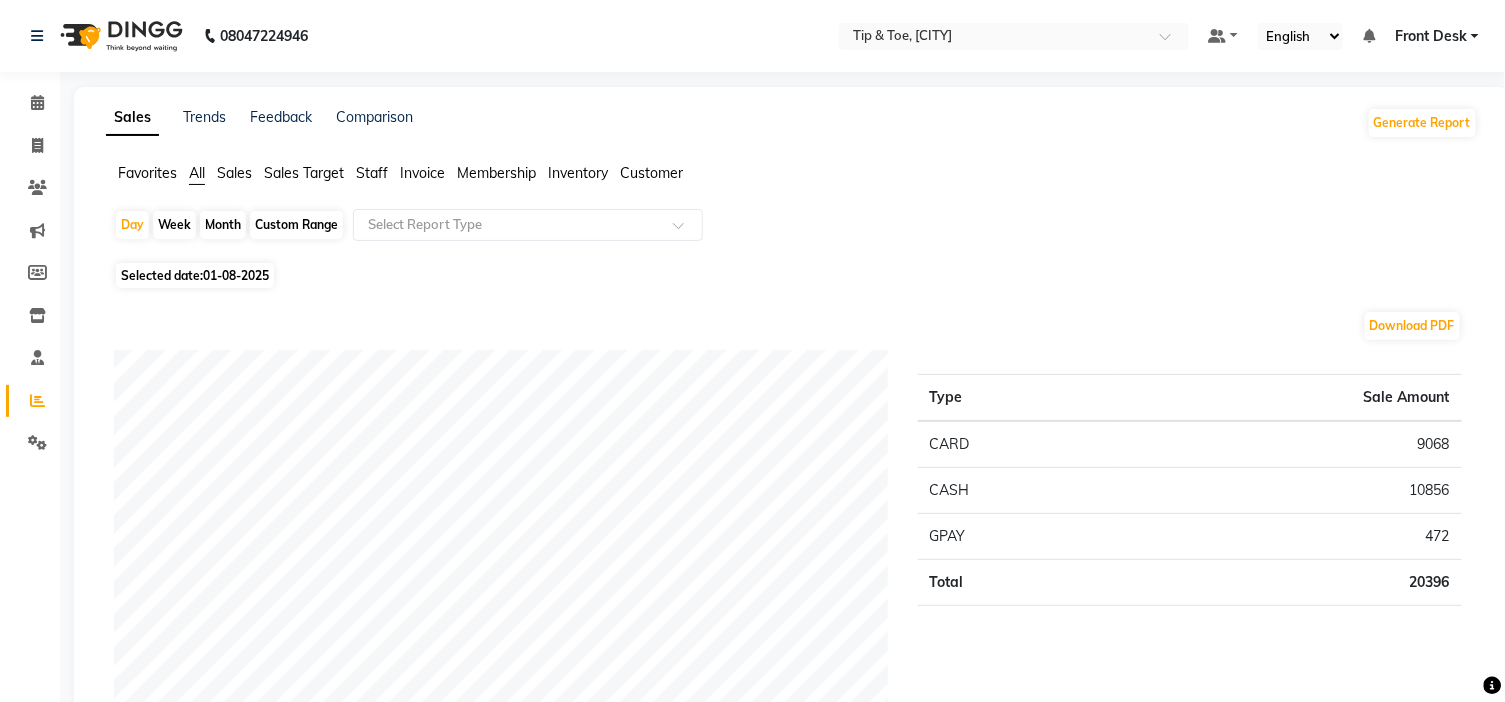 click on "Staff" 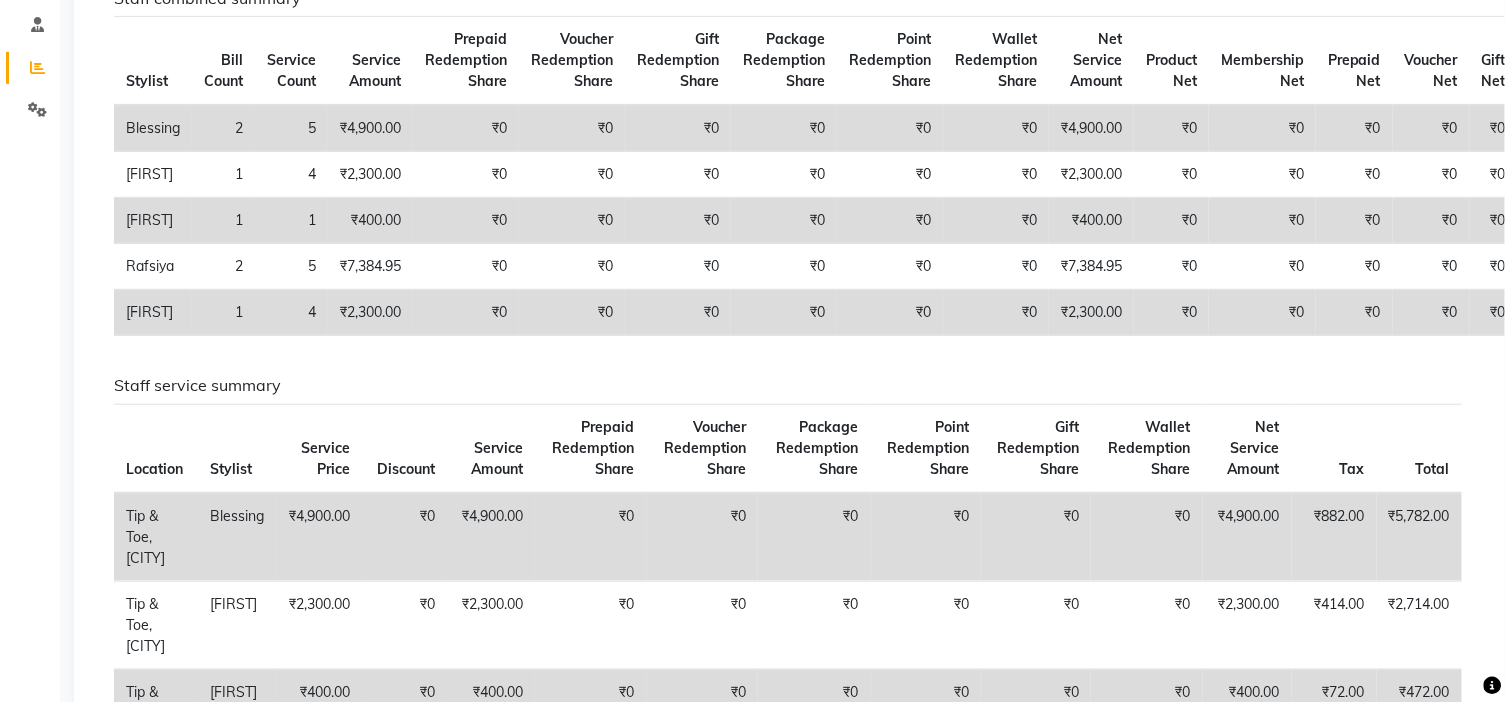 scroll, scrollTop: 0, scrollLeft: 0, axis: both 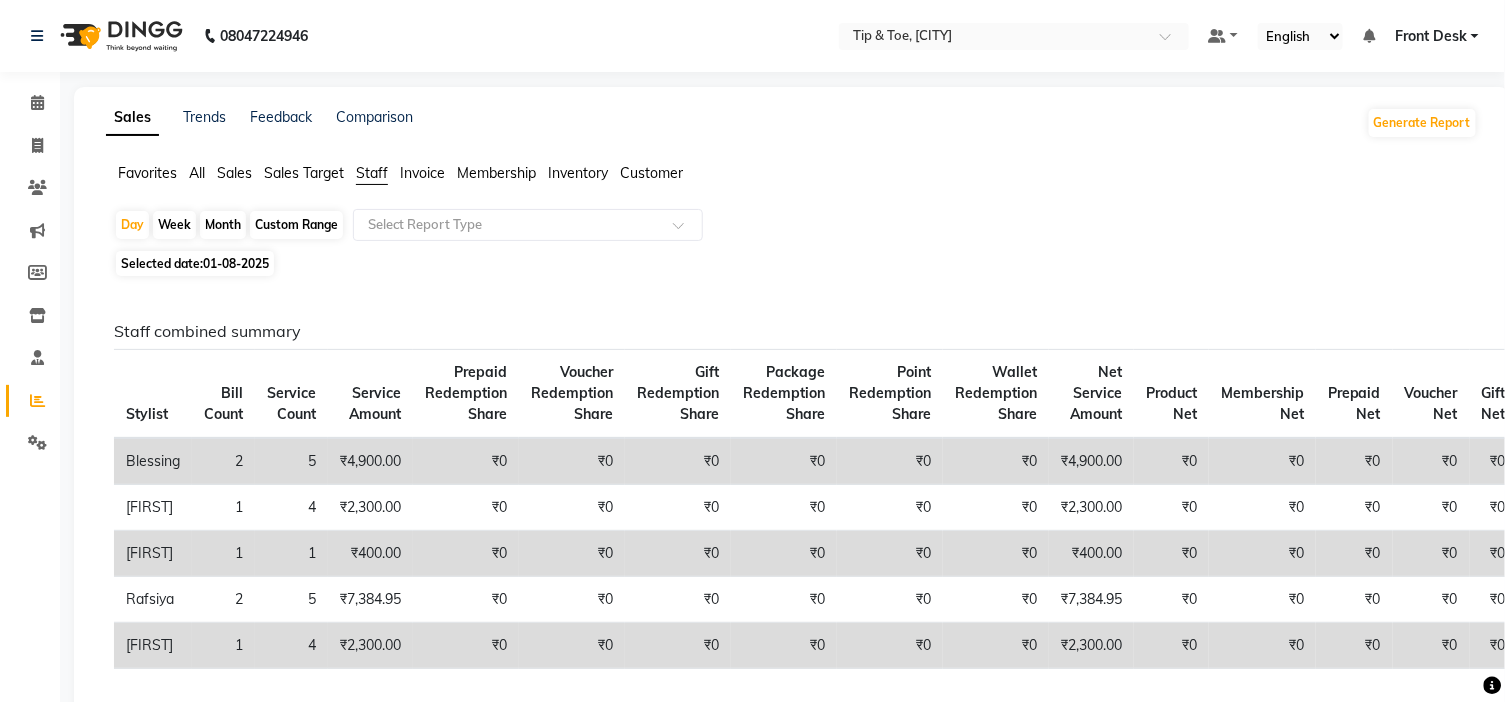 click on "Calendar" 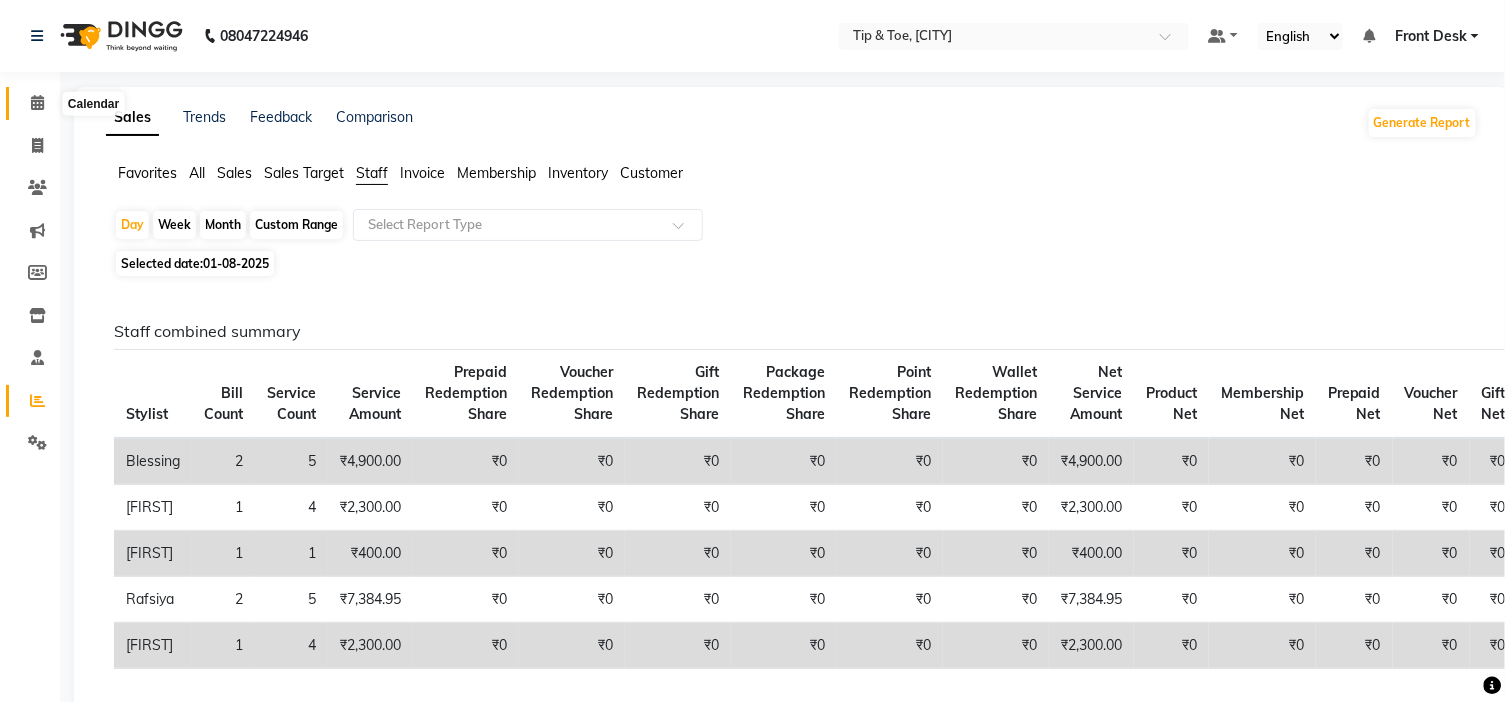click 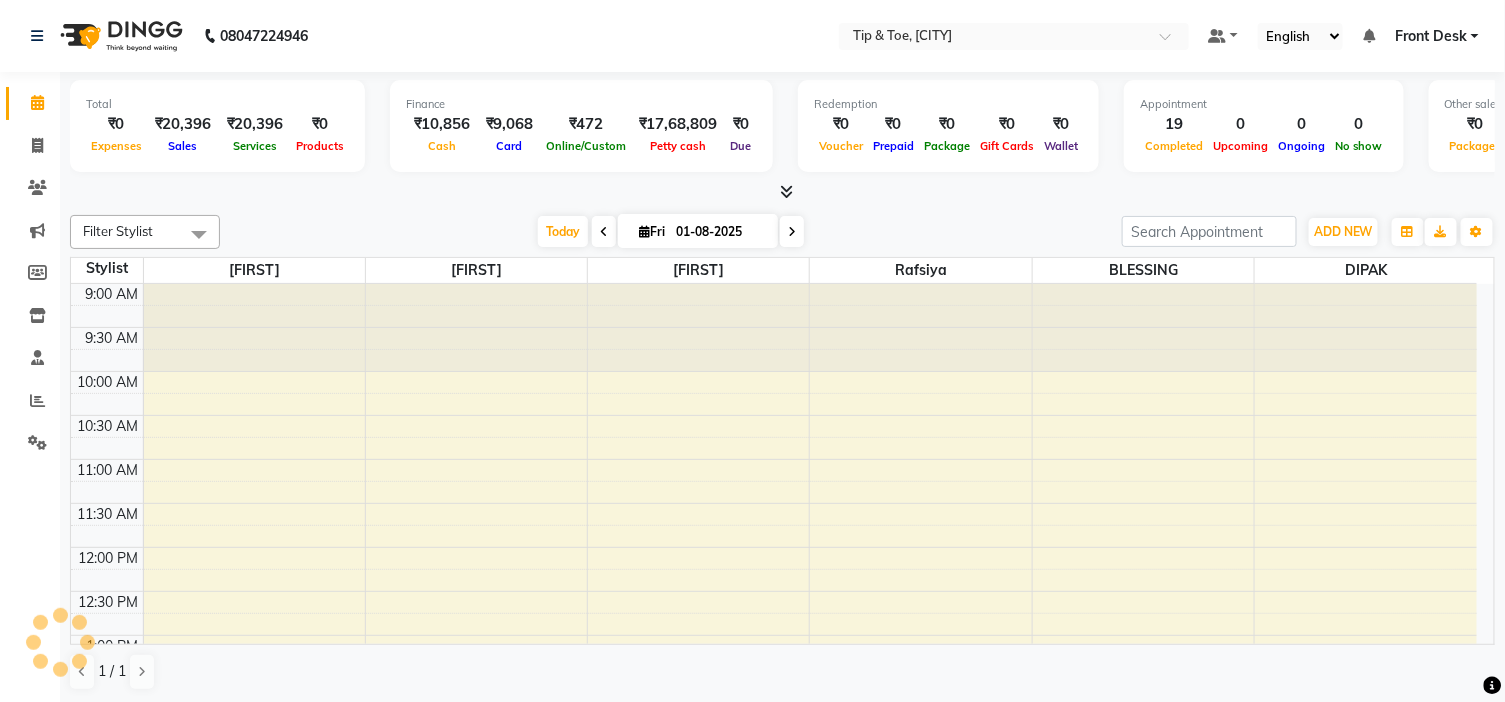 scroll, scrollTop: 0, scrollLeft: 0, axis: both 